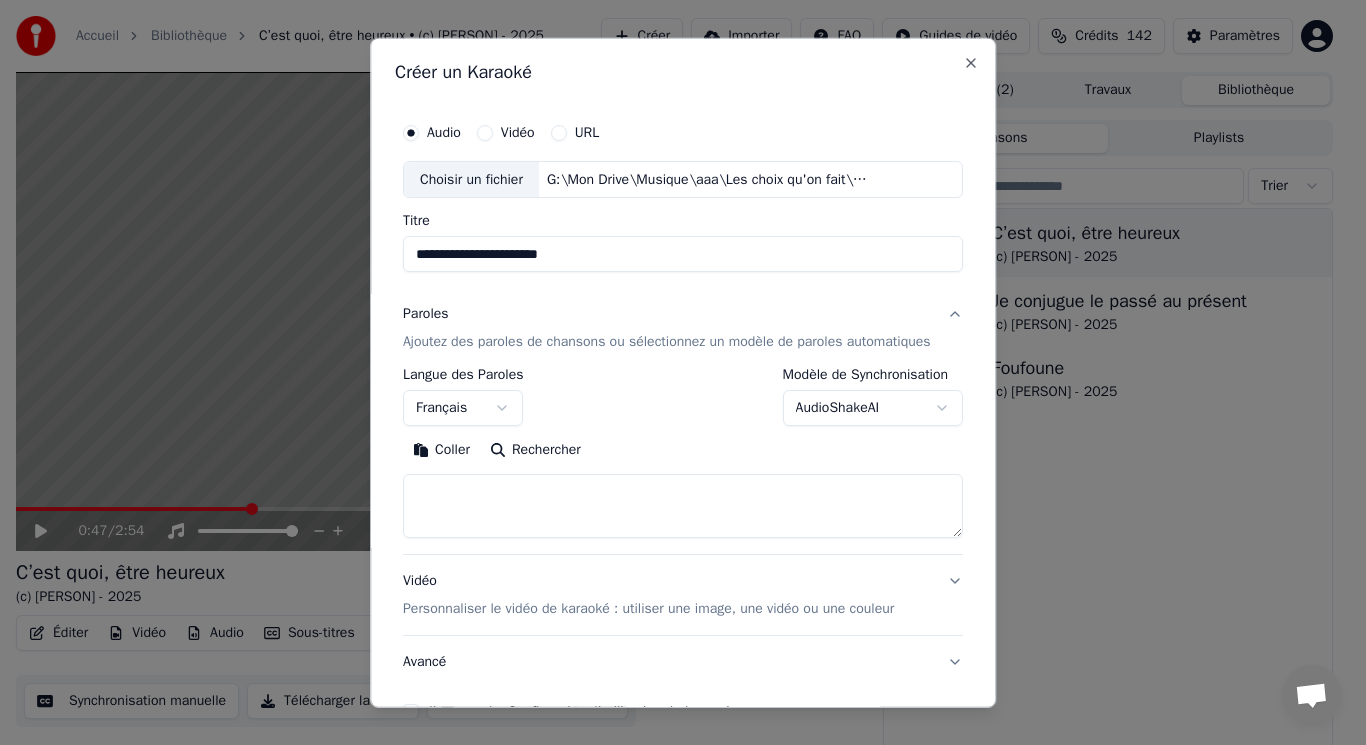 select on "**" 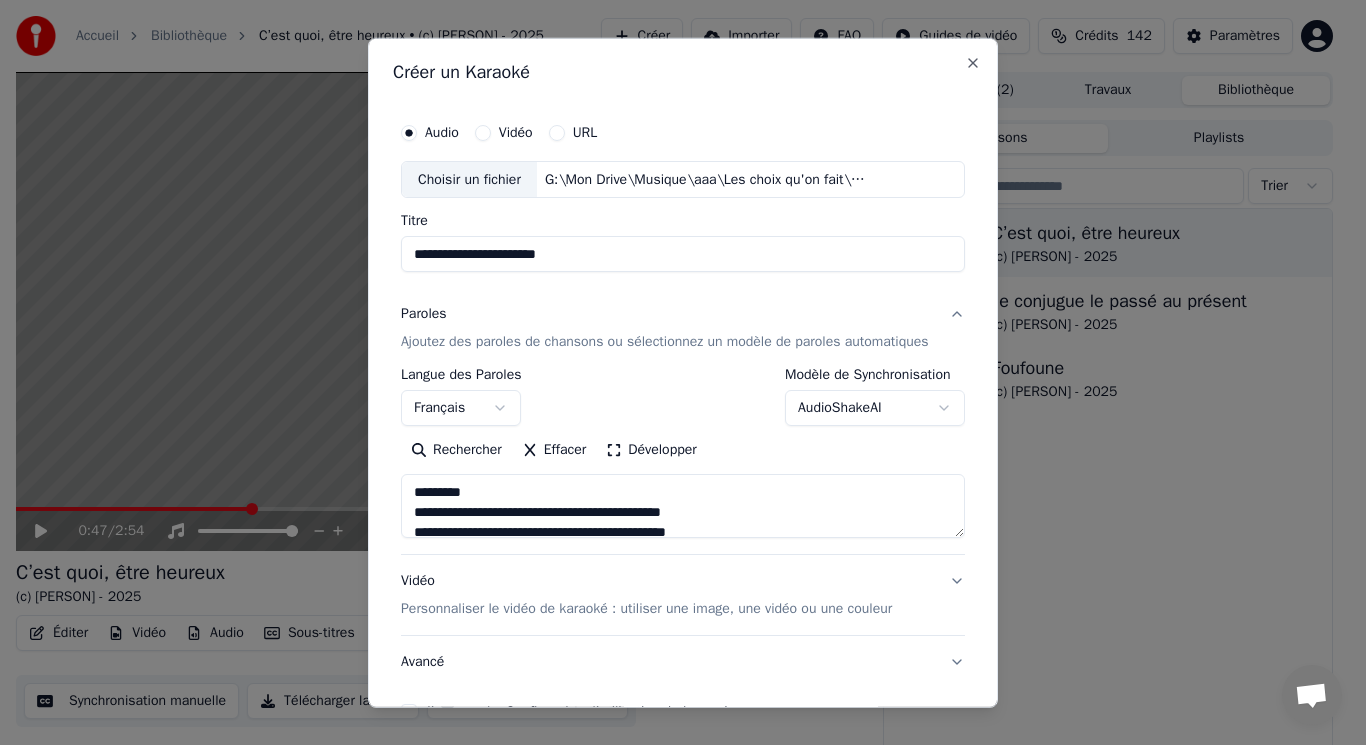 scroll, scrollTop: 725, scrollLeft: 0, axis: vertical 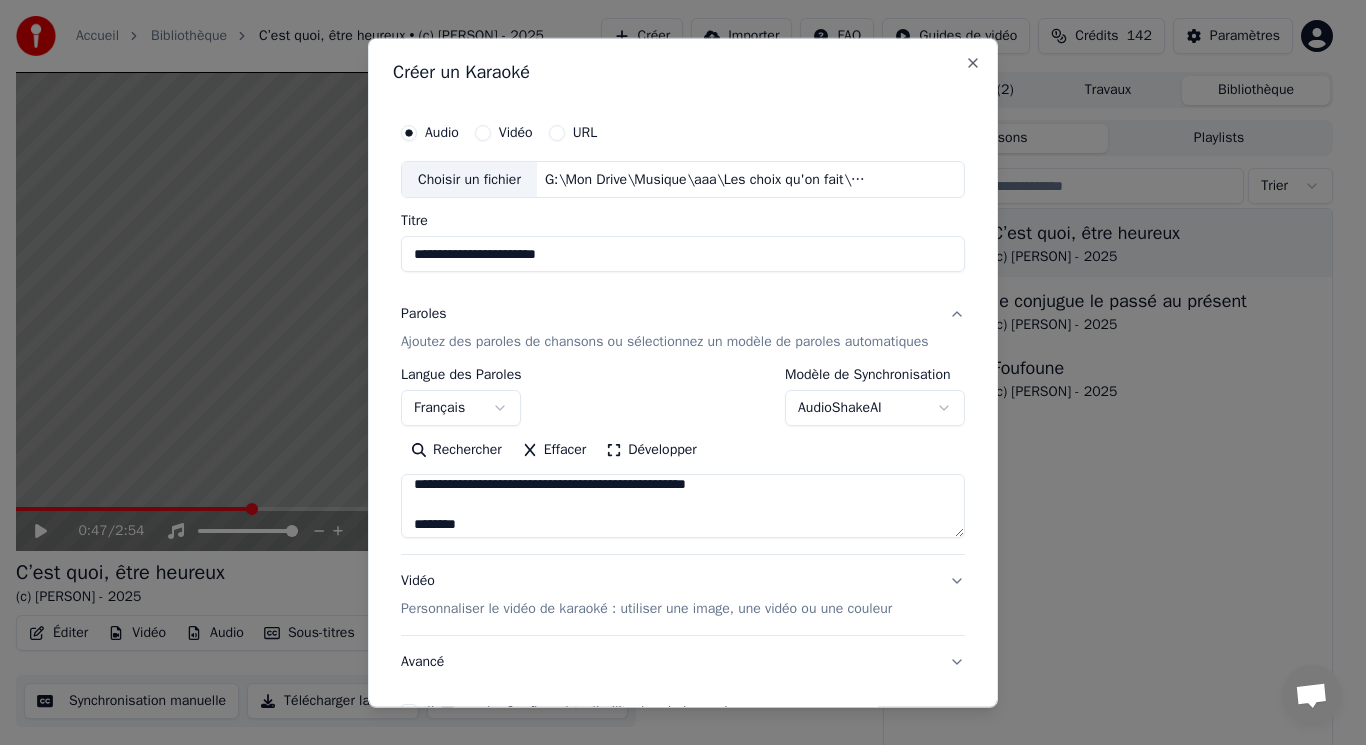 drag, startPoint x: 525, startPoint y: 514, endPoint x: 340, endPoint y: 490, distance: 186.55026 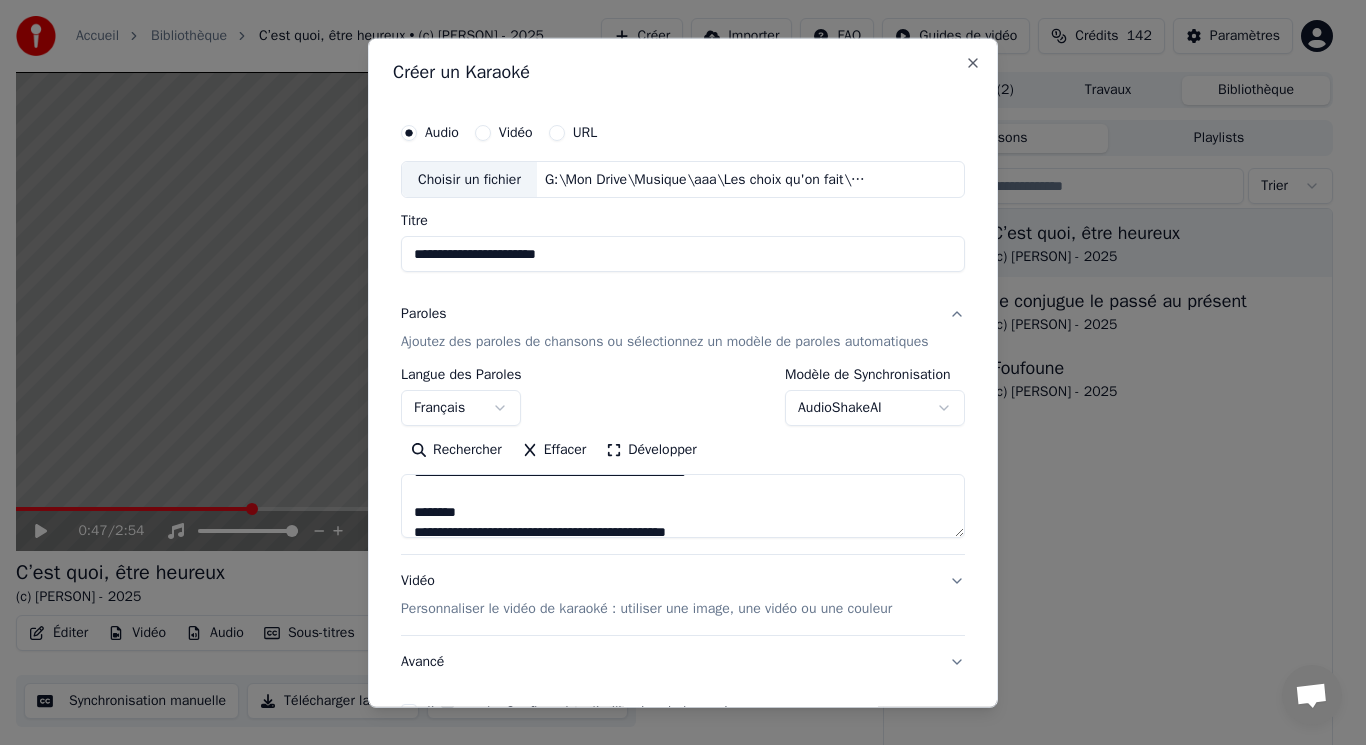 scroll, scrollTop: 100, scrollLeft: 0, axis: vertical 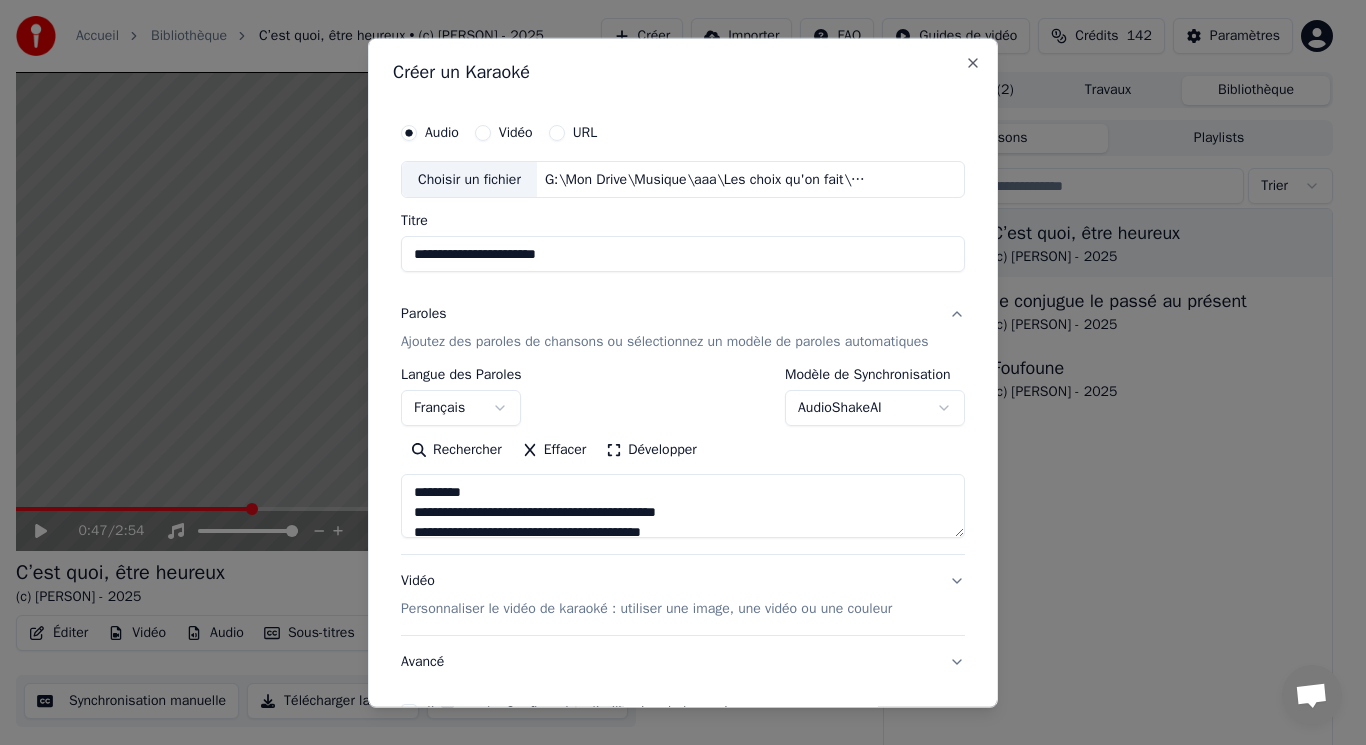 click at bounding box center [683, 506] 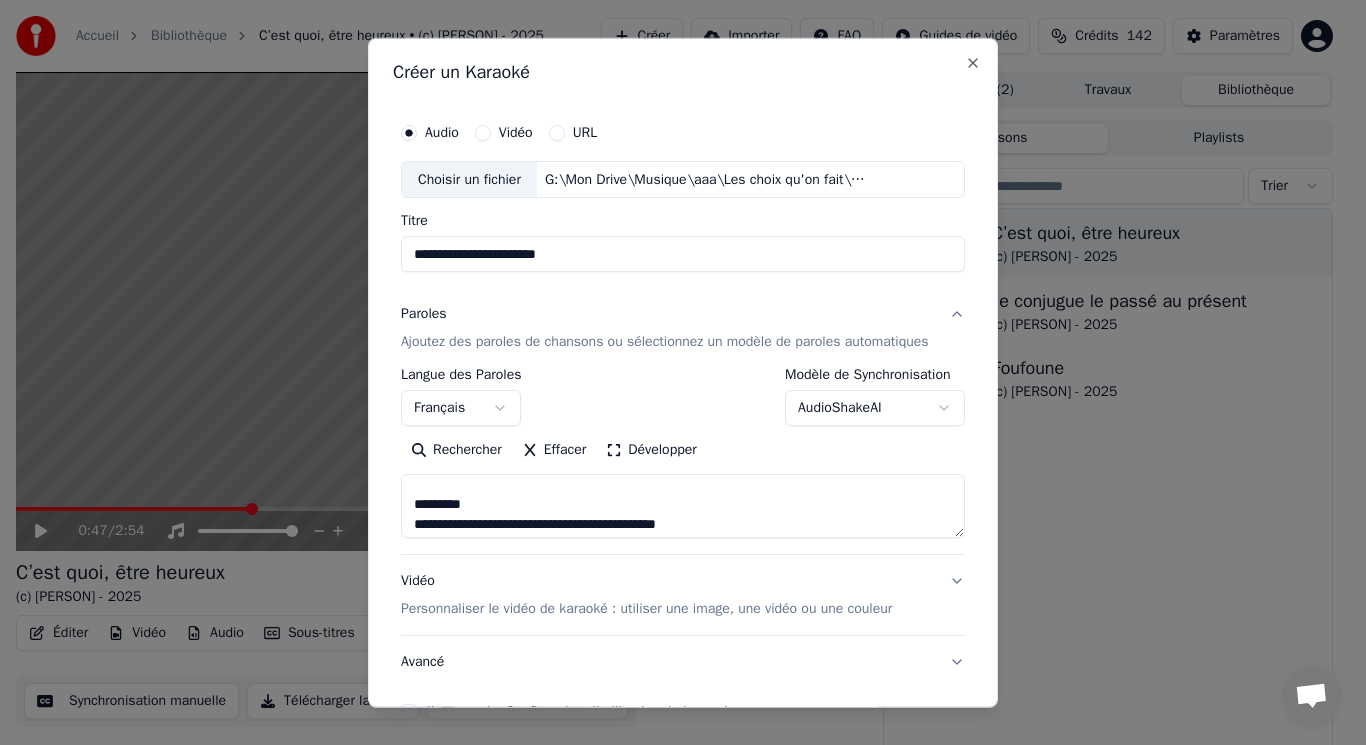 drag, startPoint x: 474, startPoint y: 492, endPoint x: 385, endPoint y: 499, distance: 89.27486 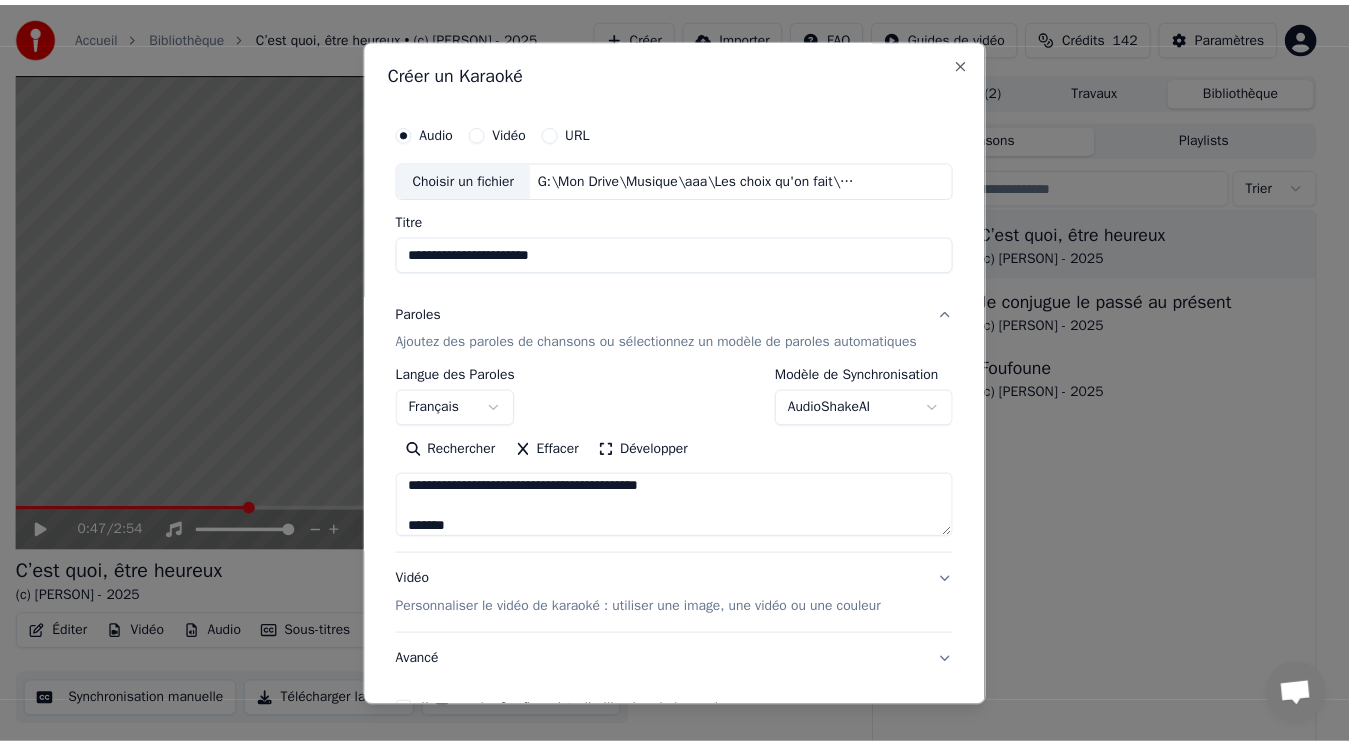 scroll, scrollTop: 585, scrollLeft: 0, axis: vertical 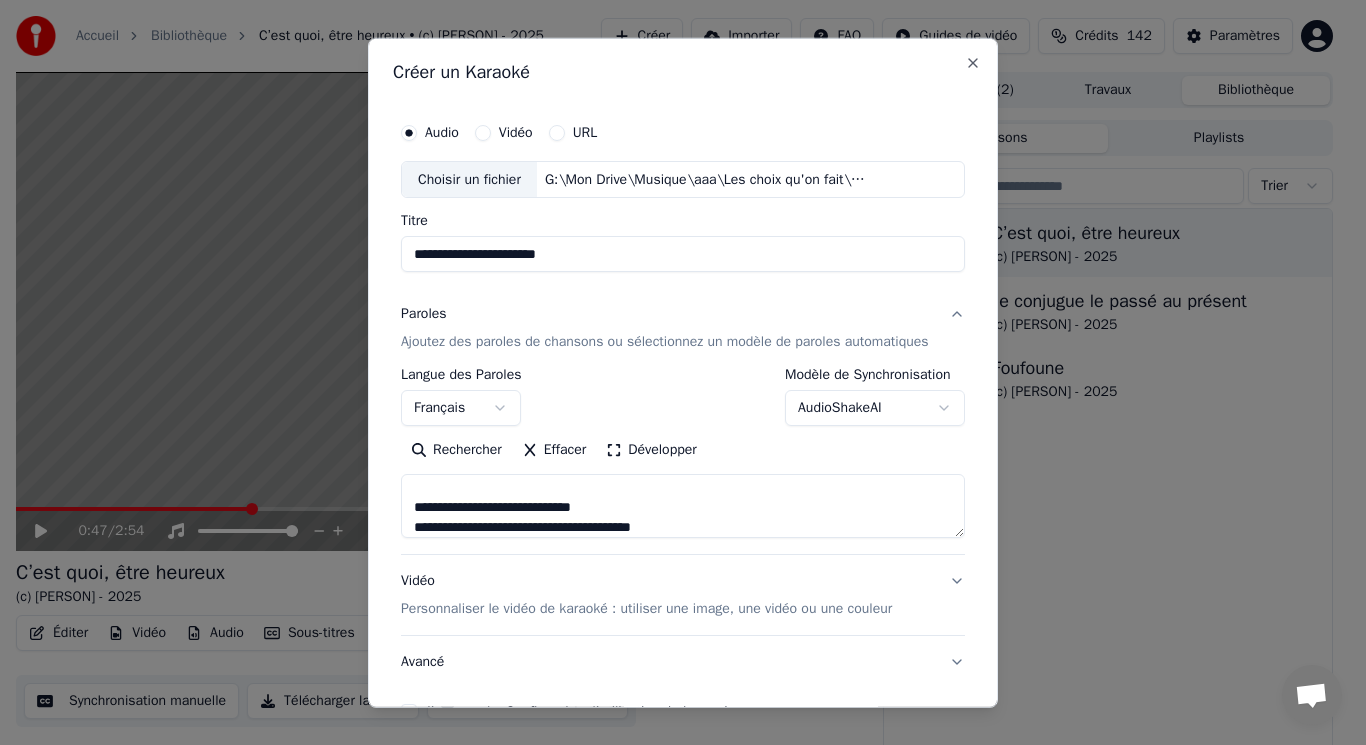 type on "**********" 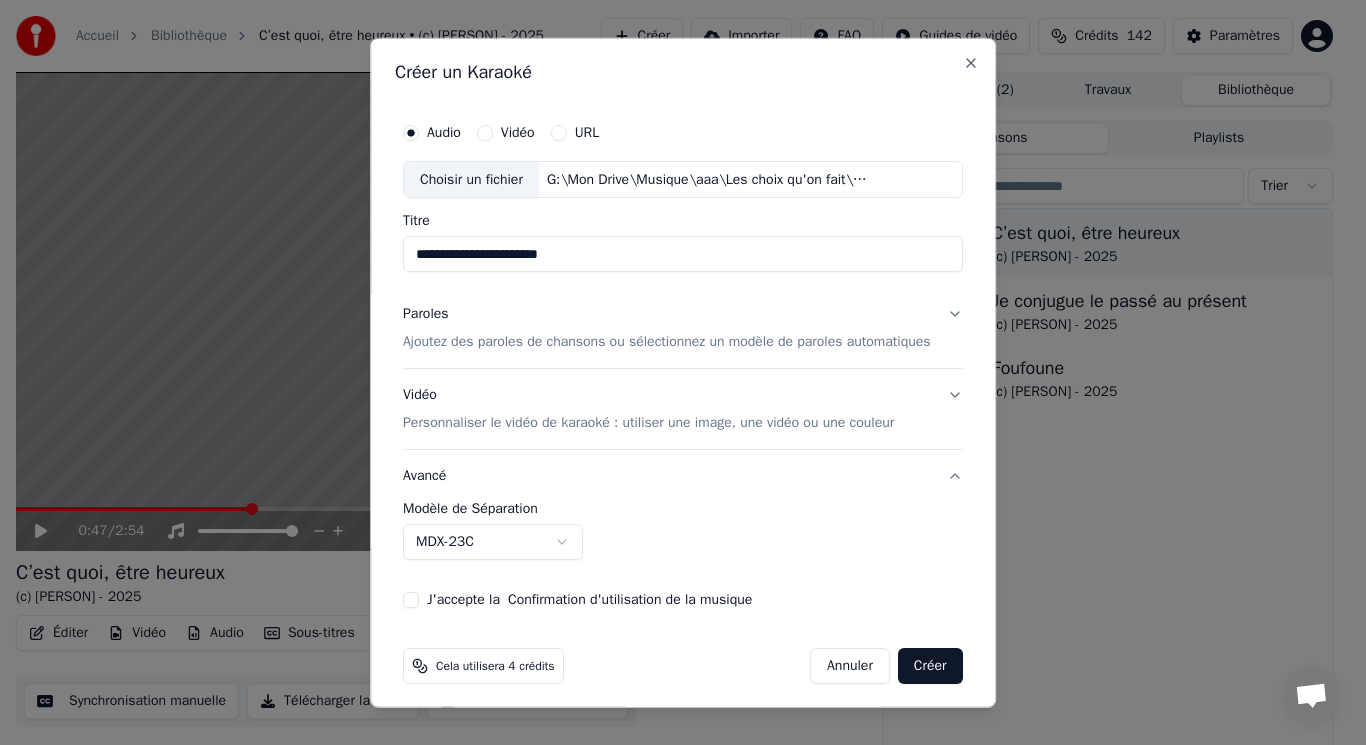 click on "J'accepte la   Confirmation d'utilisation de la musique" at bounding box center [683, 600] 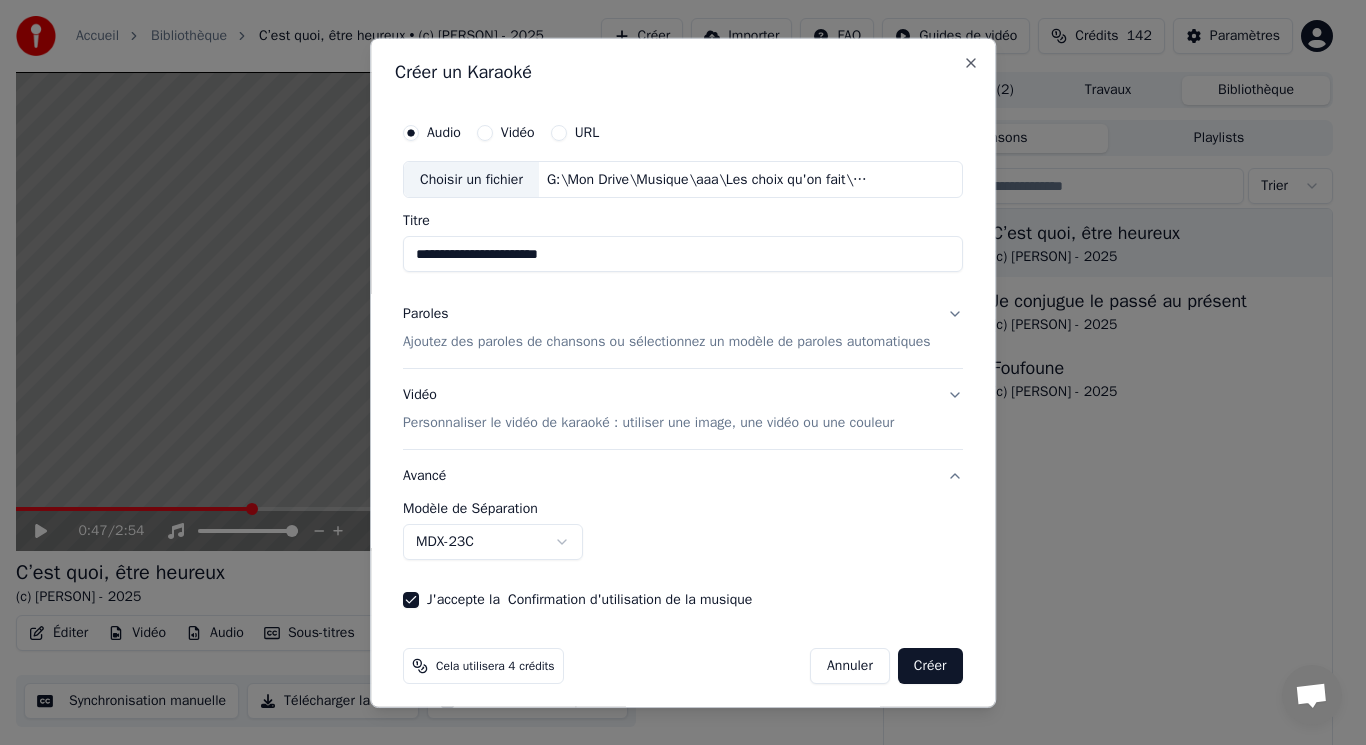 click on "Créer" at bounding box center (930, 666) 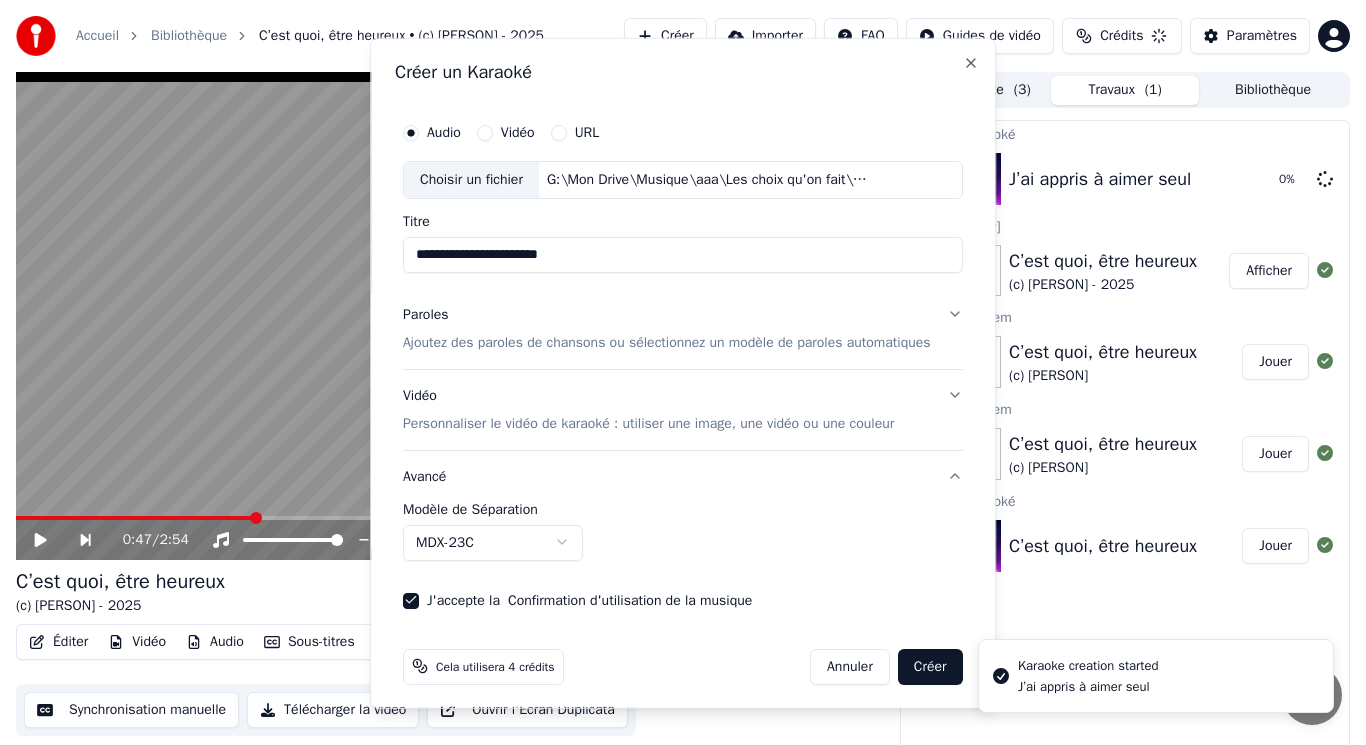 type 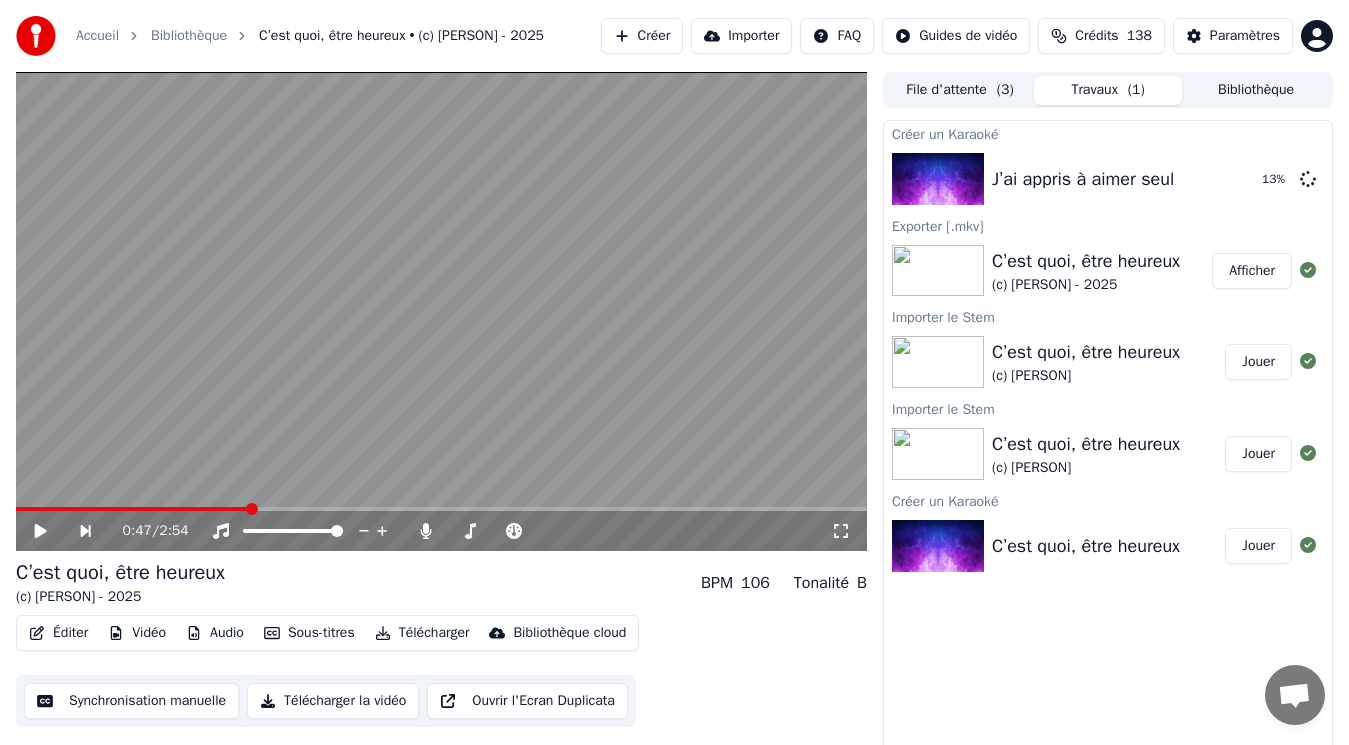 drag, startPoint x: 1164, startPoint y: 284, endPoint x: 1057, endPoint y: 283, distance: 107.00467 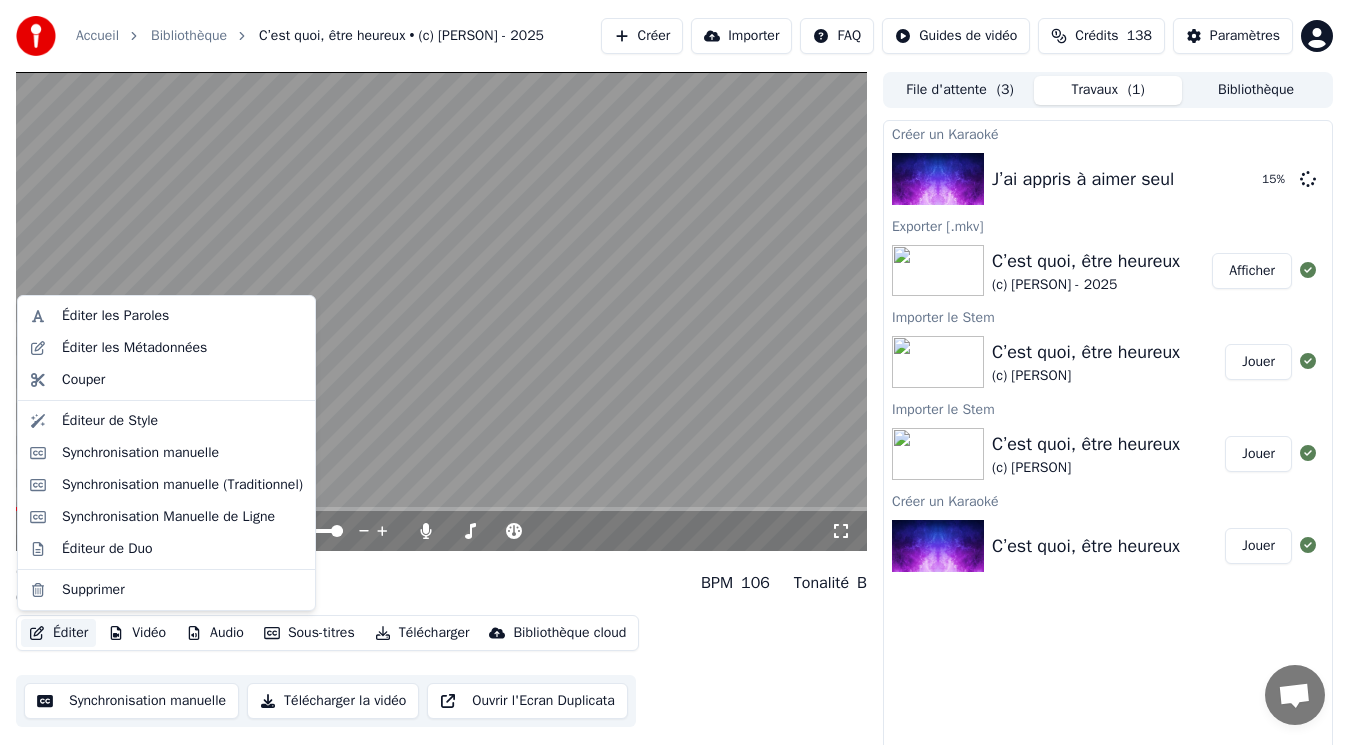 click on "Éditer" at bounding box center (58, 633) 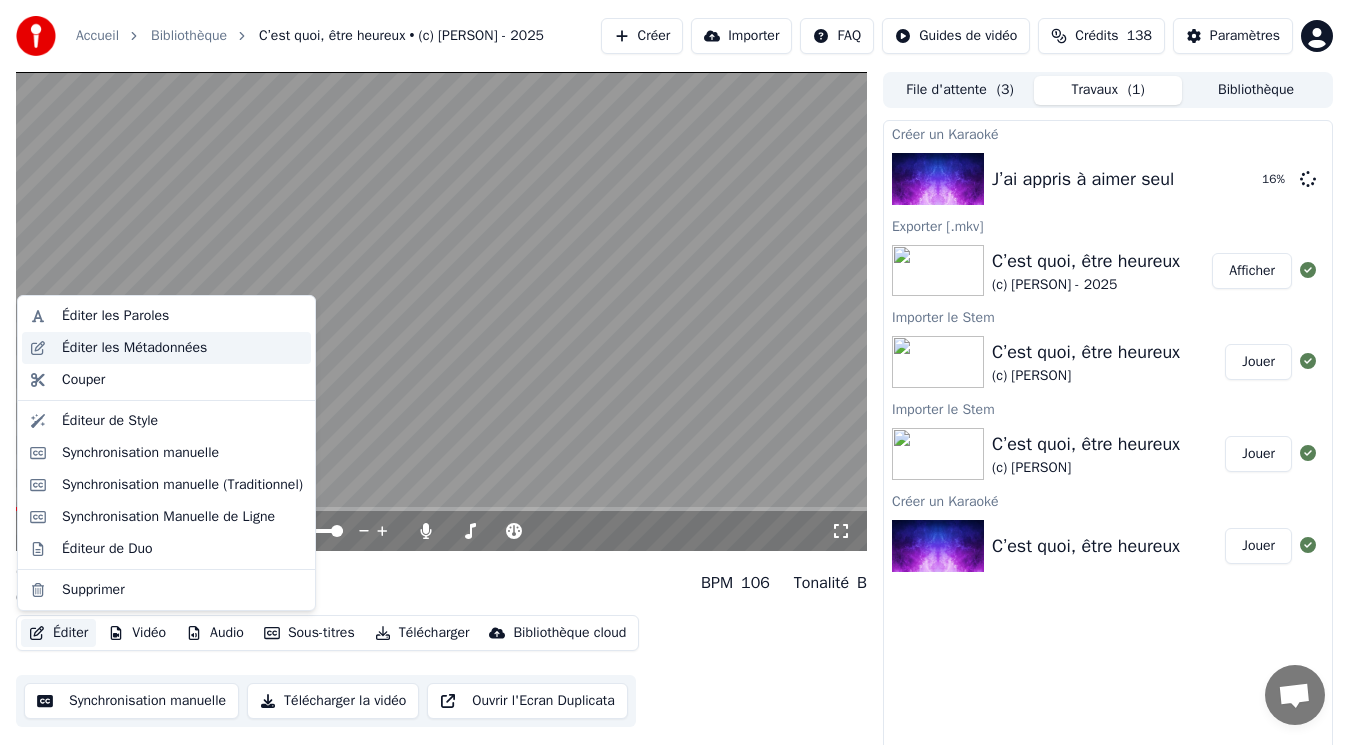 click on "Éditer les Métadonnées" at bounding box center (166, 348) 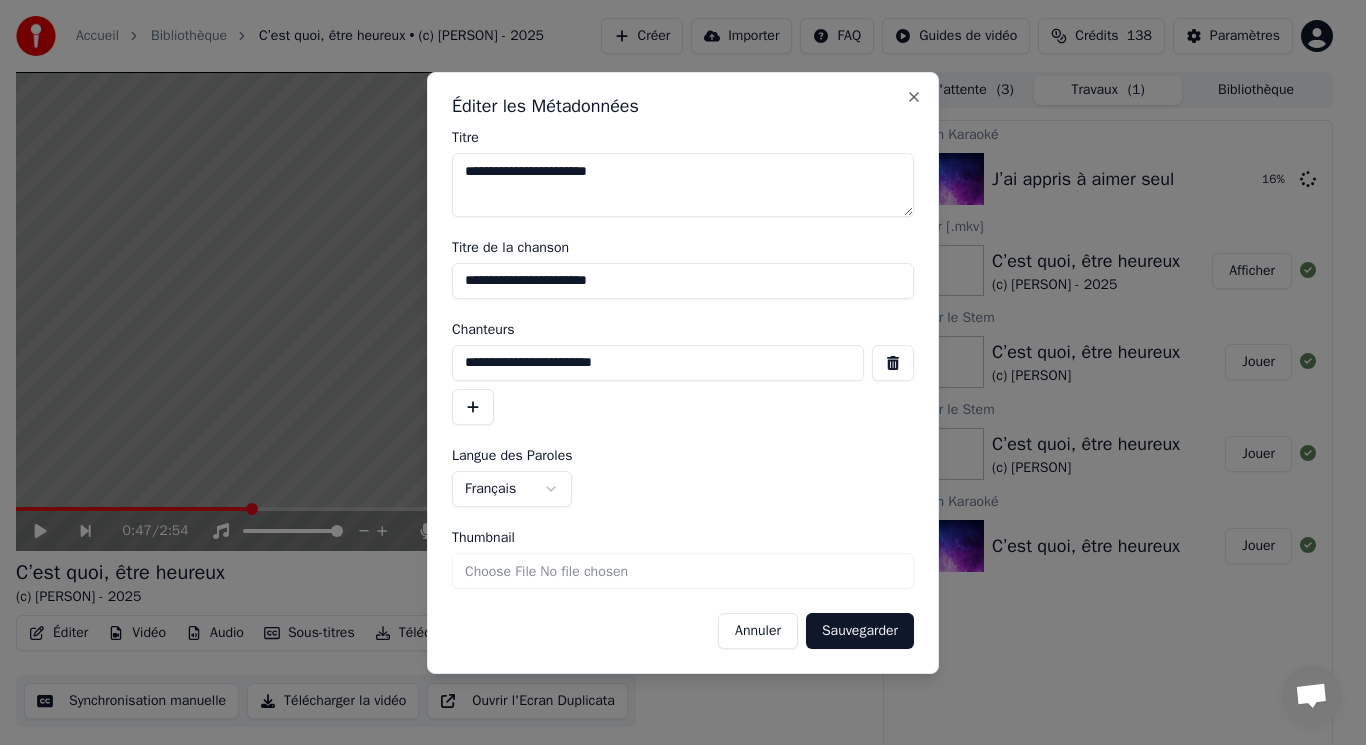 drag, startPoint x: 670, startPoint y: 362, endPoint x: 466, endPoint y: 378, distance: 204.6265 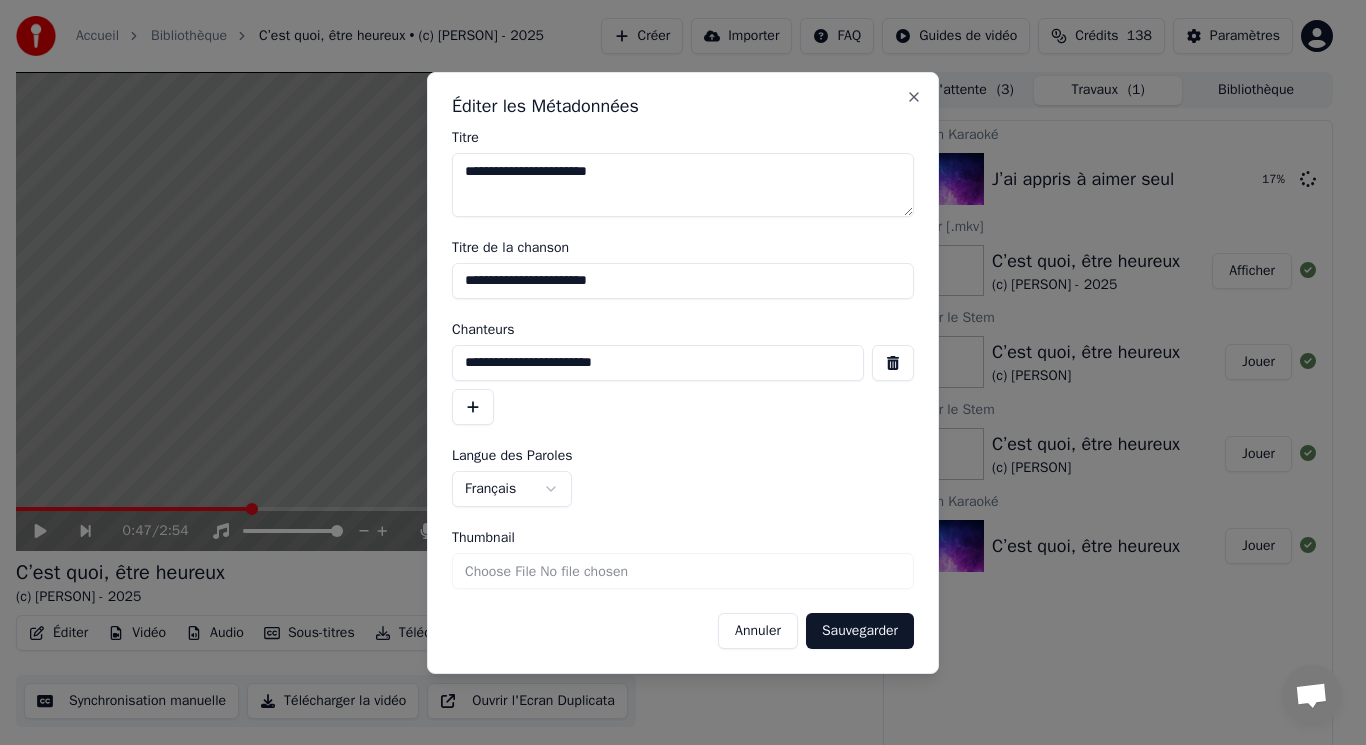 click on "Annuler" at bounding box center [758, 631] 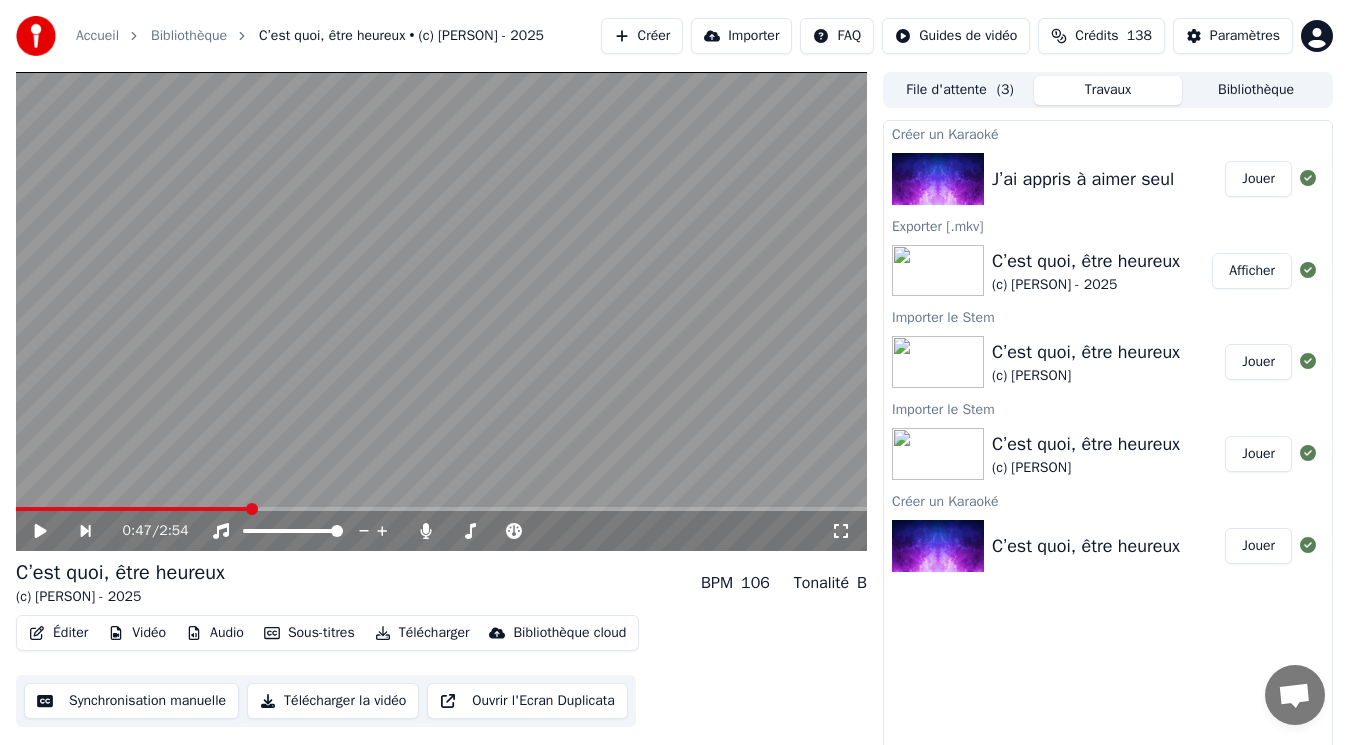 click at bounding box center (938, 179) 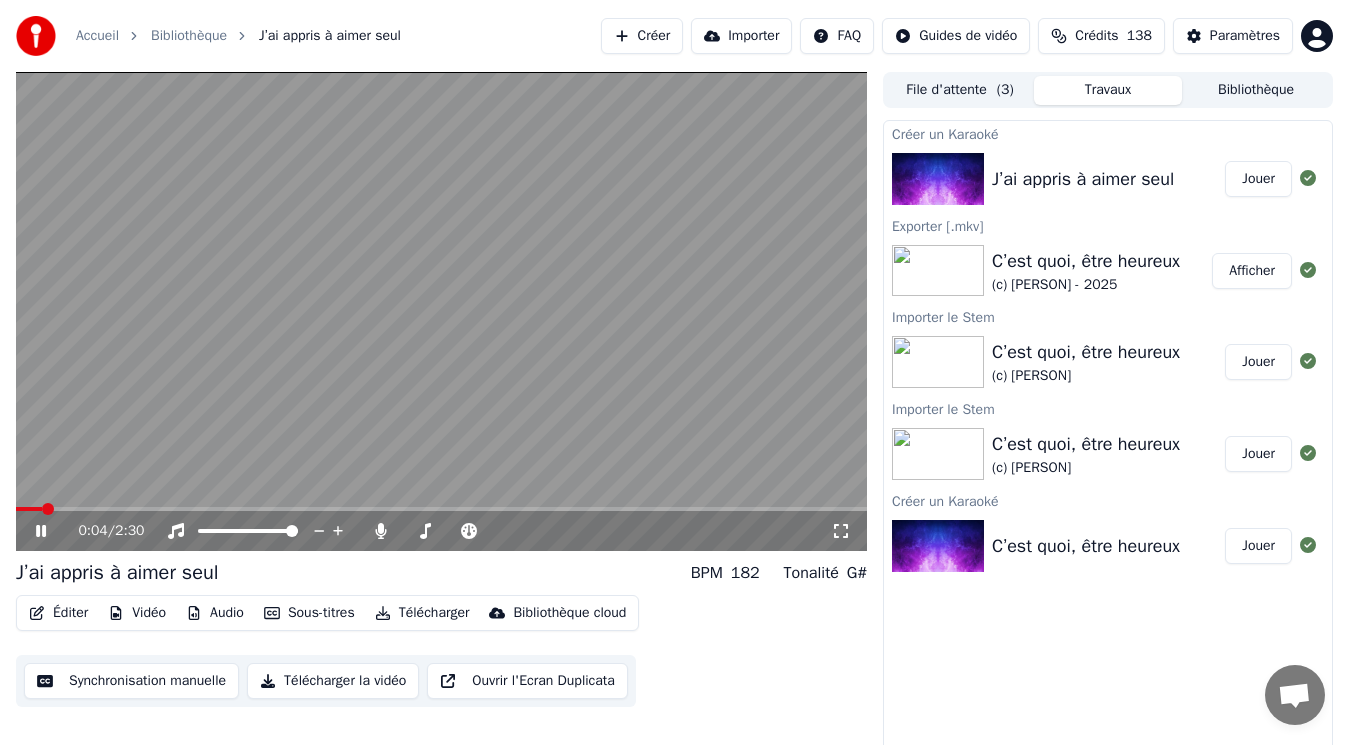 click 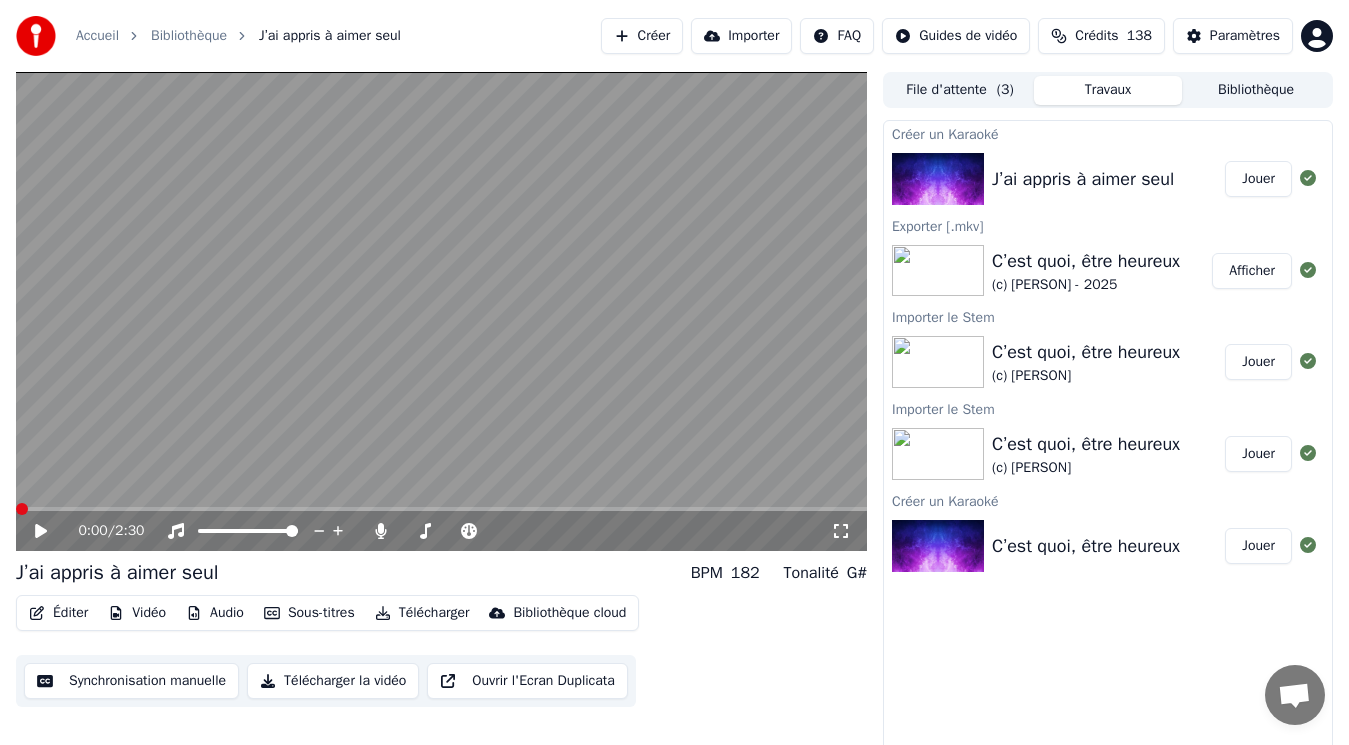 click at bounding box center (16, 509) 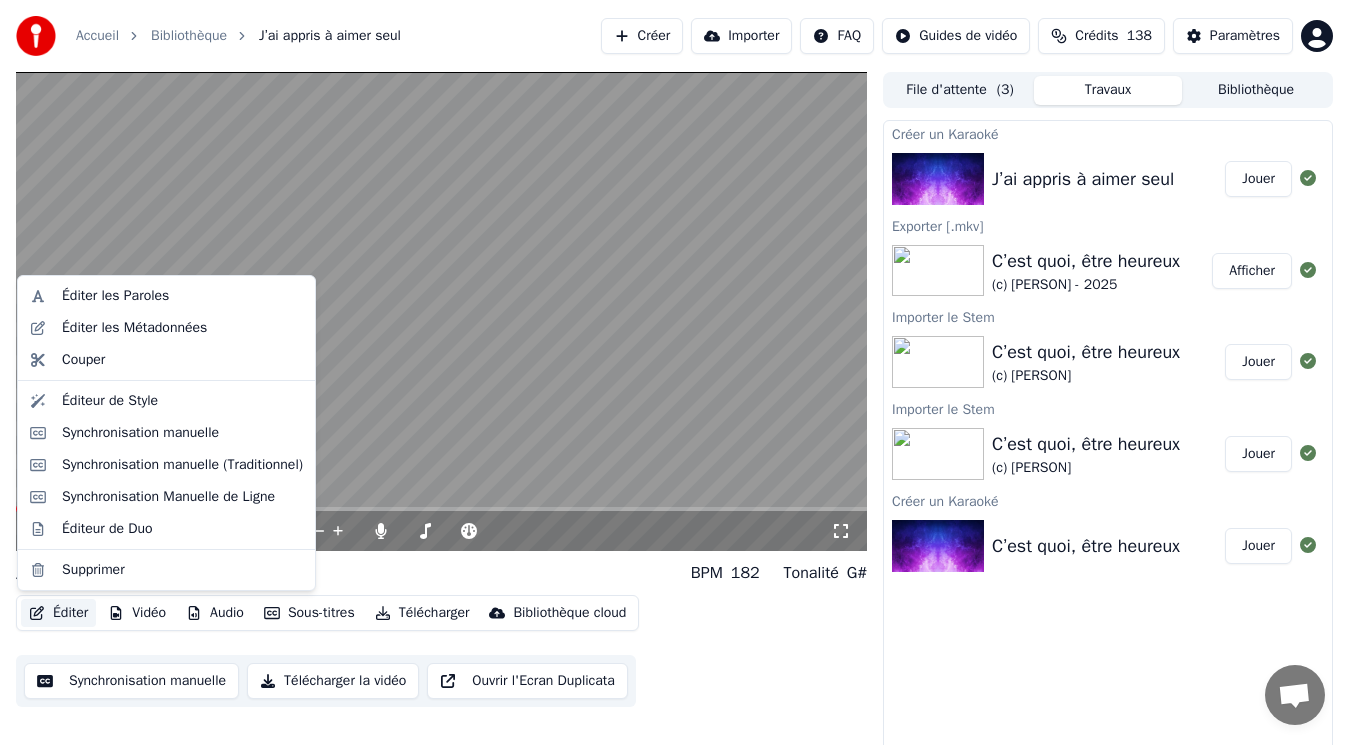 click 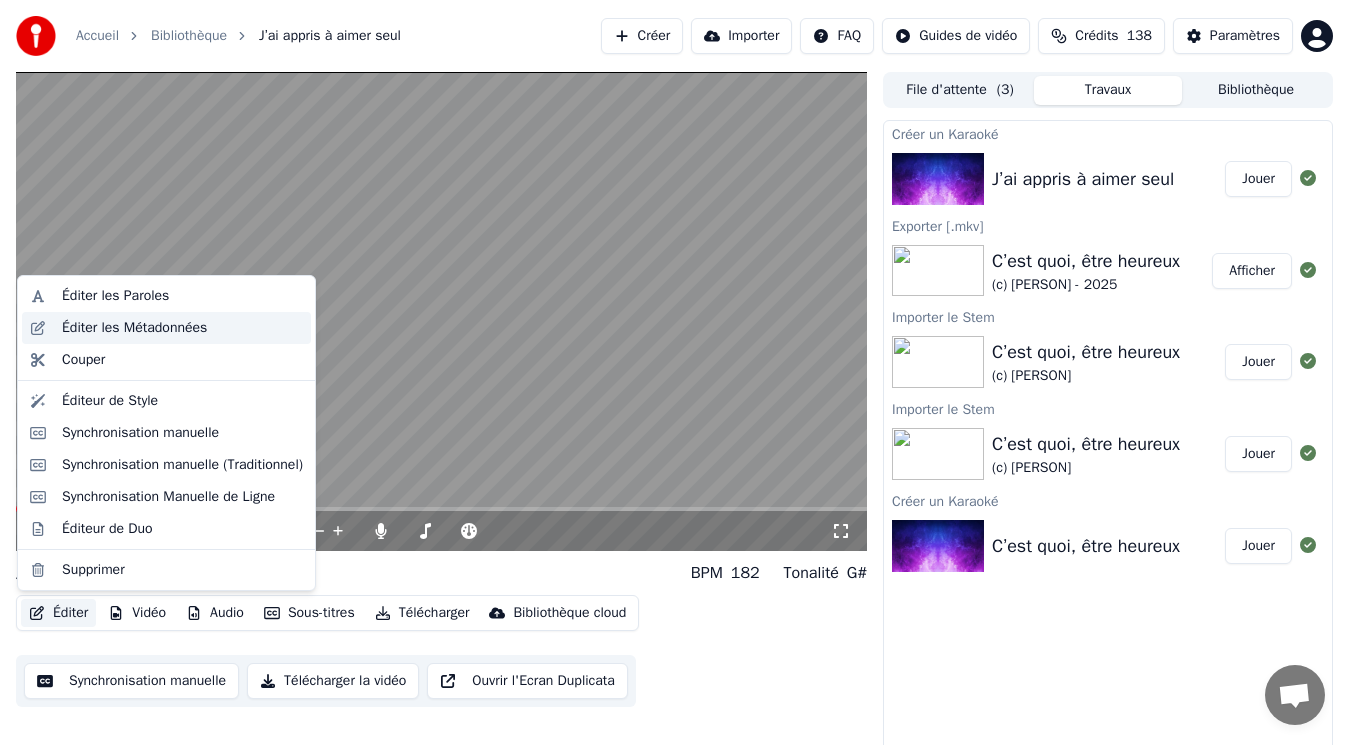 click on "Éditer les Métadonnées" at bounding box center [134, 328] 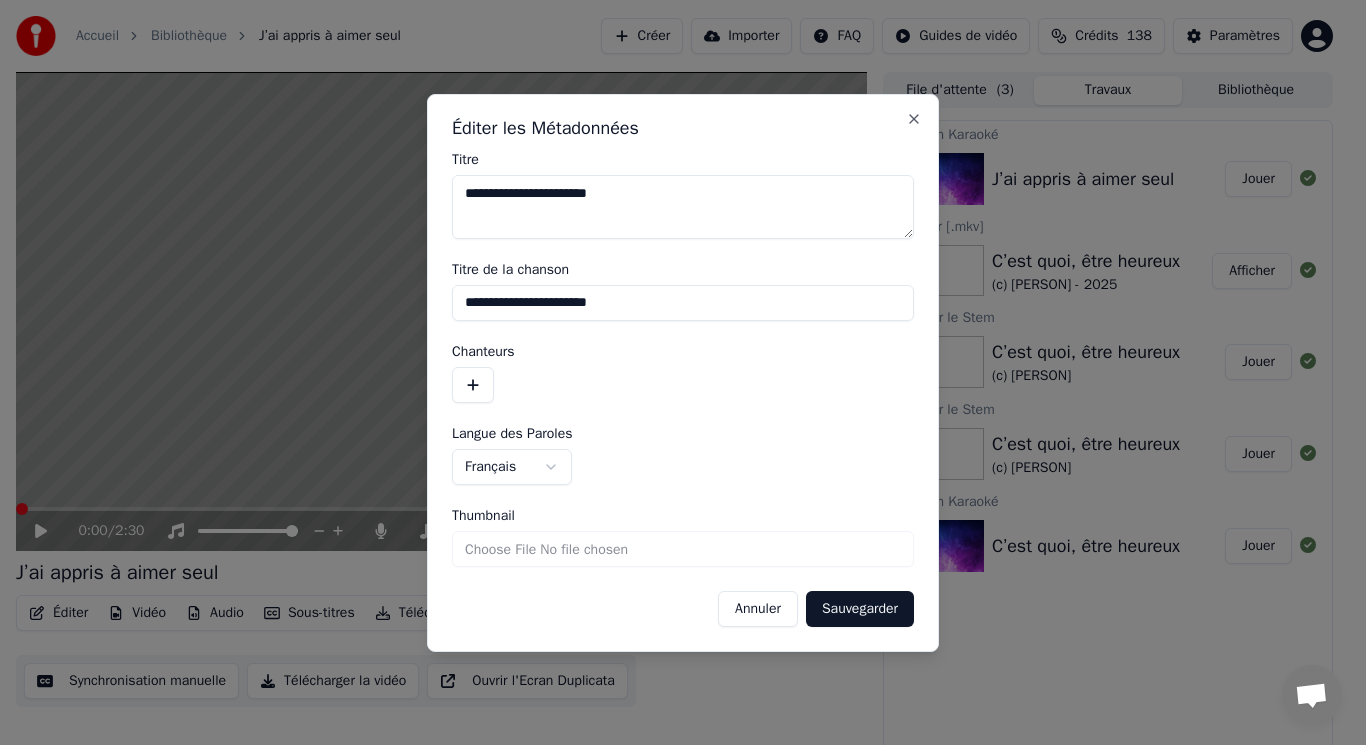click at bounding box center (473, 385) 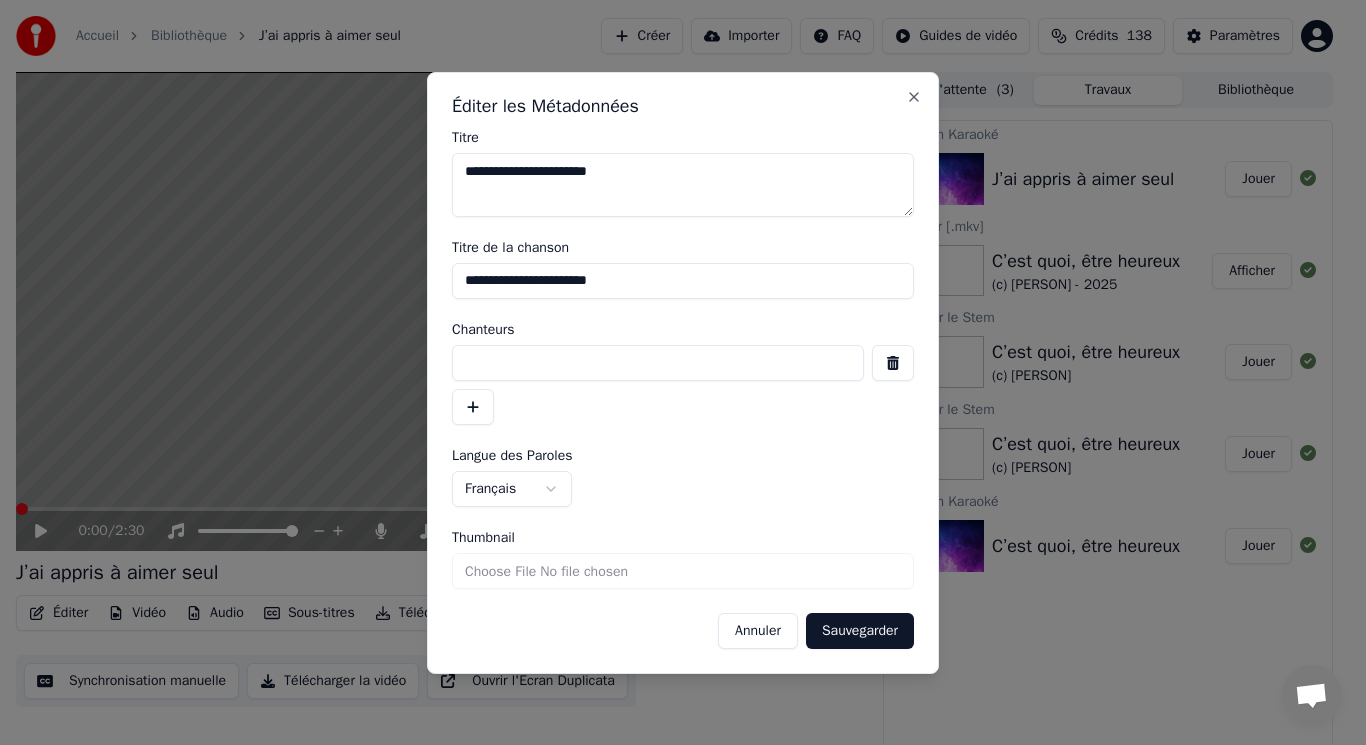 paste on "**********" 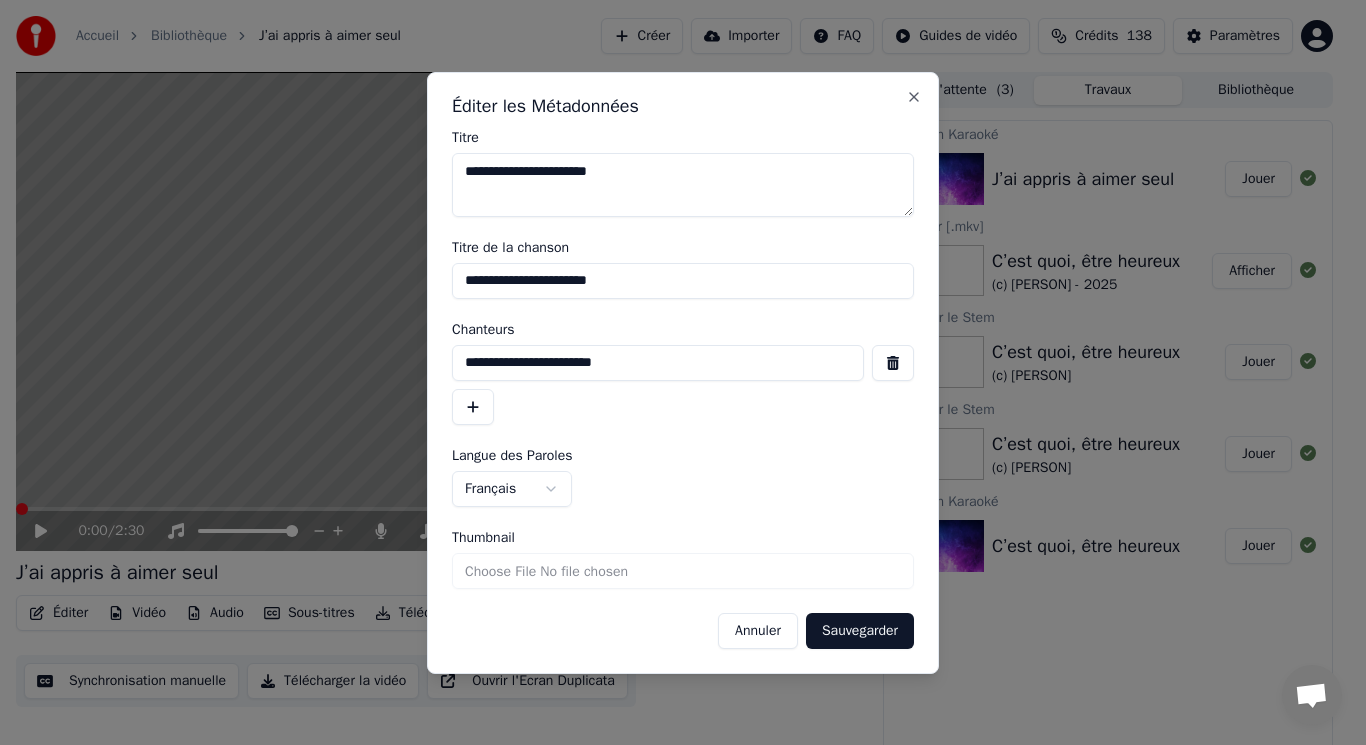 type on "**********" 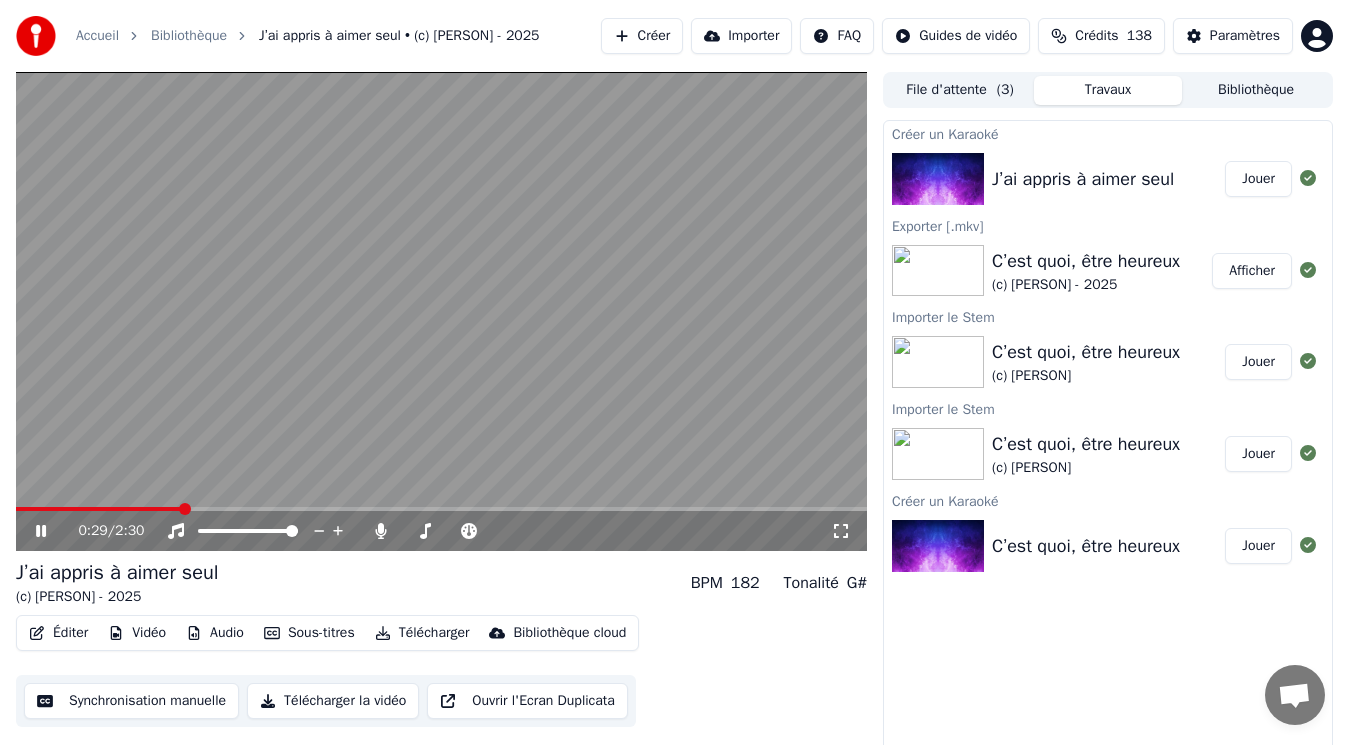 click 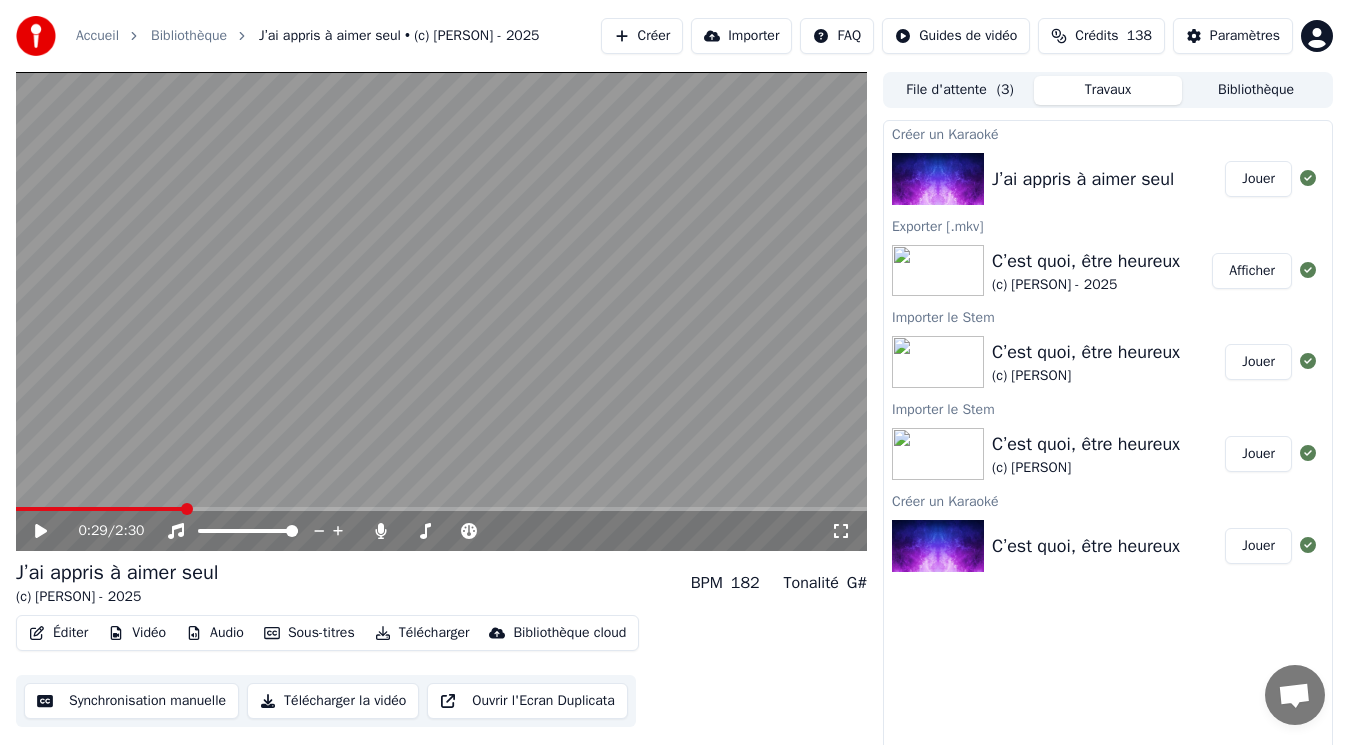 click 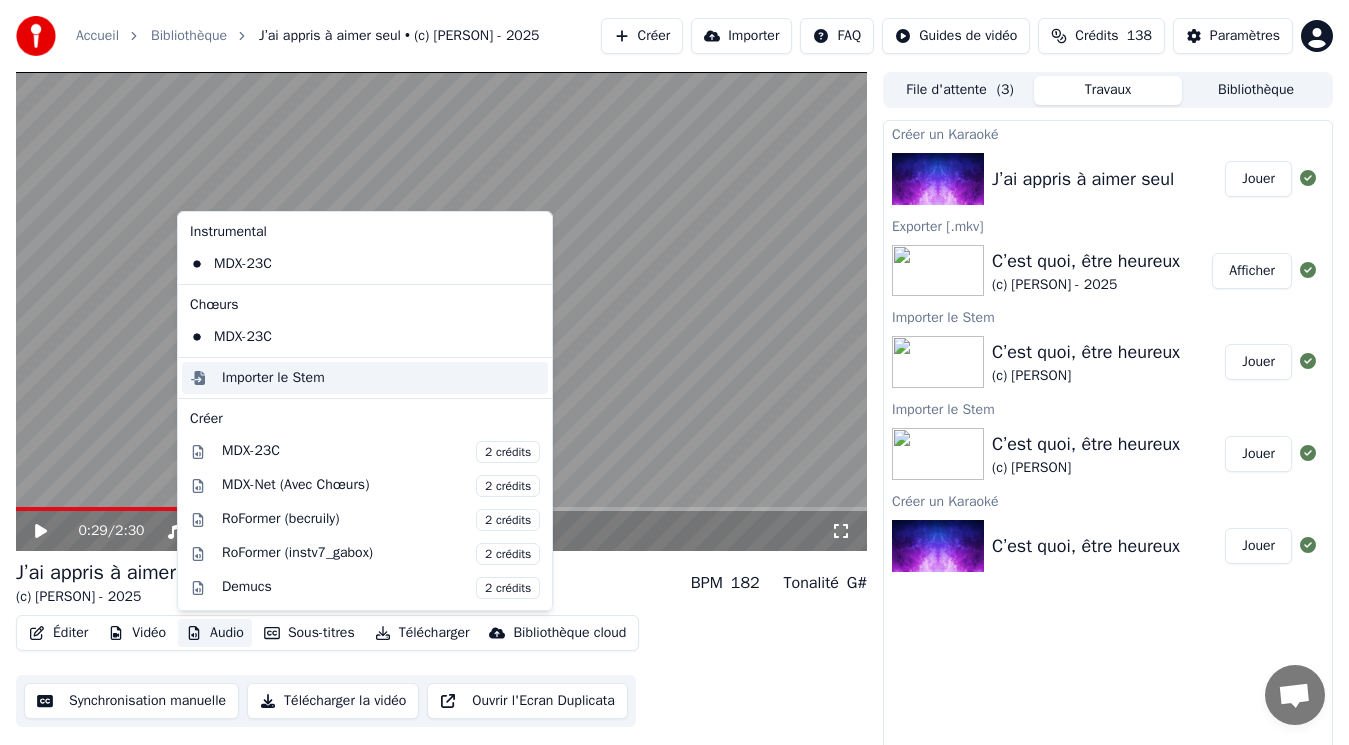 click on "Importer le Stem" at bounding box center [273, 378] 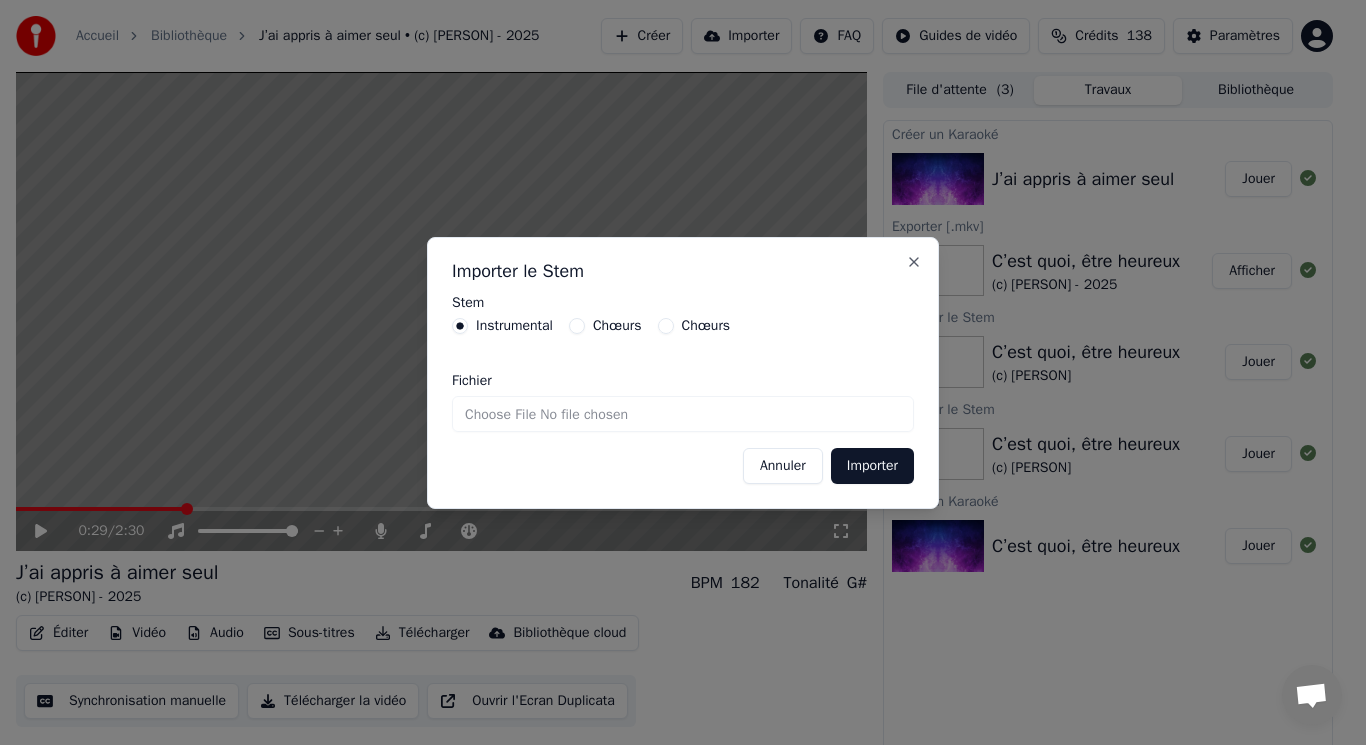 click on "Fichier" at bounding box center (683, 414) 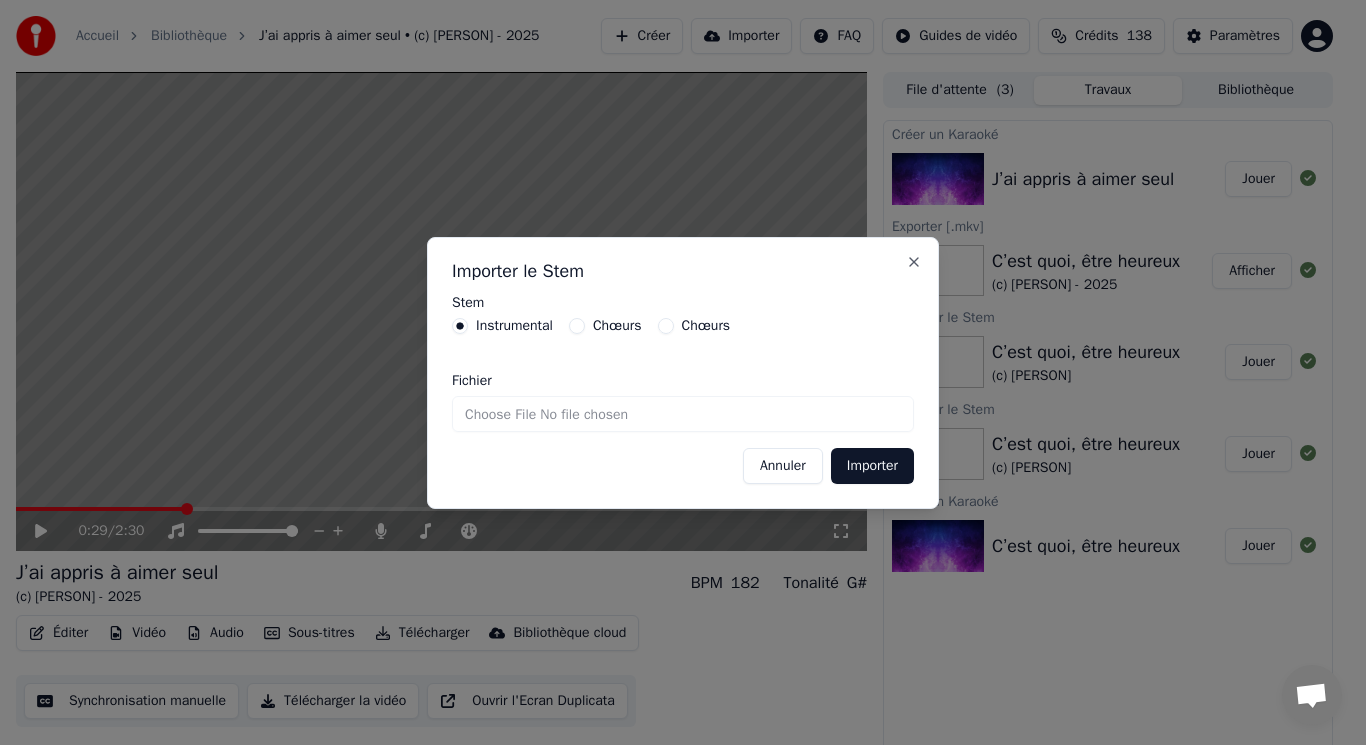 type on "**********" 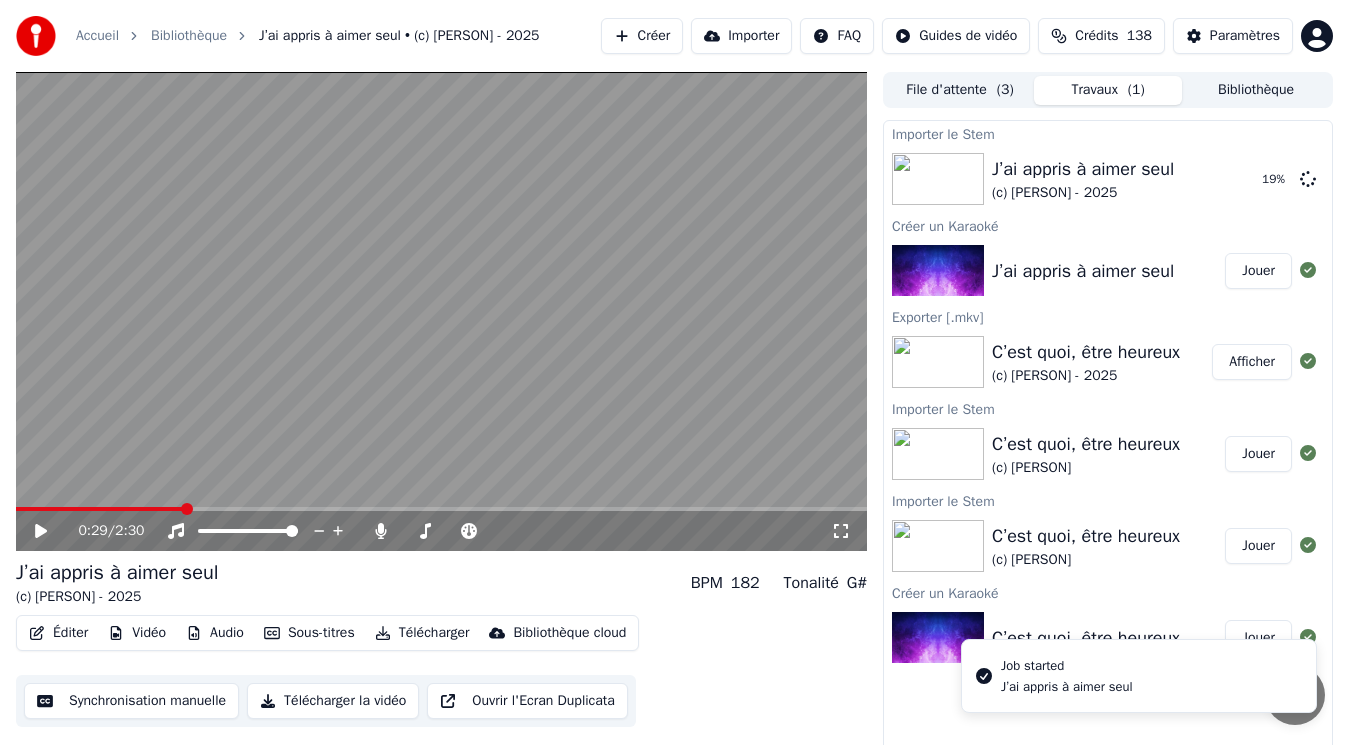 click 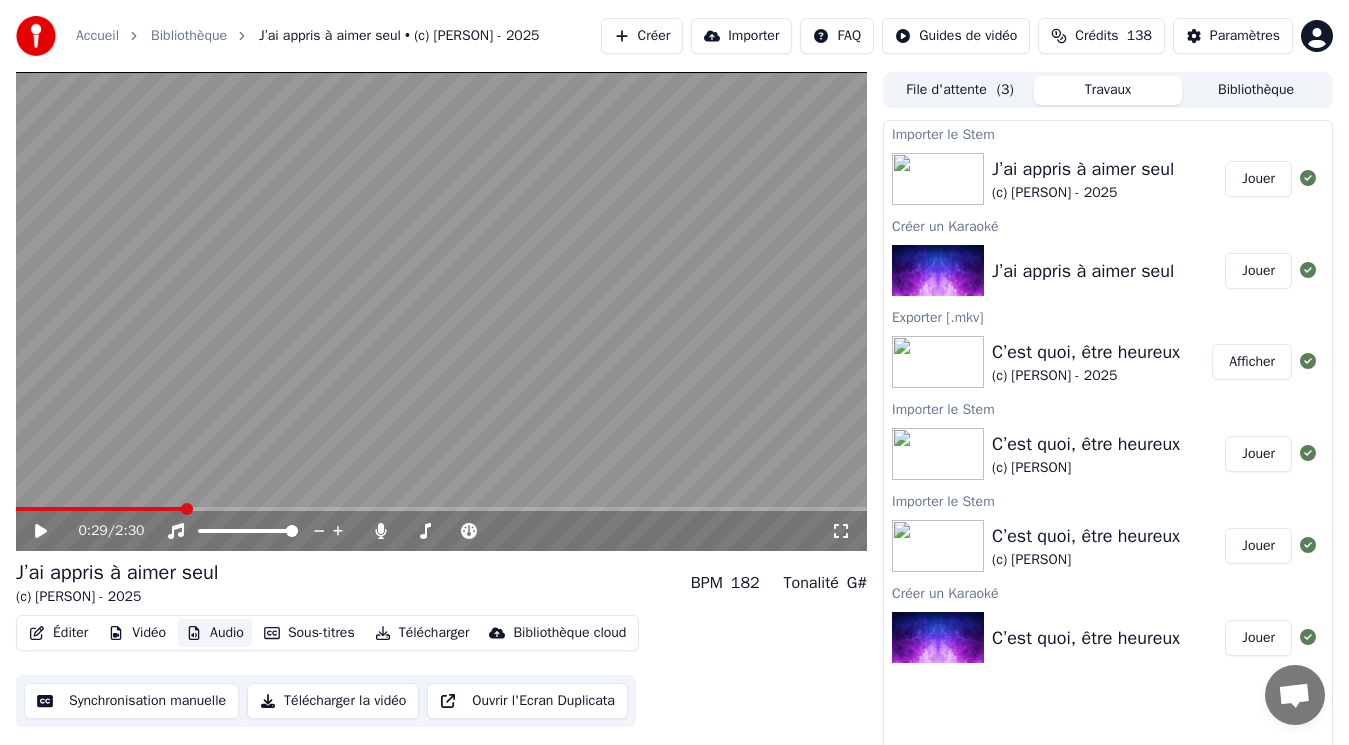click on "Audio" at bounding box center [215, 633] 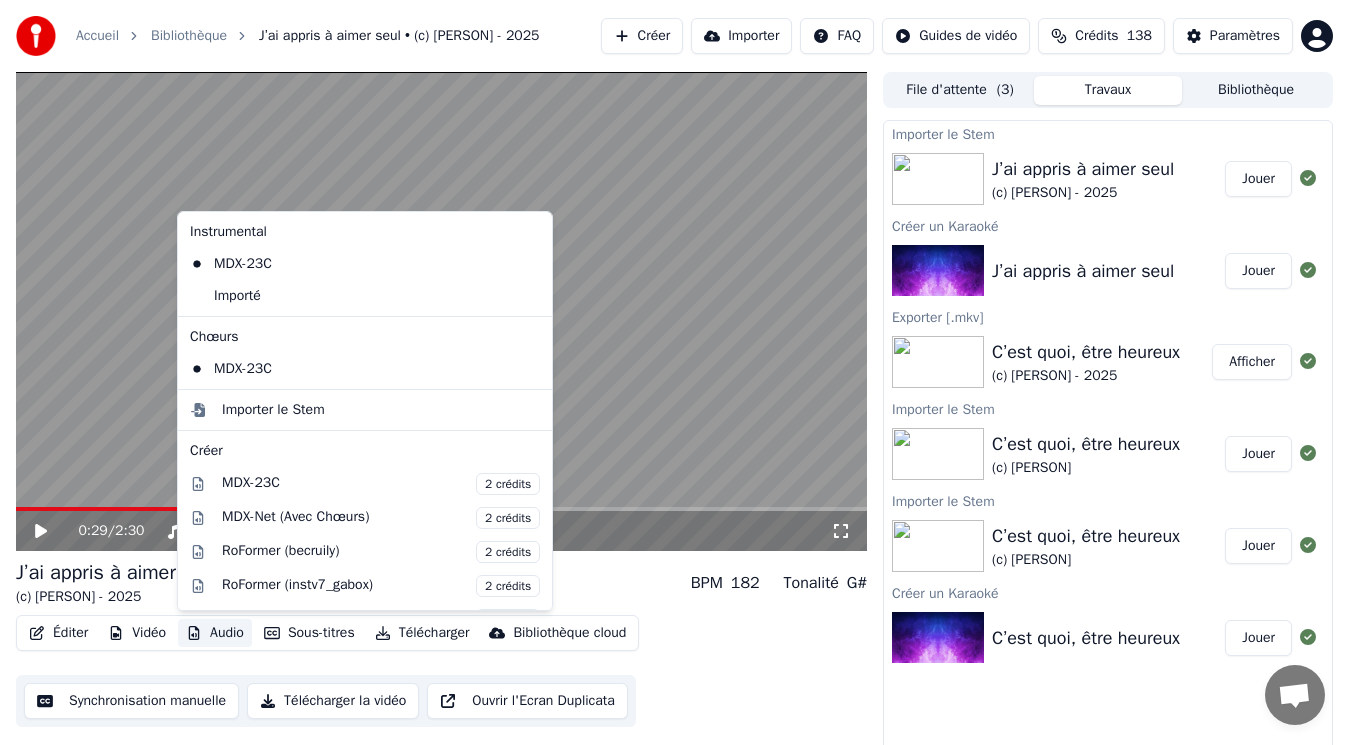 click on "Audio" at bounding box center (215, 633) 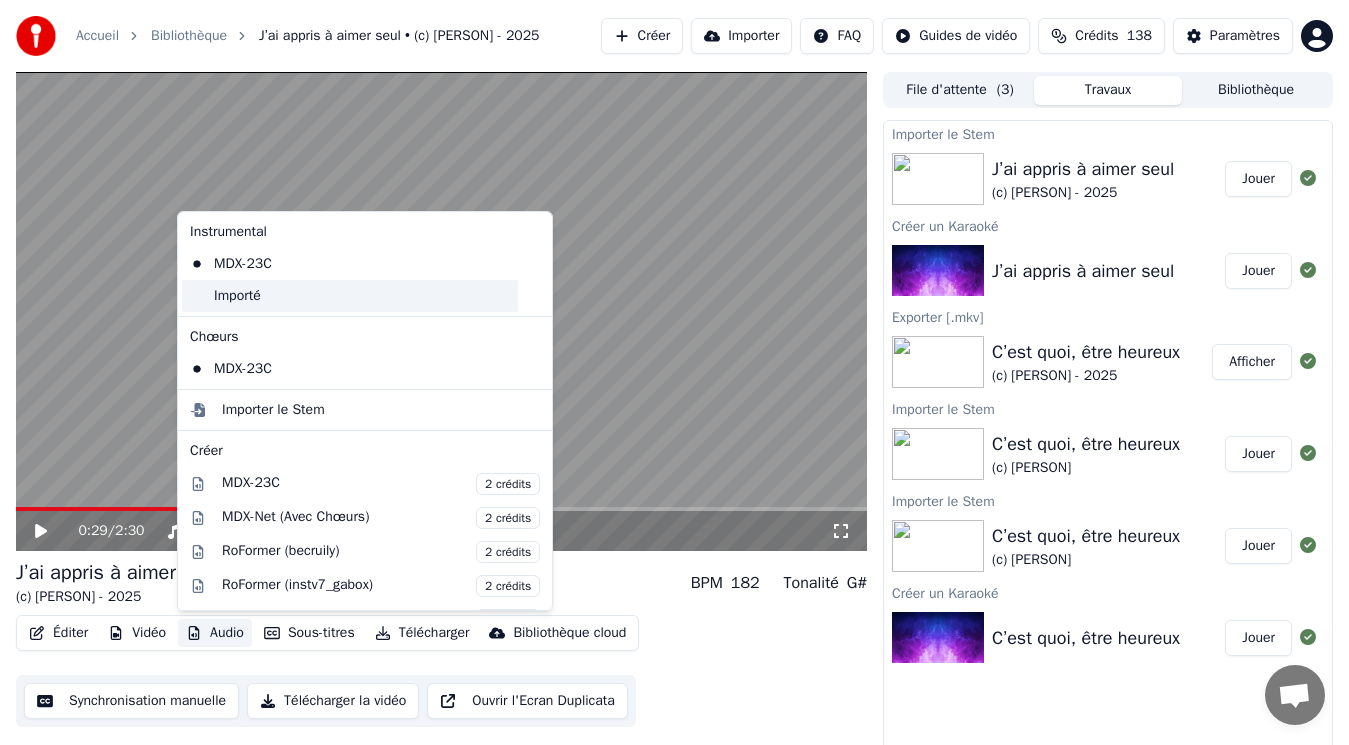 click on "Importé" at bounding box center (350, 296) 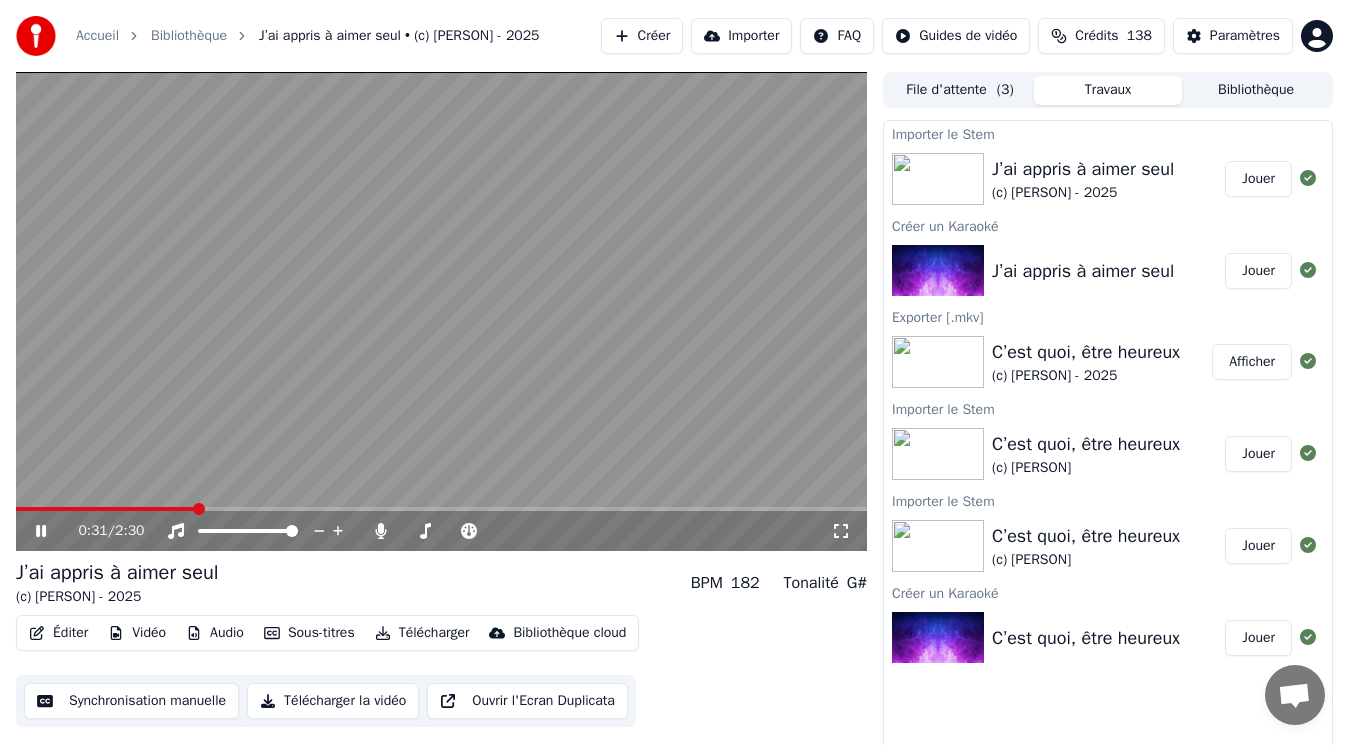 click 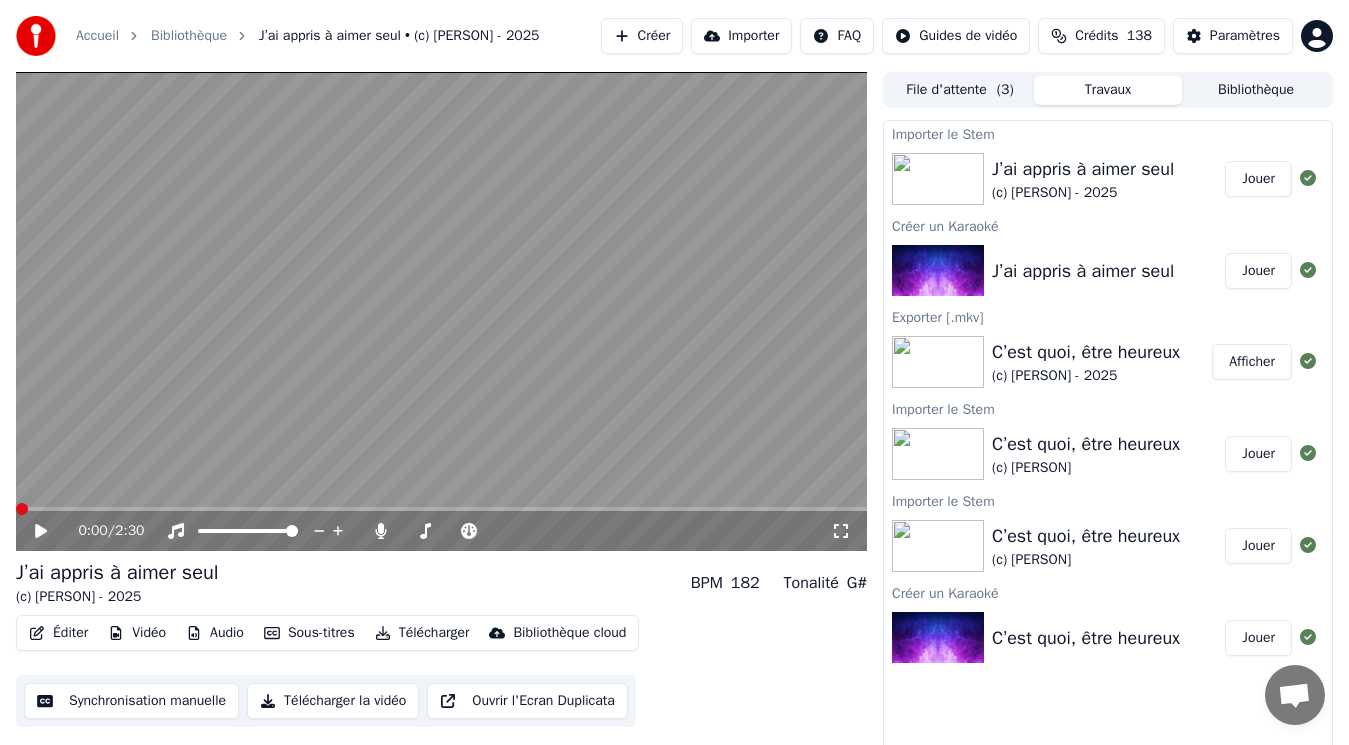 click at bounding box center (22, 509) 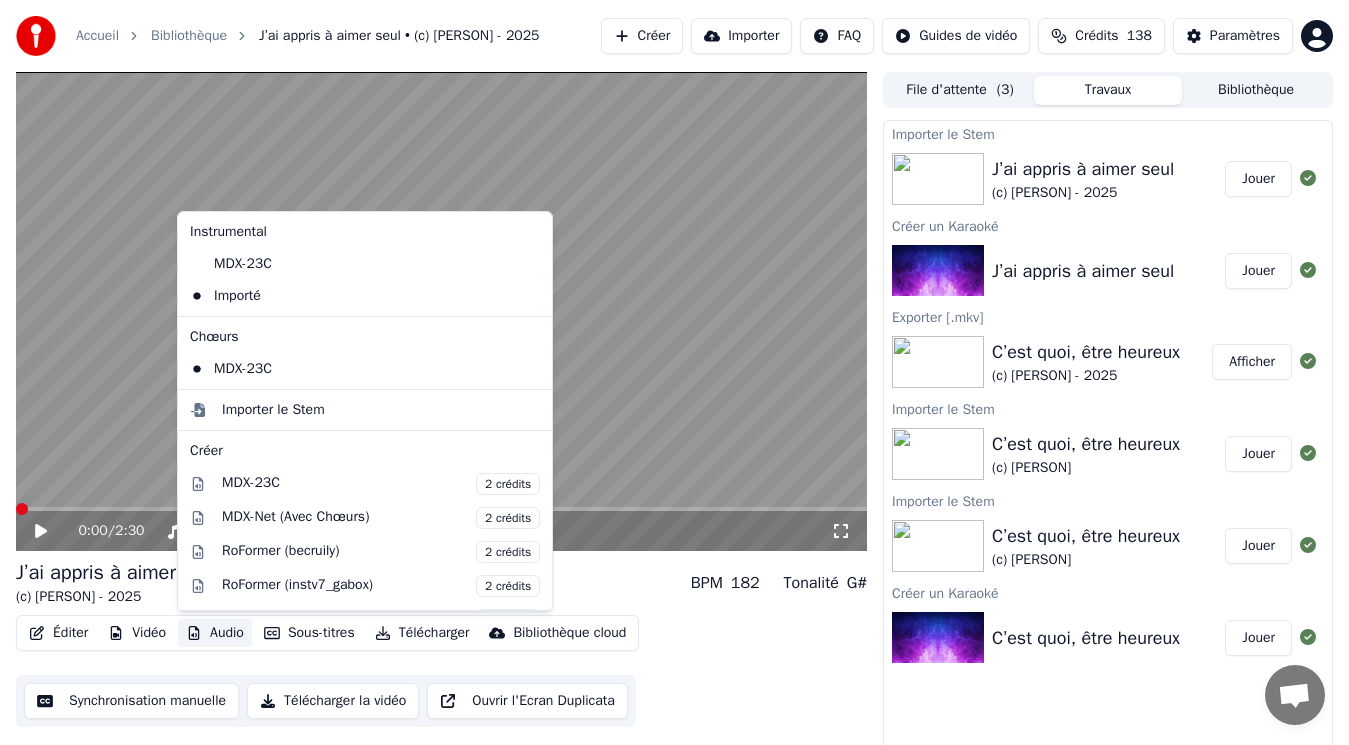 click on "Audio" at bounding box center [215, 633] 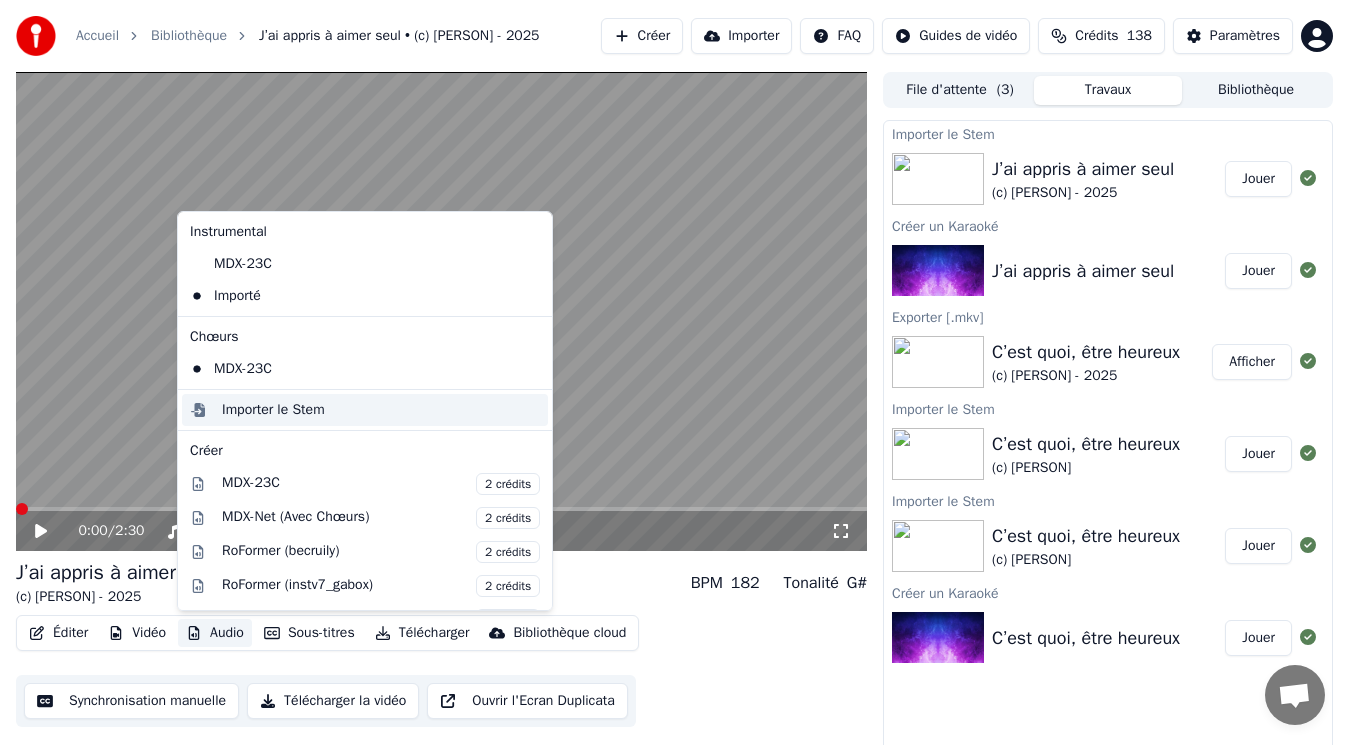 click on "Importer le Stem" at bounding box center (365, 410) 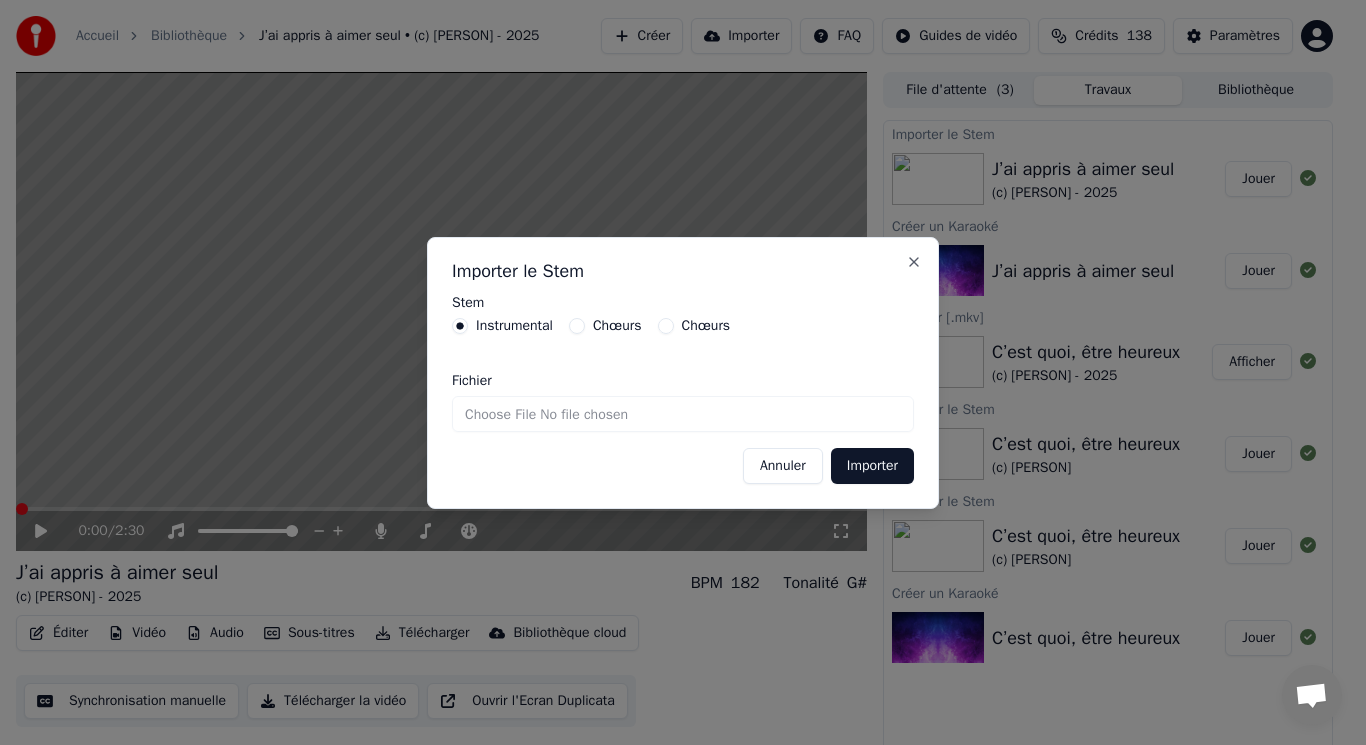 click on "Chœurs" at bounding box center [617, 326] 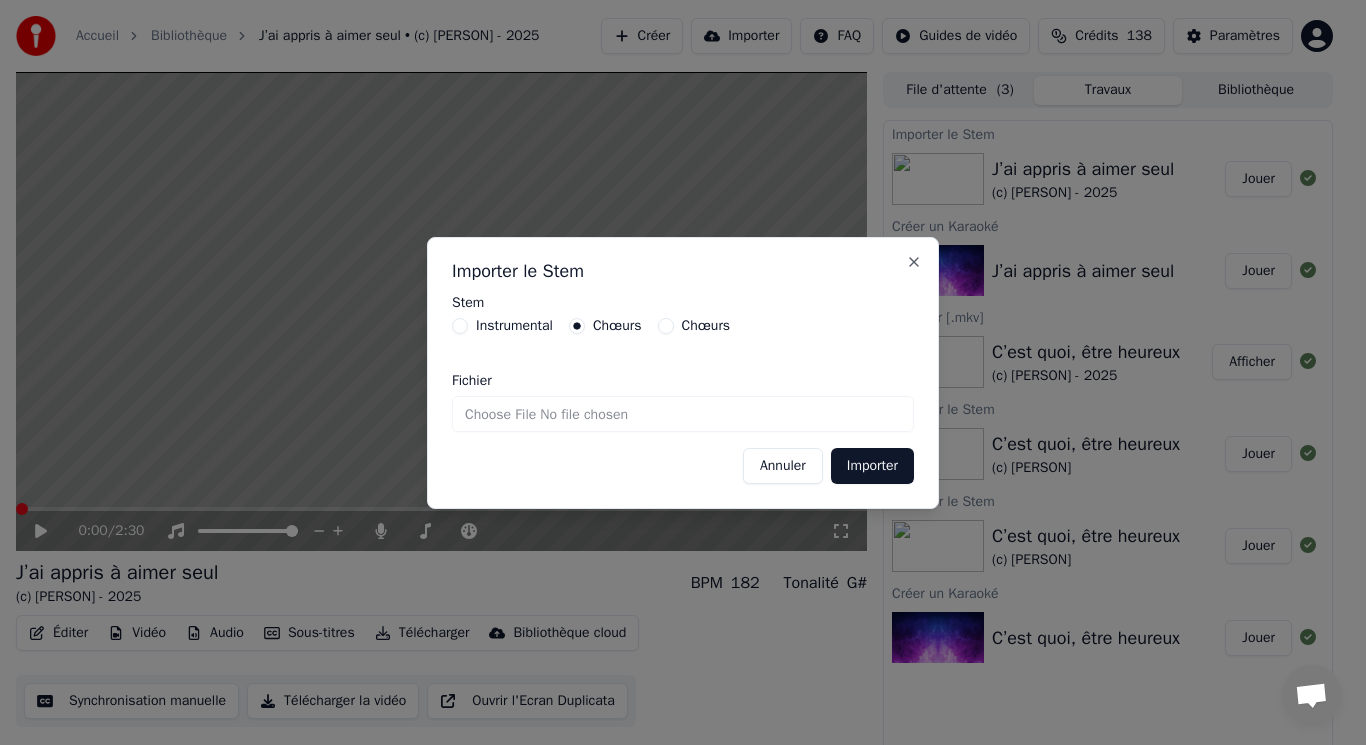 click on "Fichier" at bounding box center (683, 414) 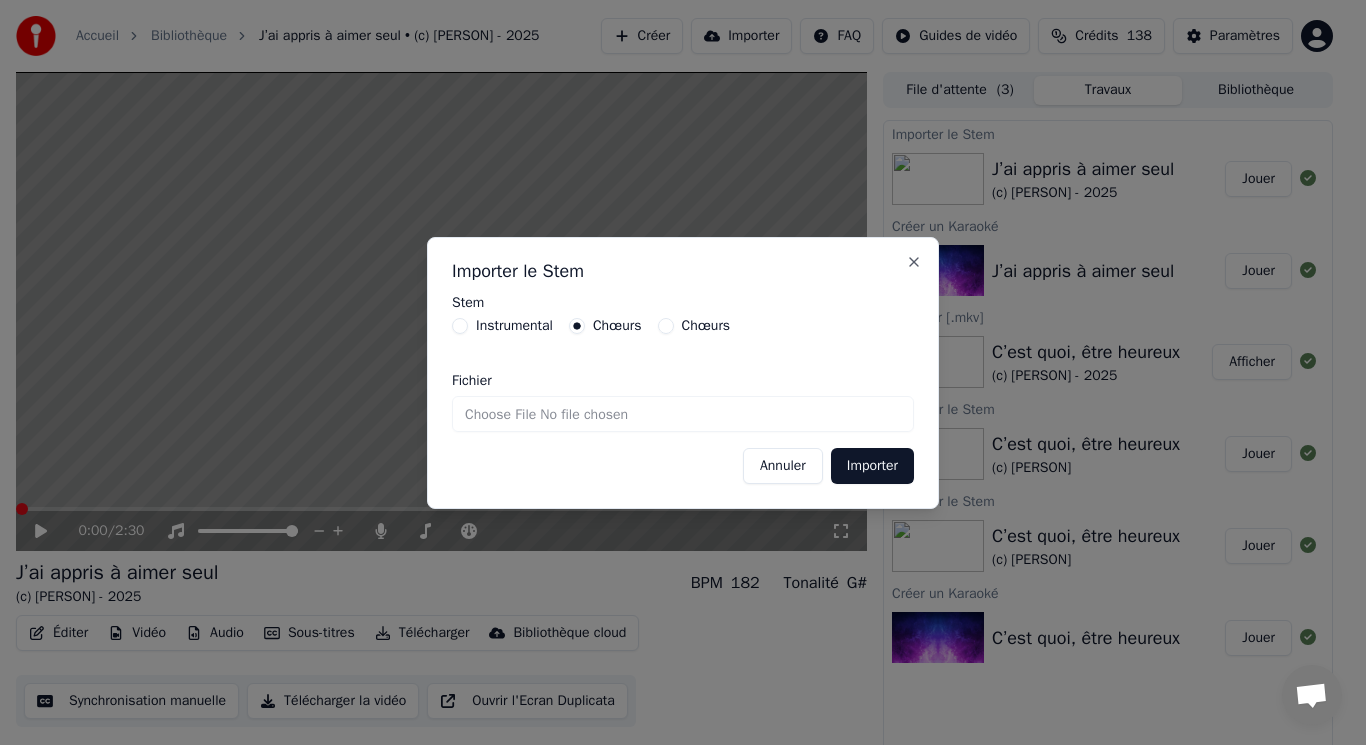 type on "**********" 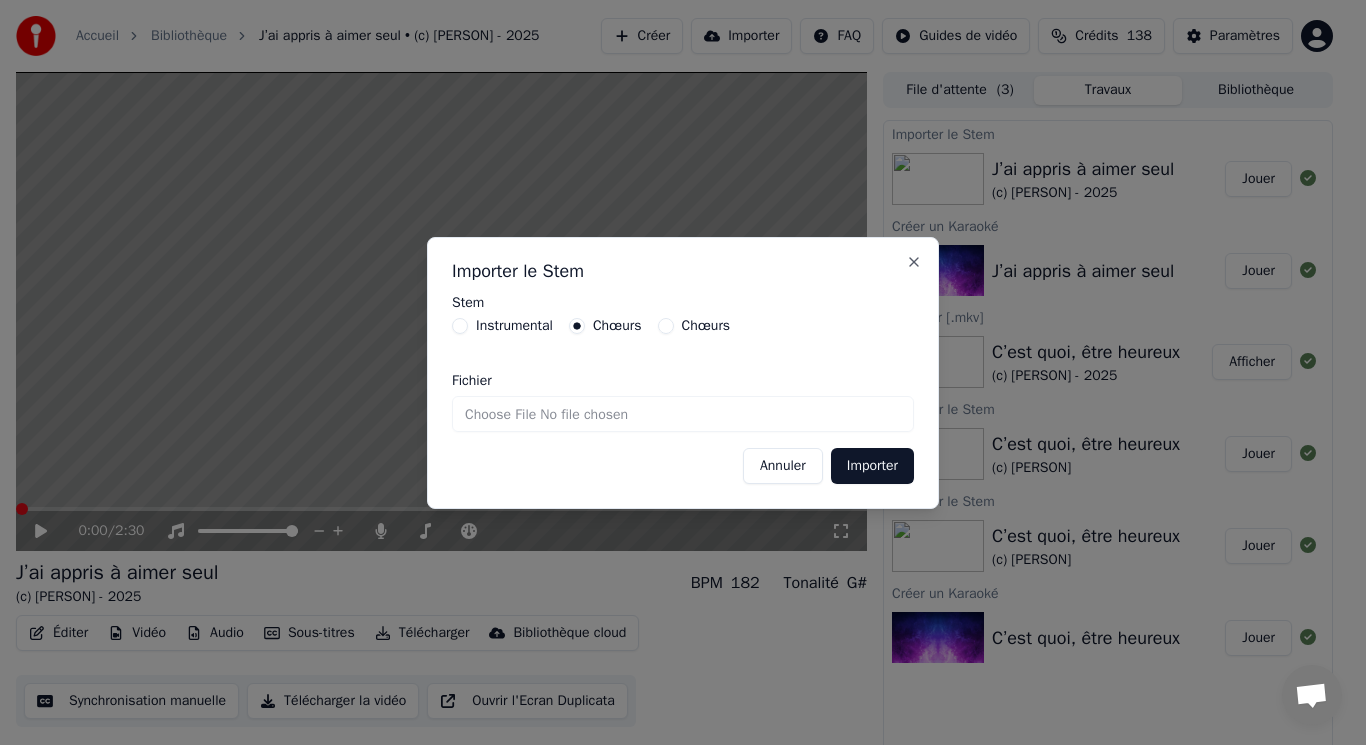 click on "Importer" at bounding box center (872, 466) 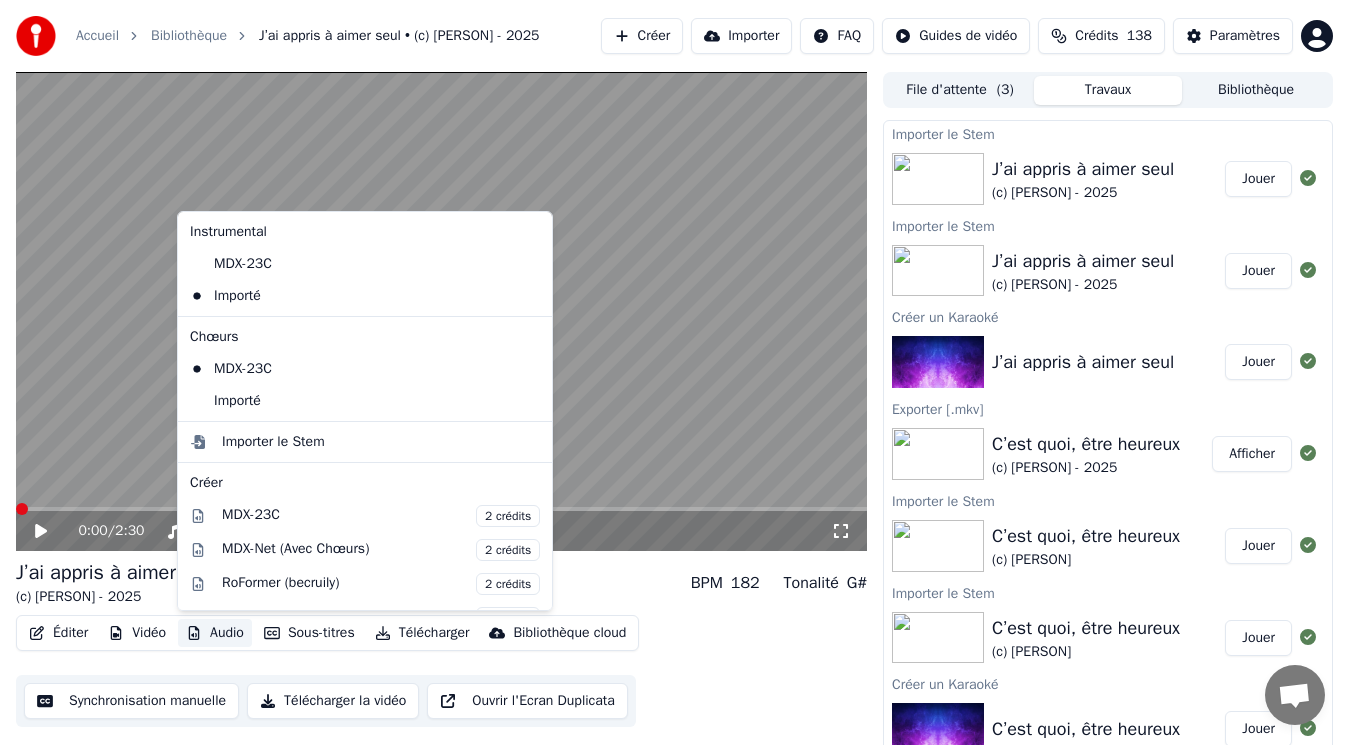click on "Audio" at bounding box center (215, 633) 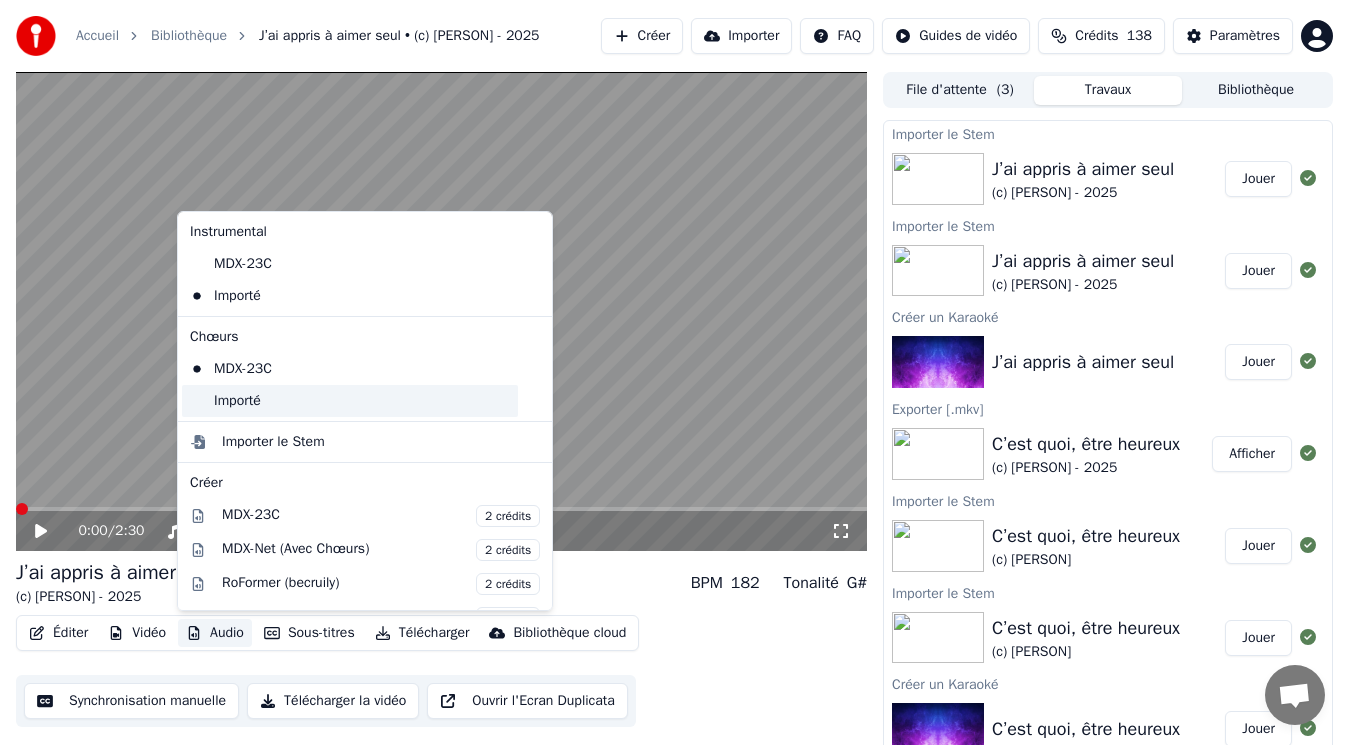 click on "Importé" at bounding box center (350, 401) 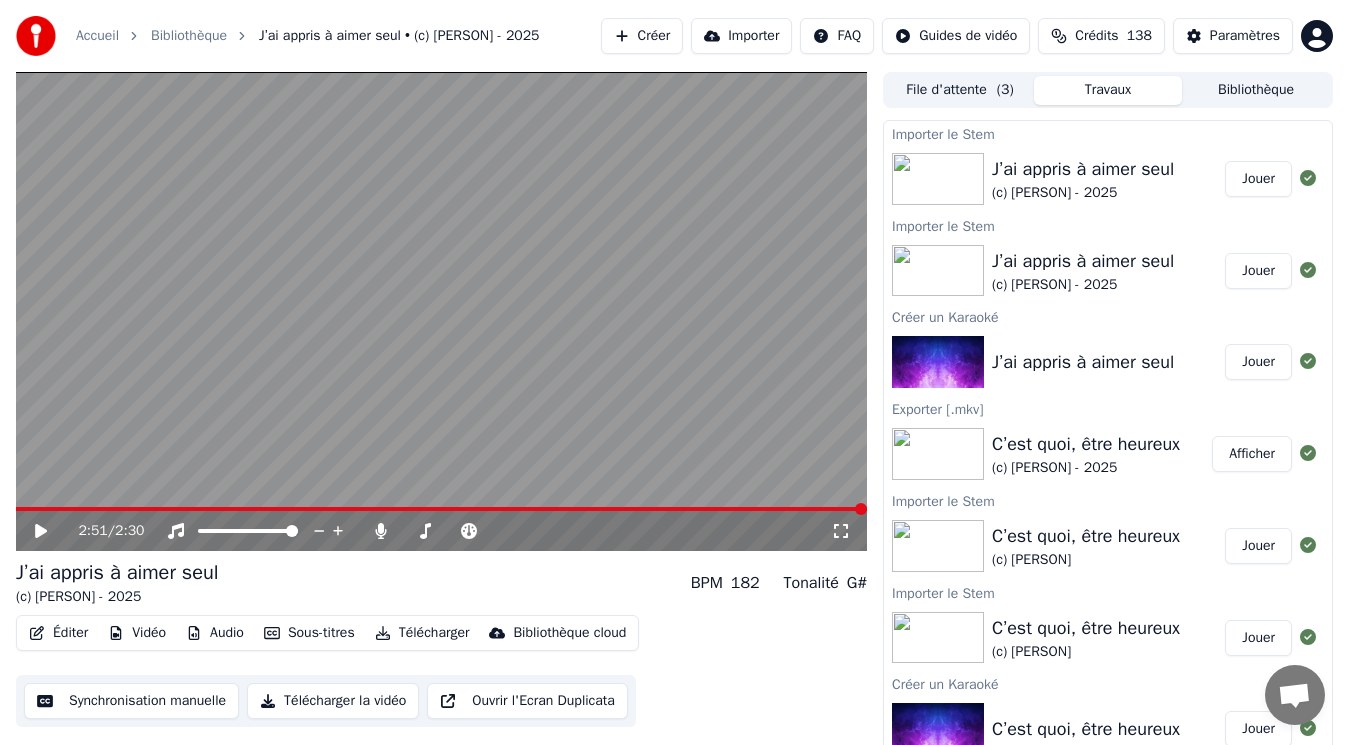 click on "Synchronisation manuelle" at bounding box center [131, 701] 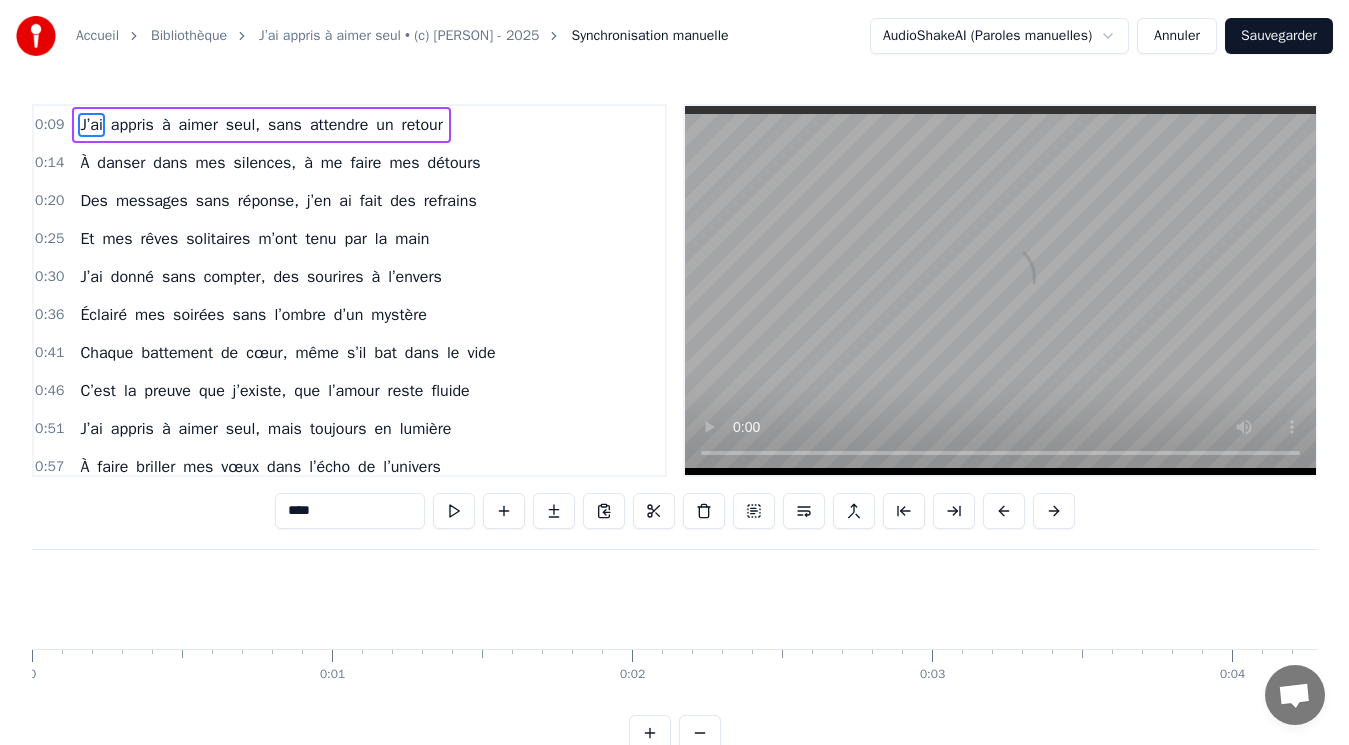 scroll, scrollTop: 0, scrollLeft: 2774, axis: horizontal 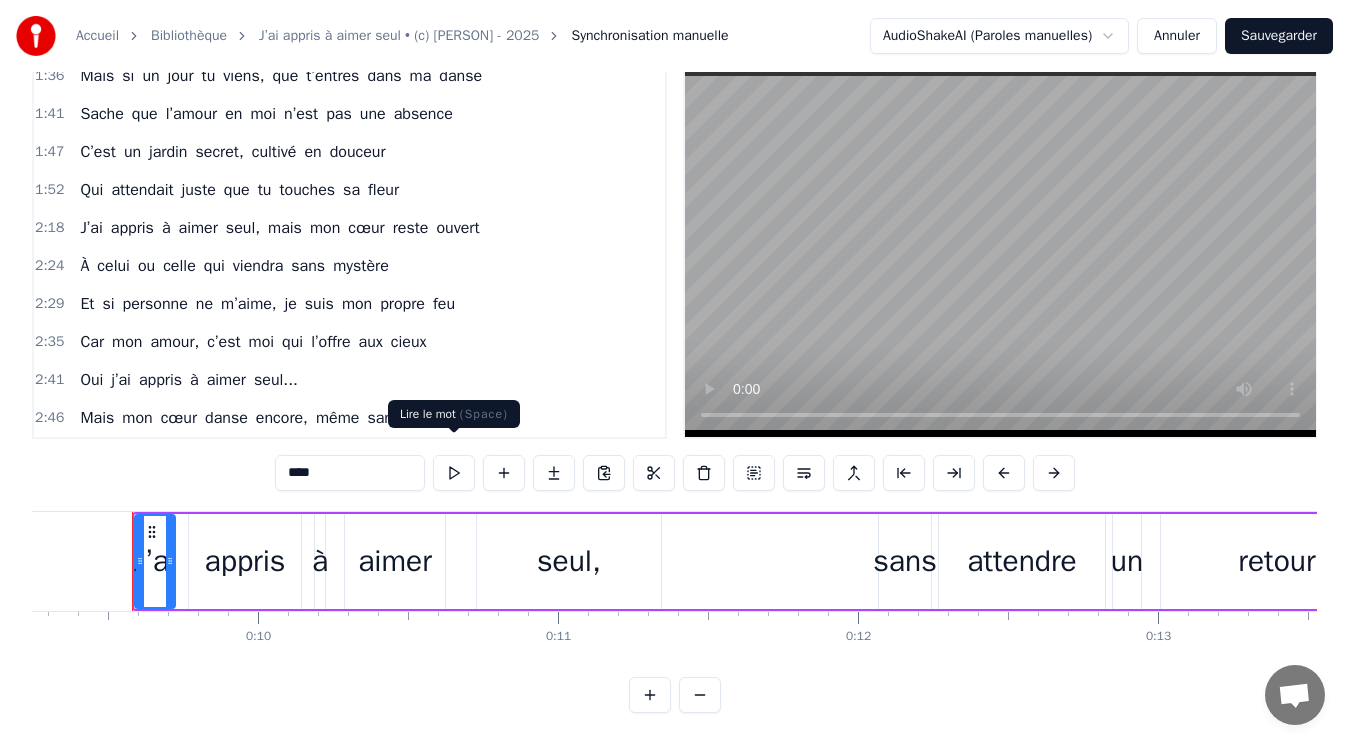 click at bounding box center [454, 473] 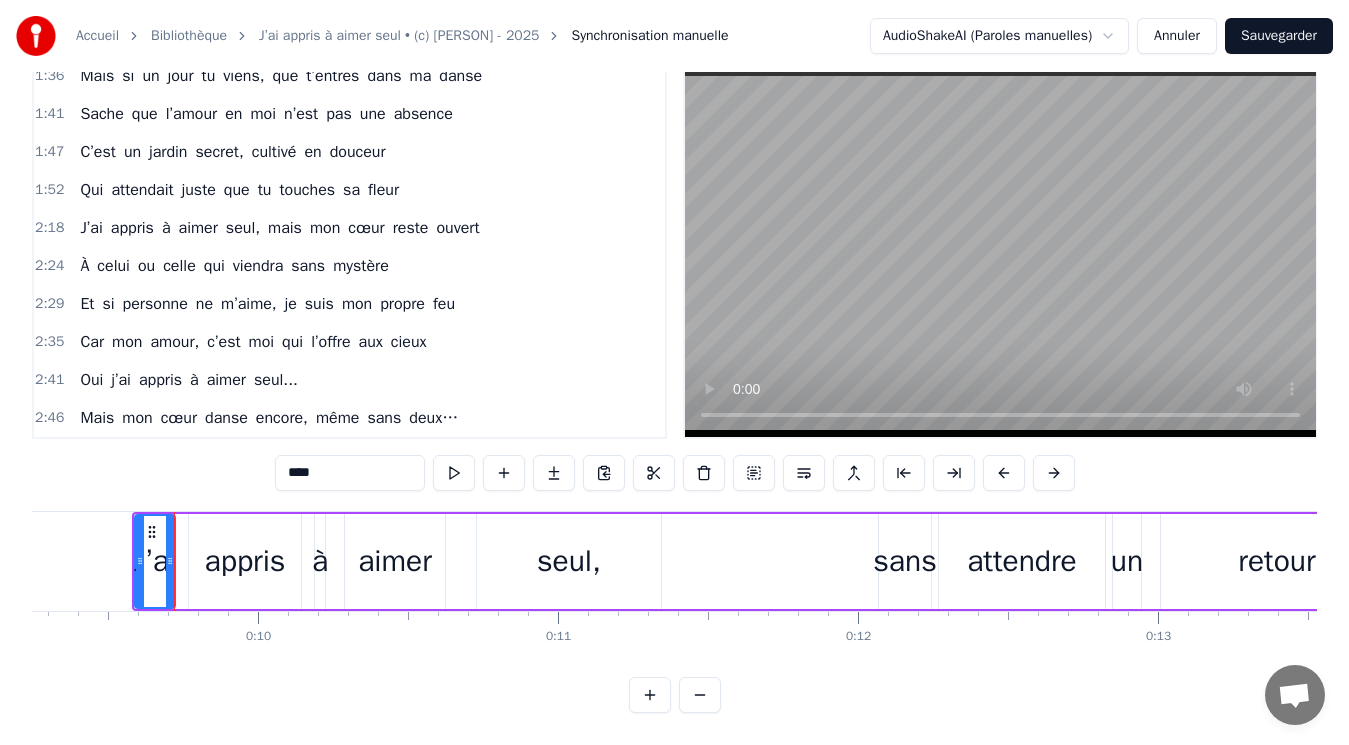 click at bounding box center (454, 473) 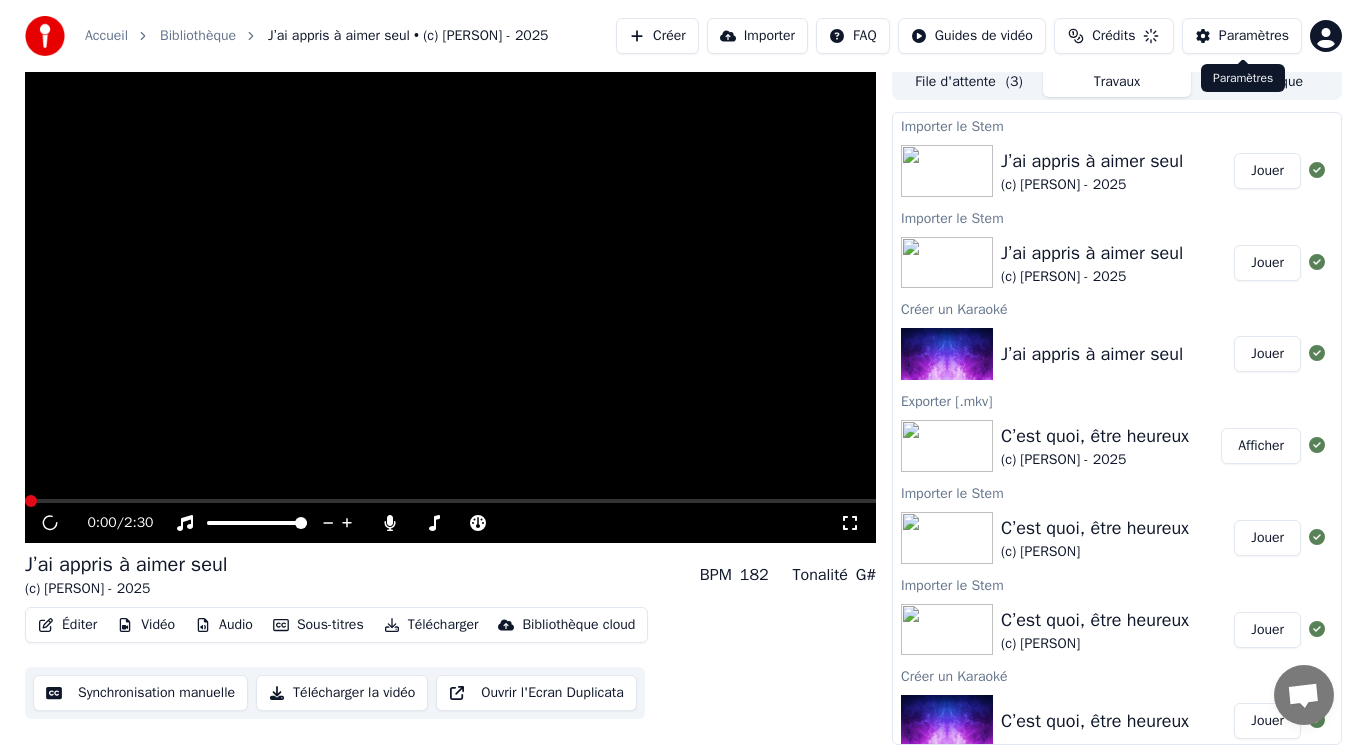 scroll, scrollTop: 0, scrollLeft: 0, axis: both 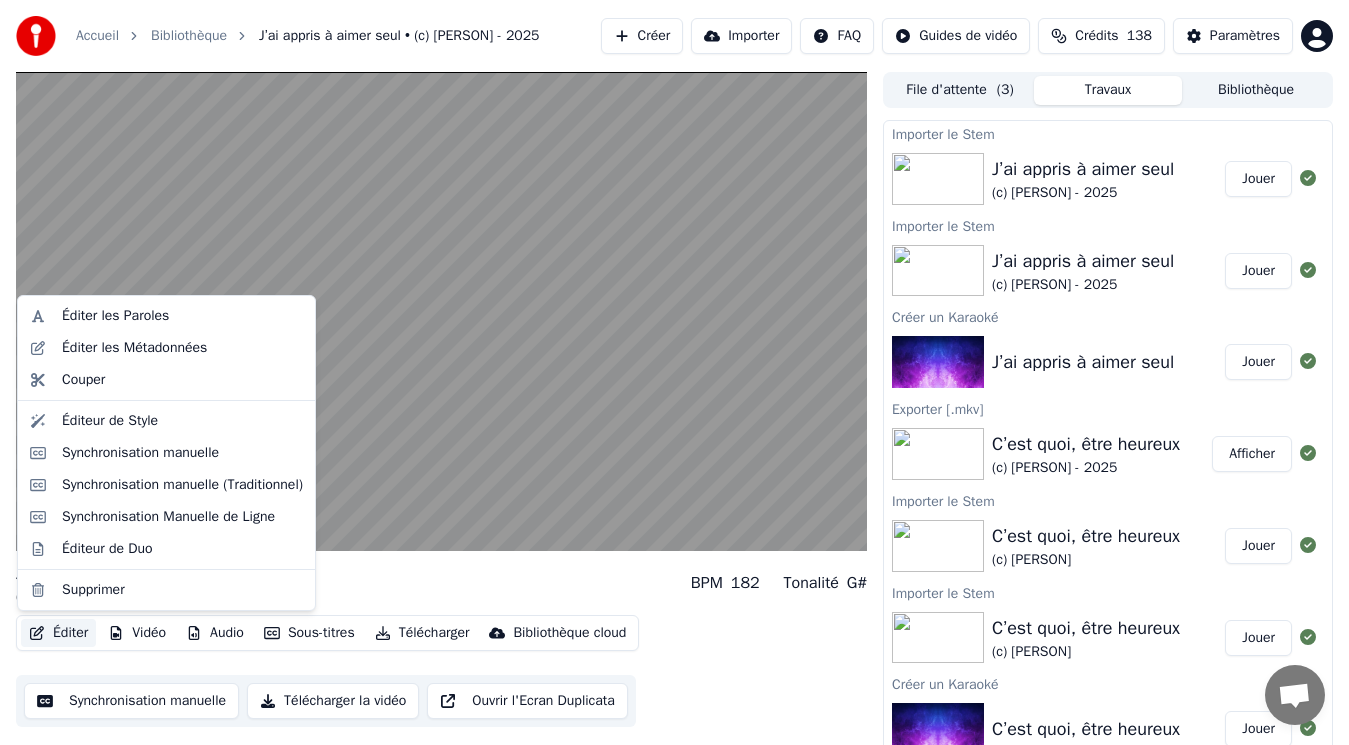 click on "Éditer" at bounding box center (58, 633) 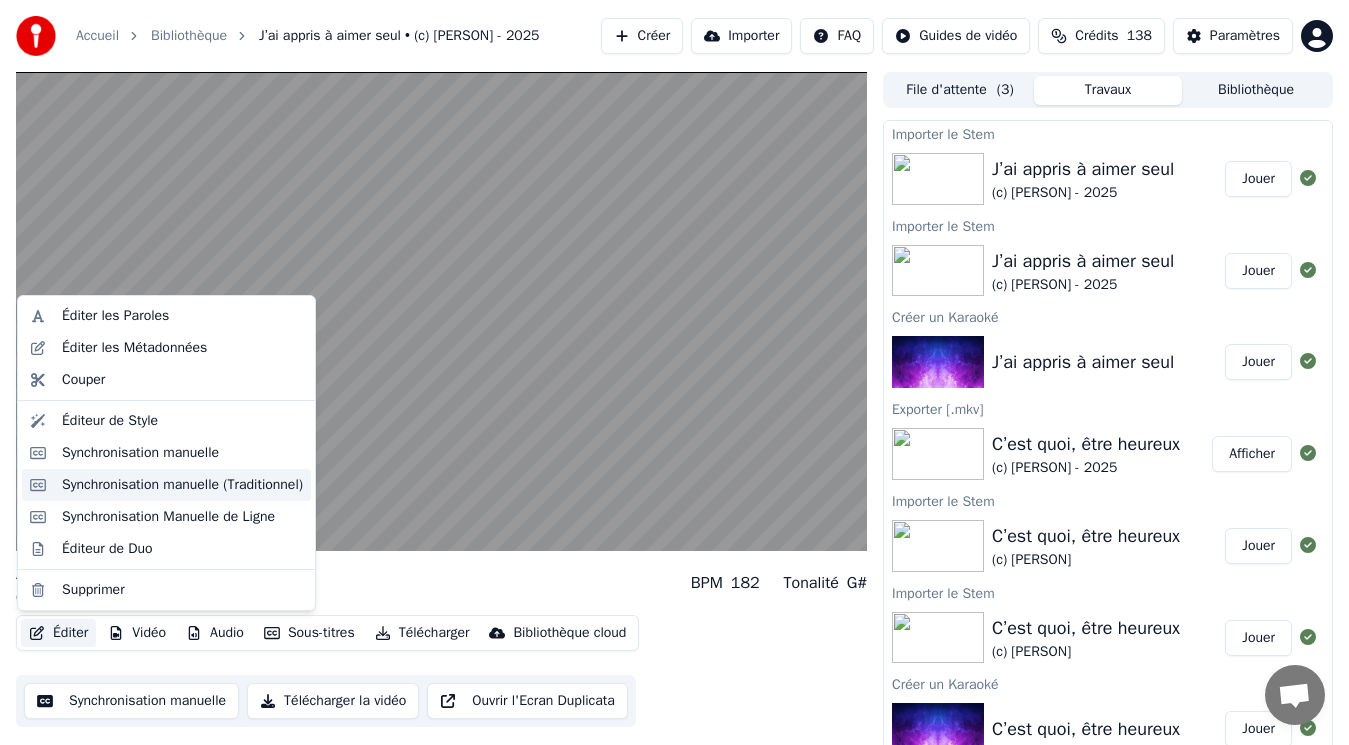 click on "Synchronisation manuelle (Traditionnel)" at bounding box center [182, 485] 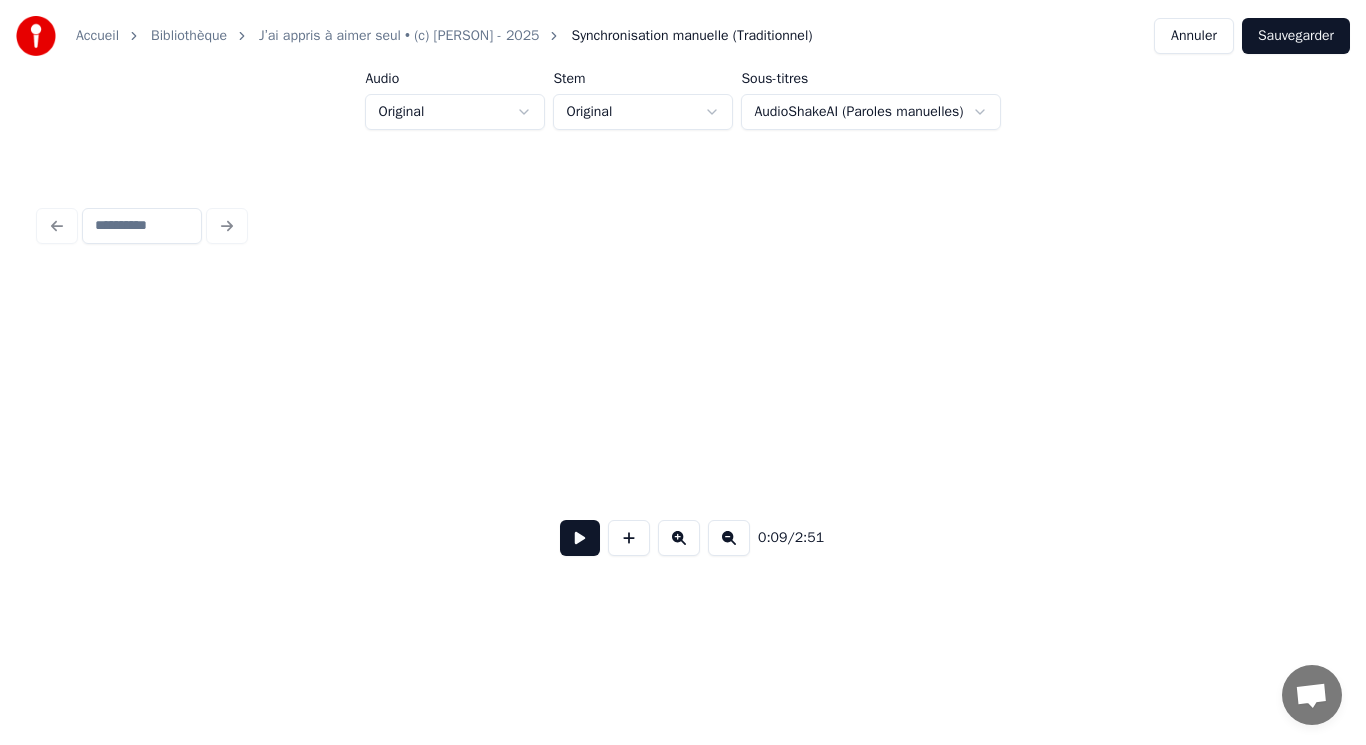 scroll, scrollTop: 0, scrollLeft: 1916, axis: horizontal 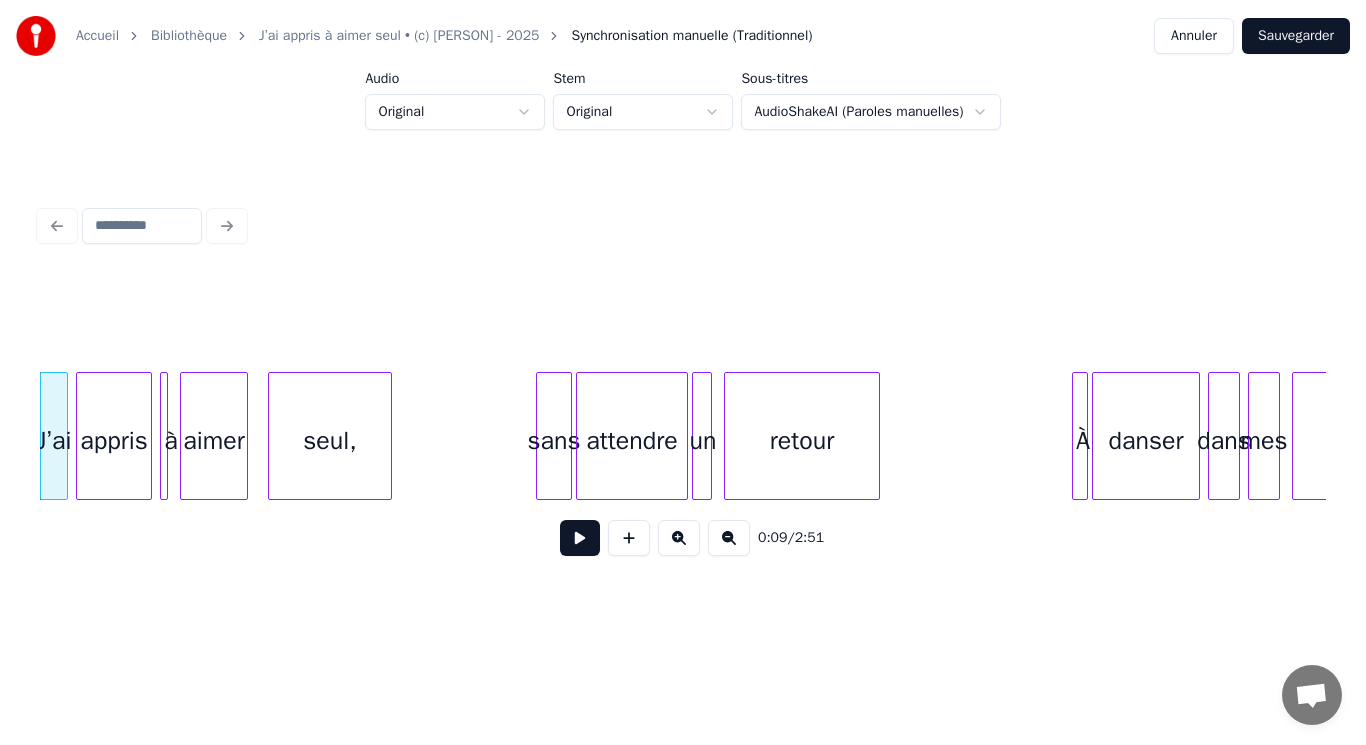 click at bounding box center [580, 538] 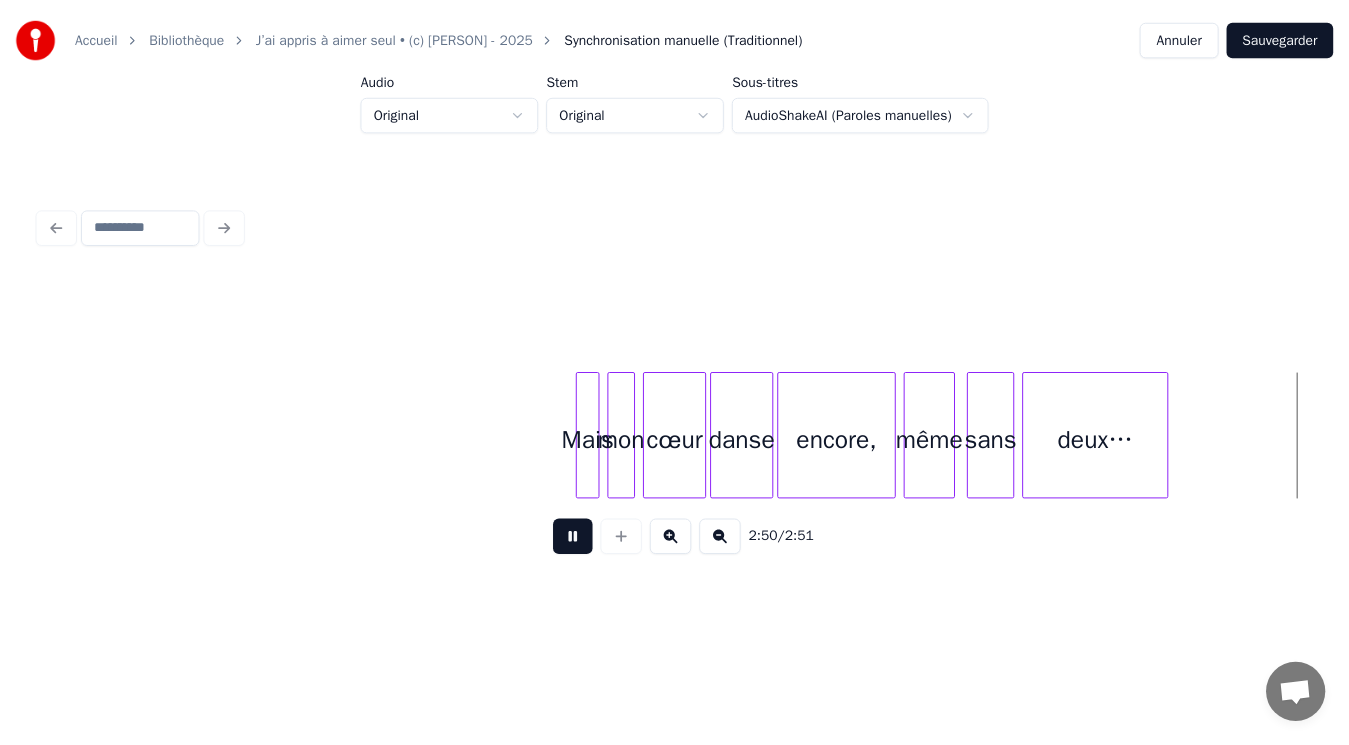 scroll, scrollTop: 0, scrollLeft: 32970, axis: horizontal 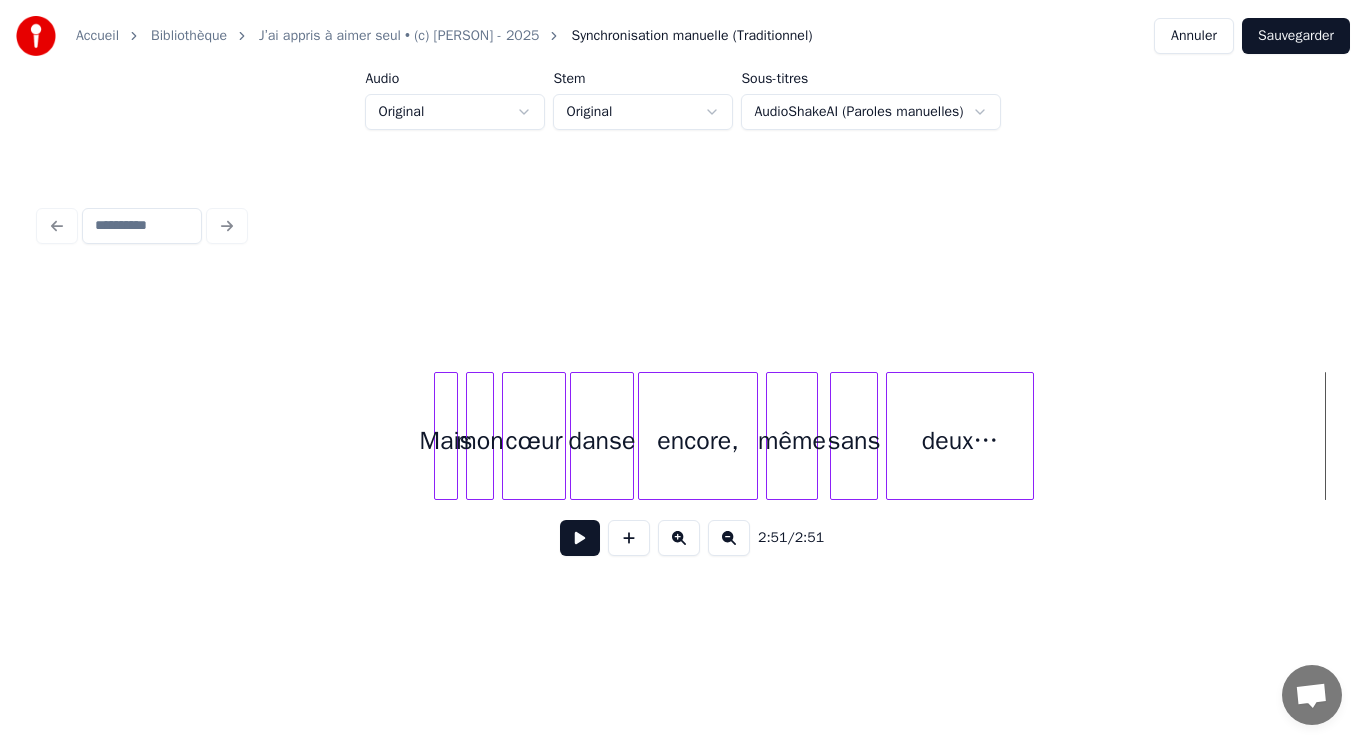 click on "Sauvegarder" at bounding box center (1296, 36) 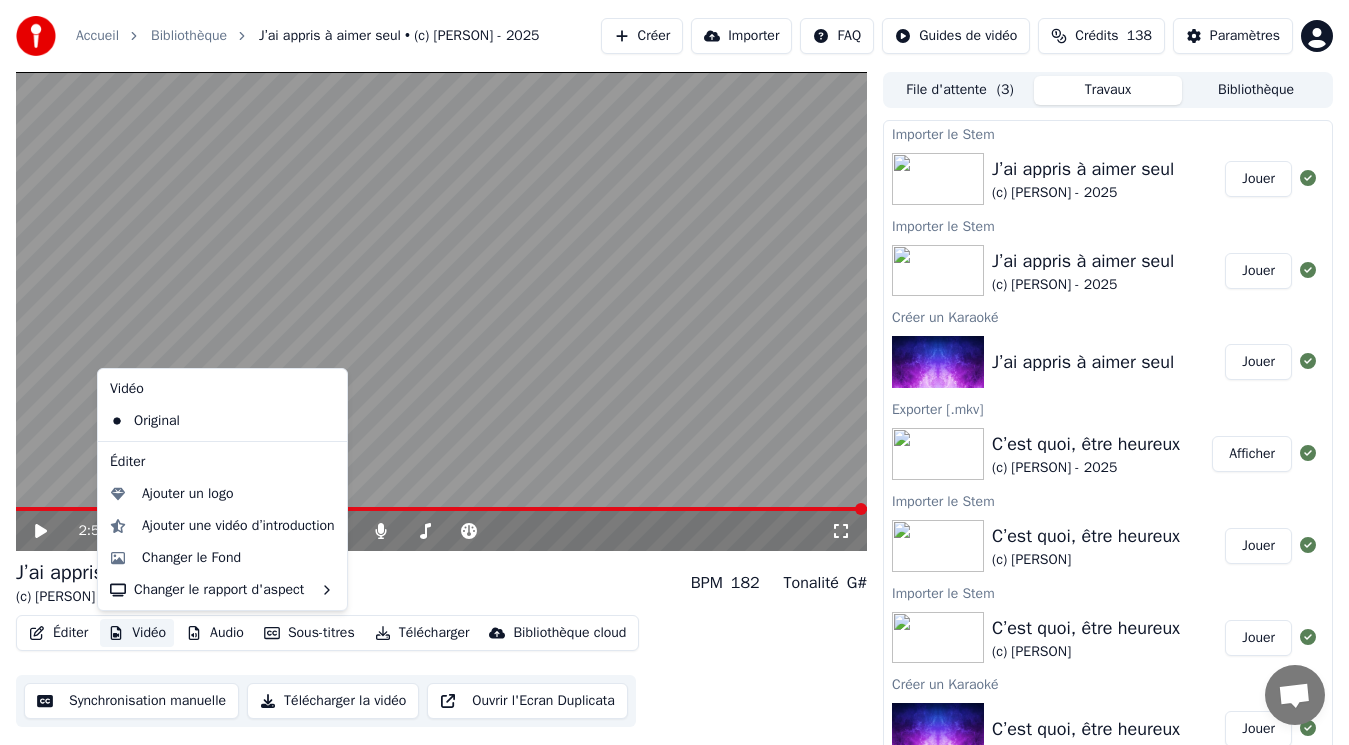 click on "Vidéo" at bounding box center (137, 633) 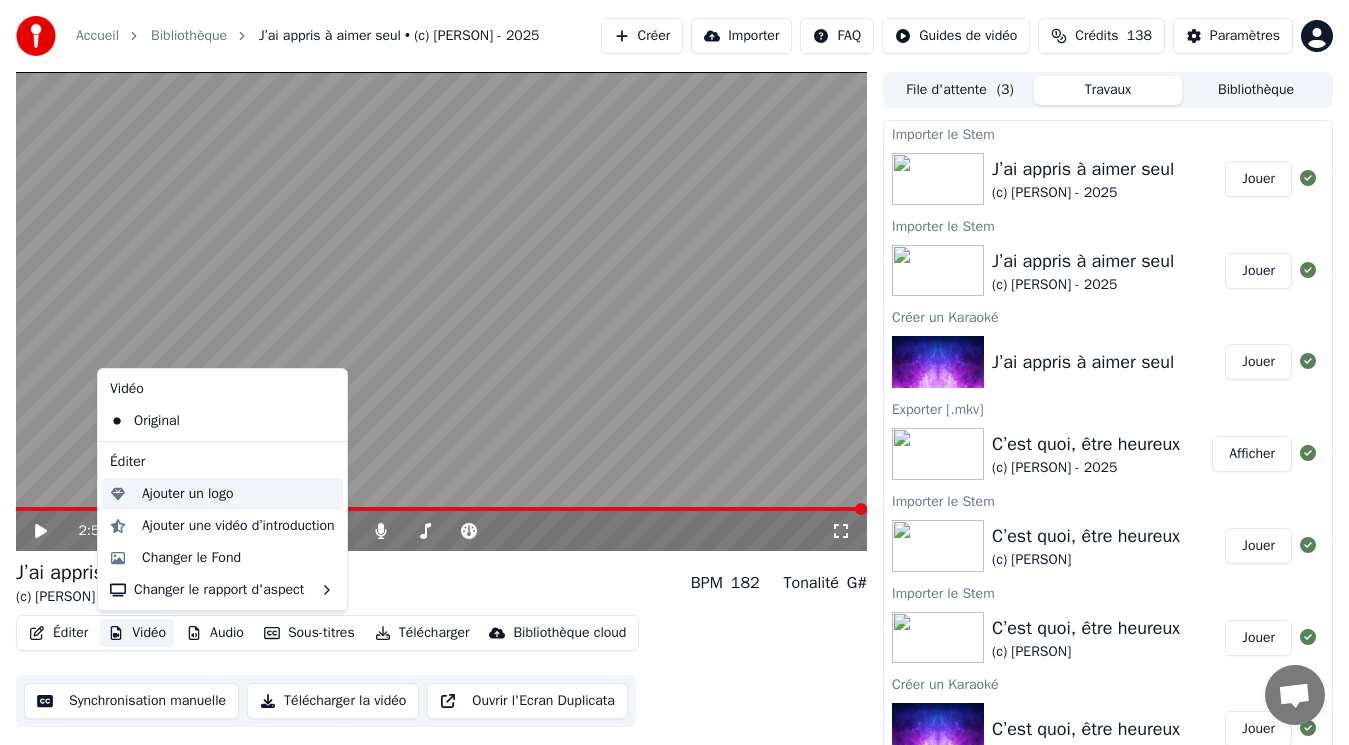 click on "Ajouter un logo" at bounding box center [187, 494] 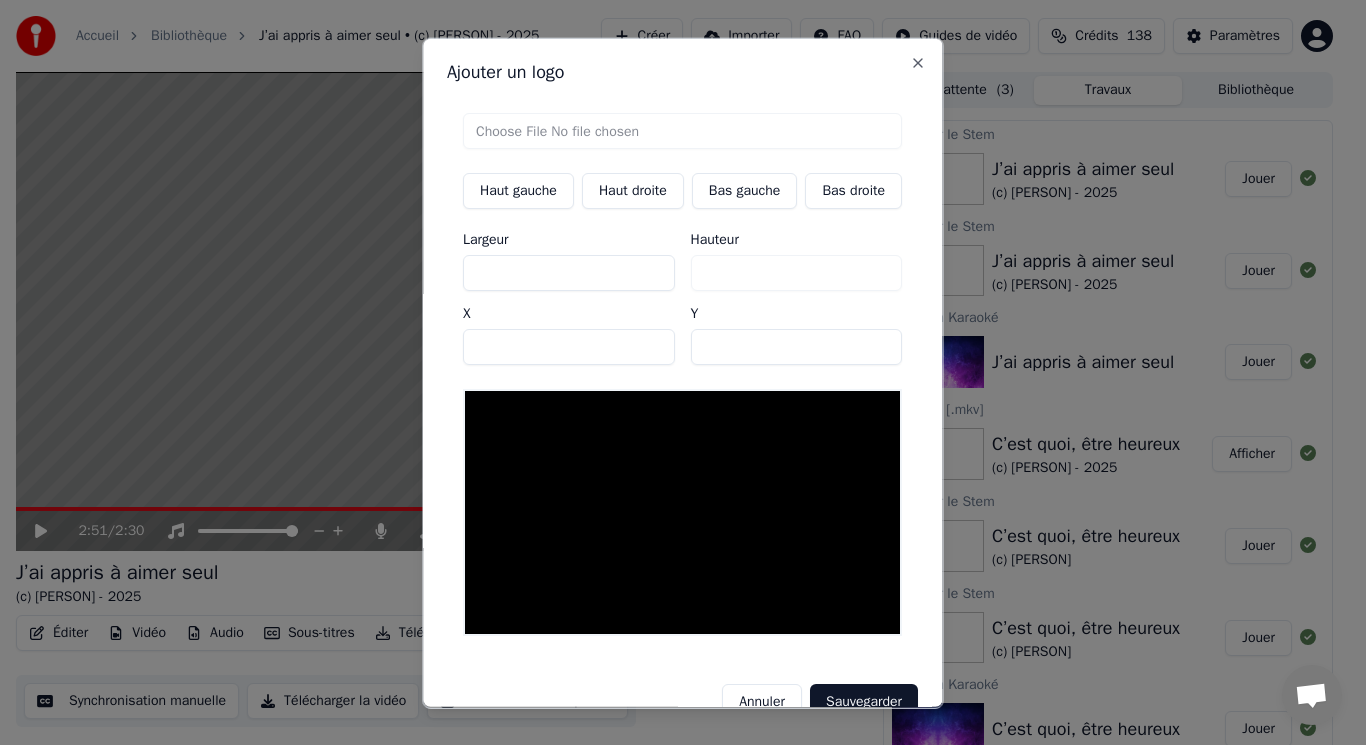 click at bounding box center (682, 130) 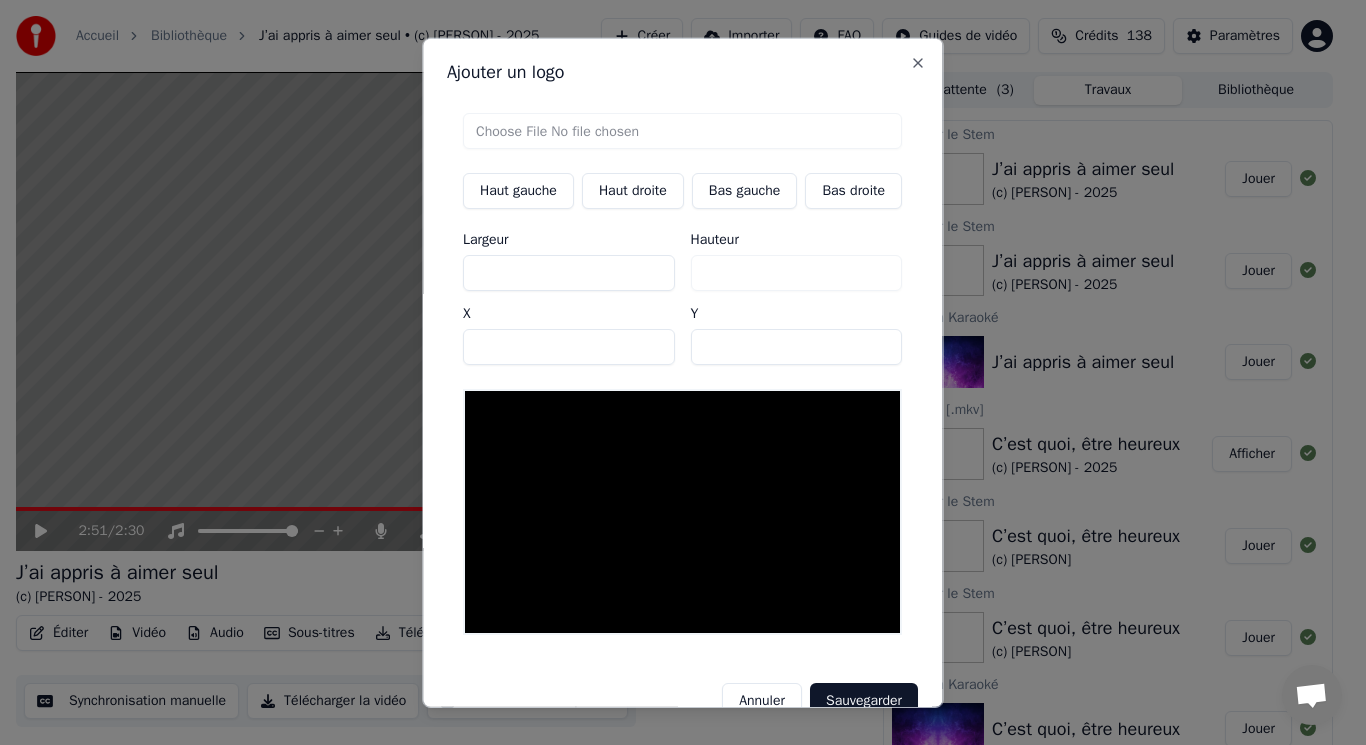 type on "**********" 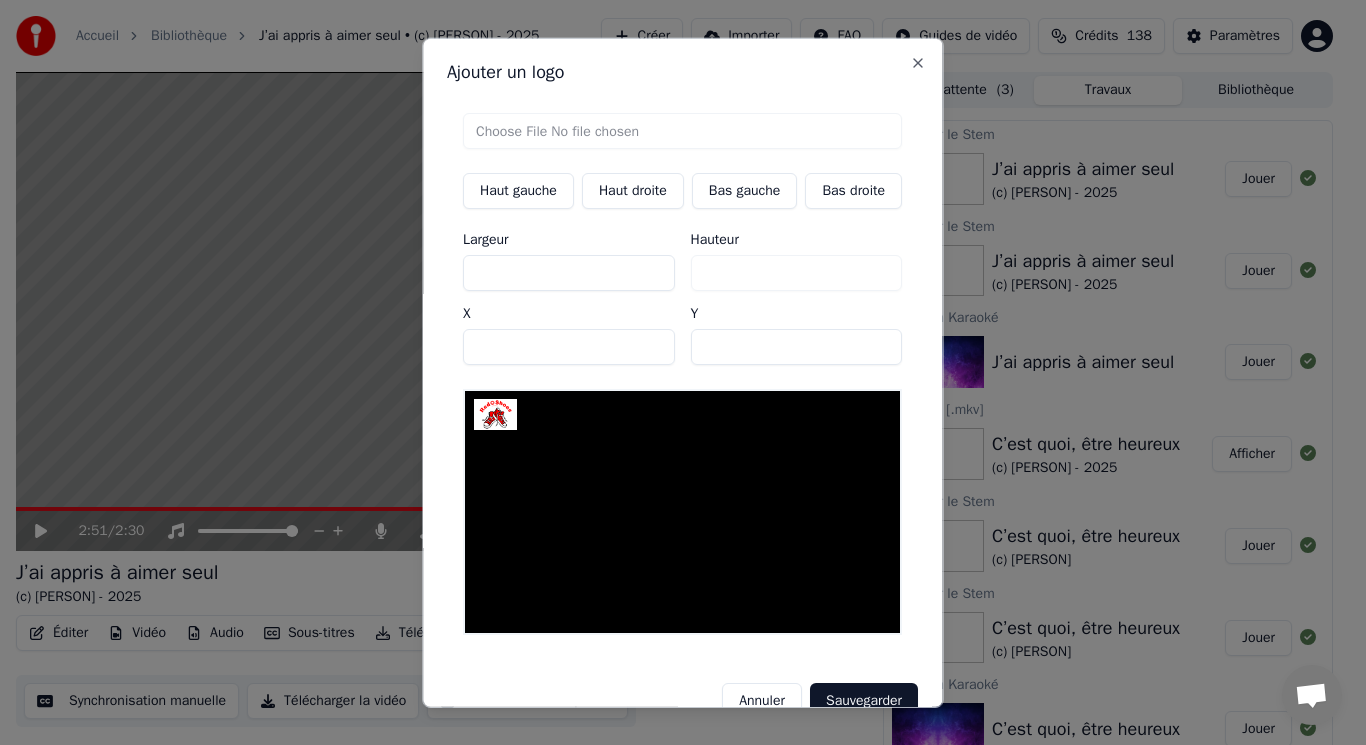 click on "Sauvegarder" at bounding box center [864, 701] 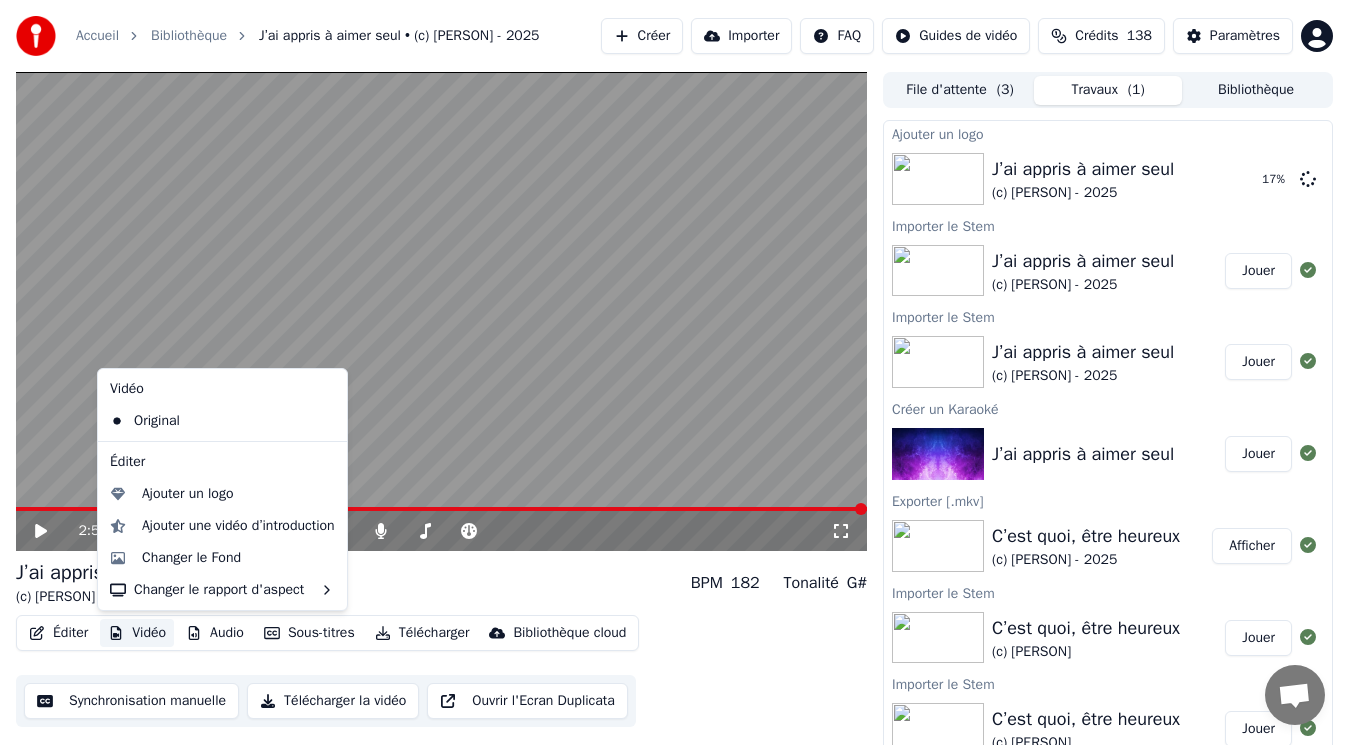 click on "Vidéo" at bounding box center (137, 633) 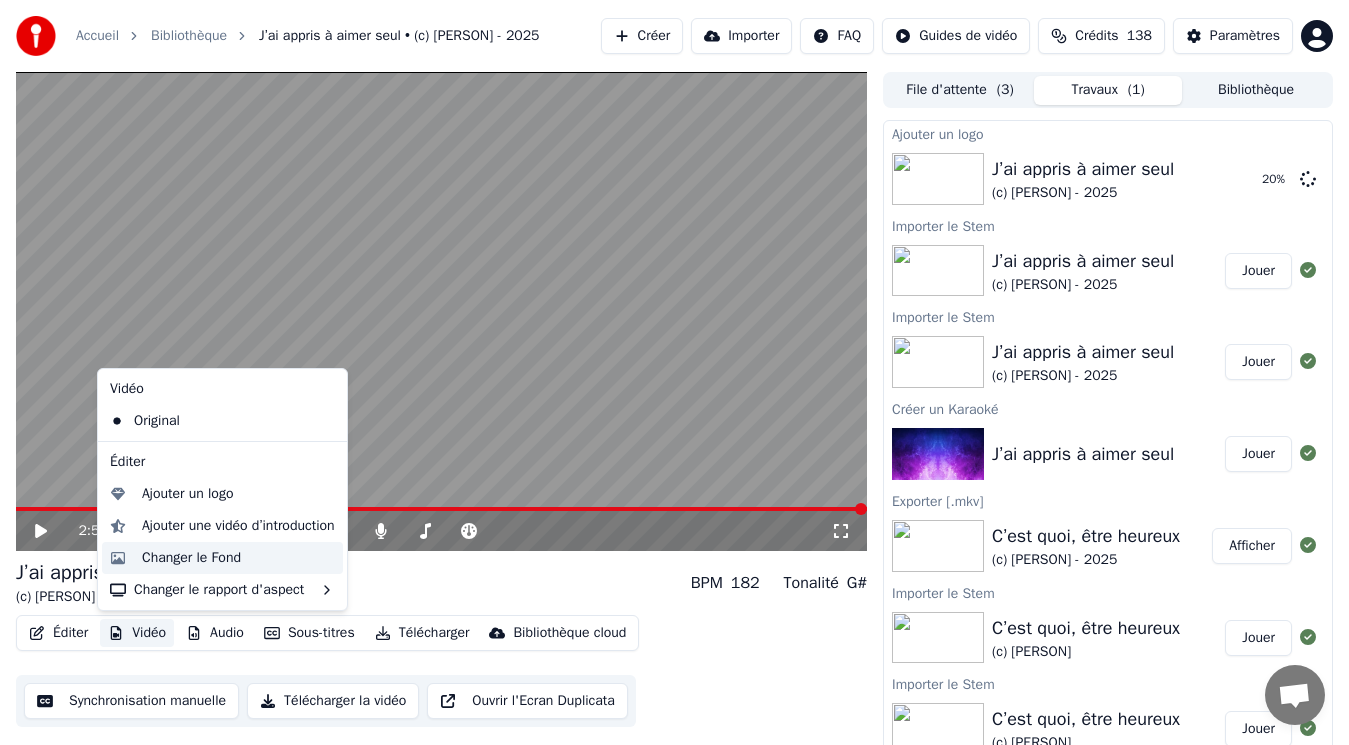 click on "Changer le Fond" at bounding box center [191, 558] 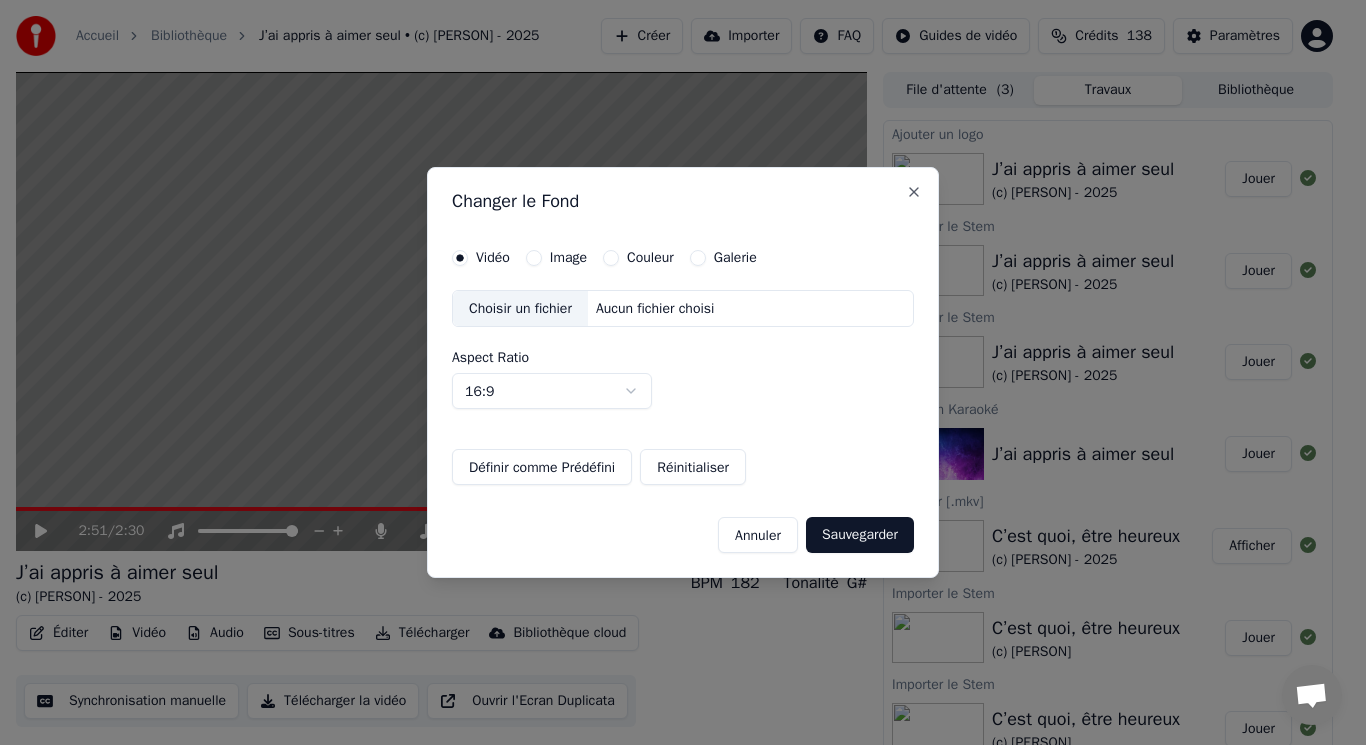 click on "Choisir un fichier" at bounding box center [520, 309] 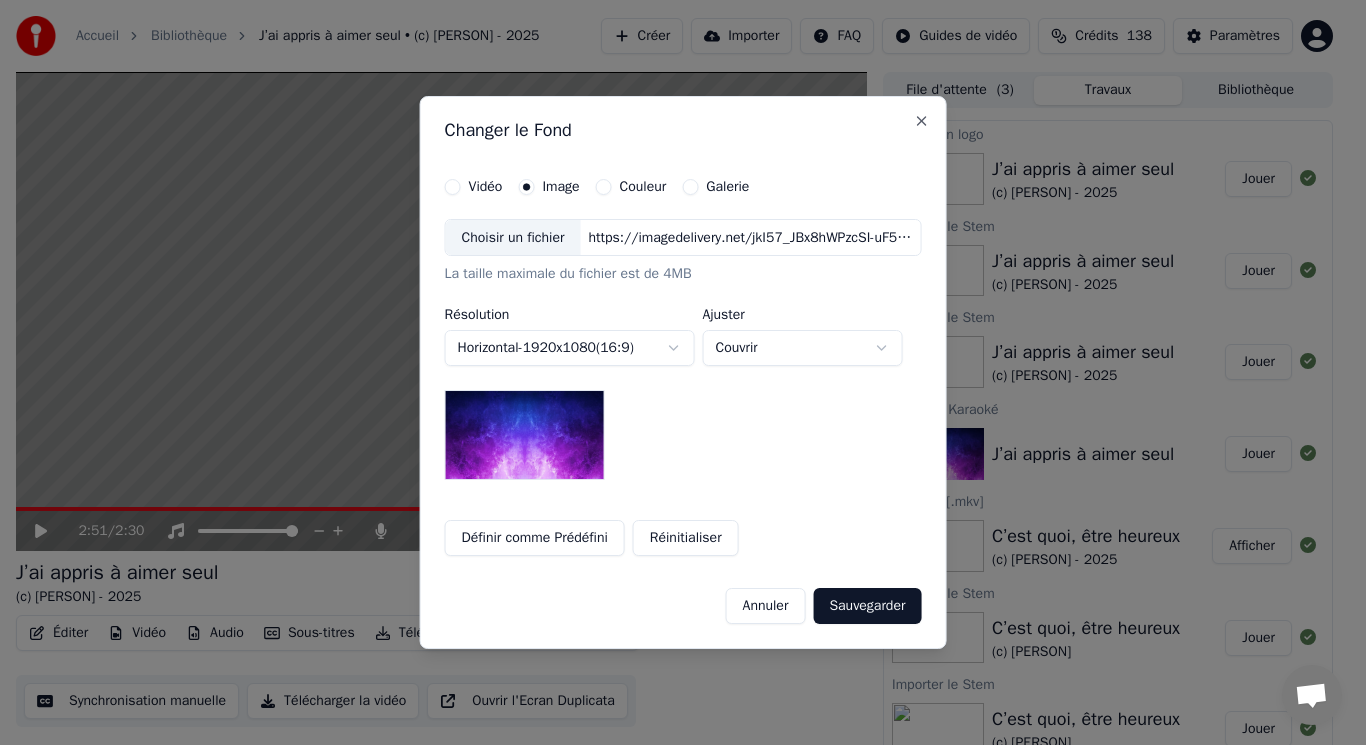 click on "Choisir un fichier" at bounding box center (513, 238) 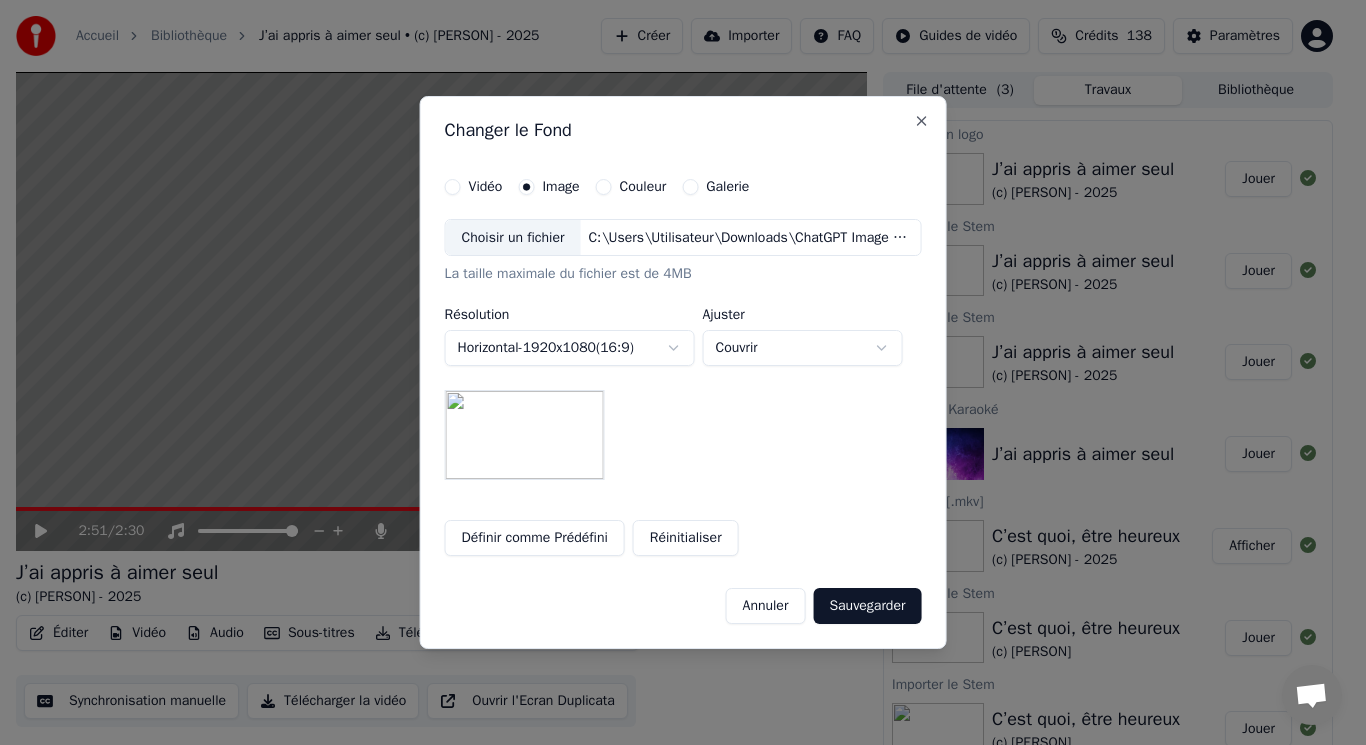 click on "Sauvegarder" at bounding box center (867, 606) 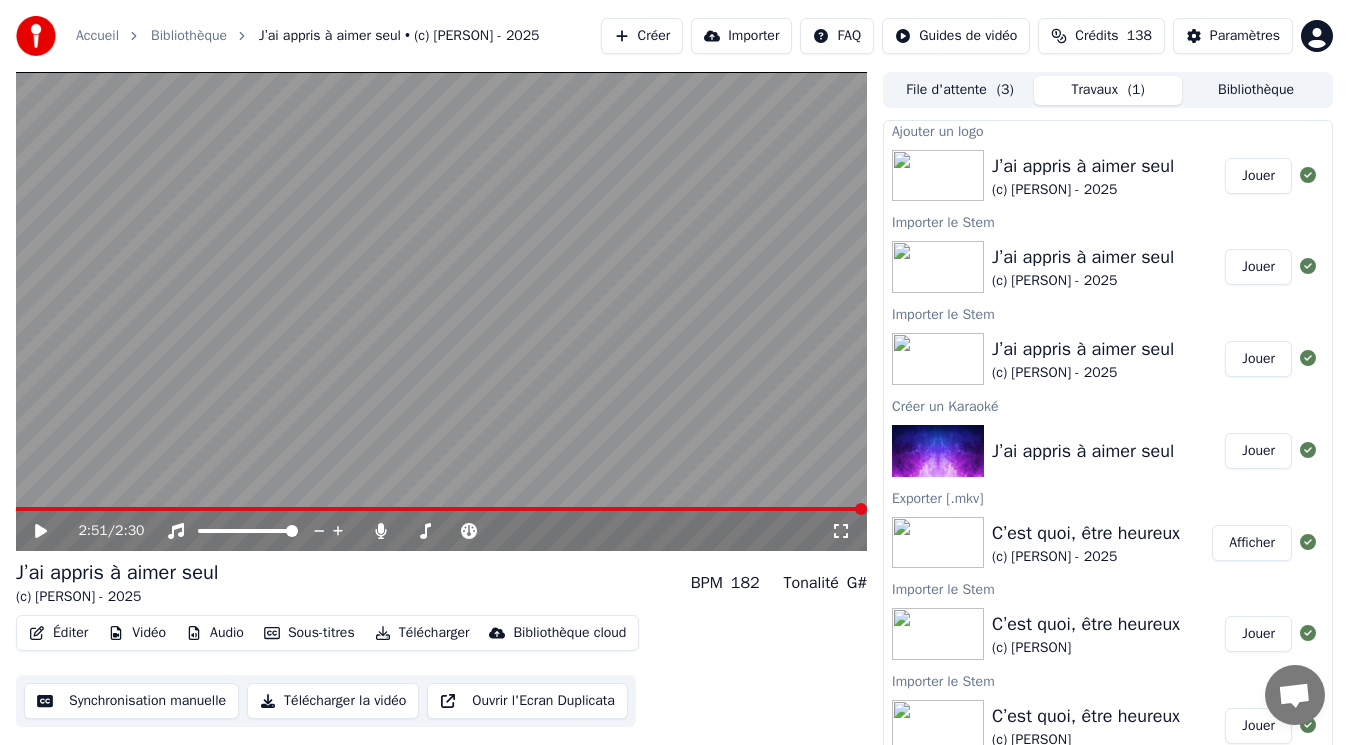 scroll, scrollTop: 0, scrollLeft: 0, axis: both 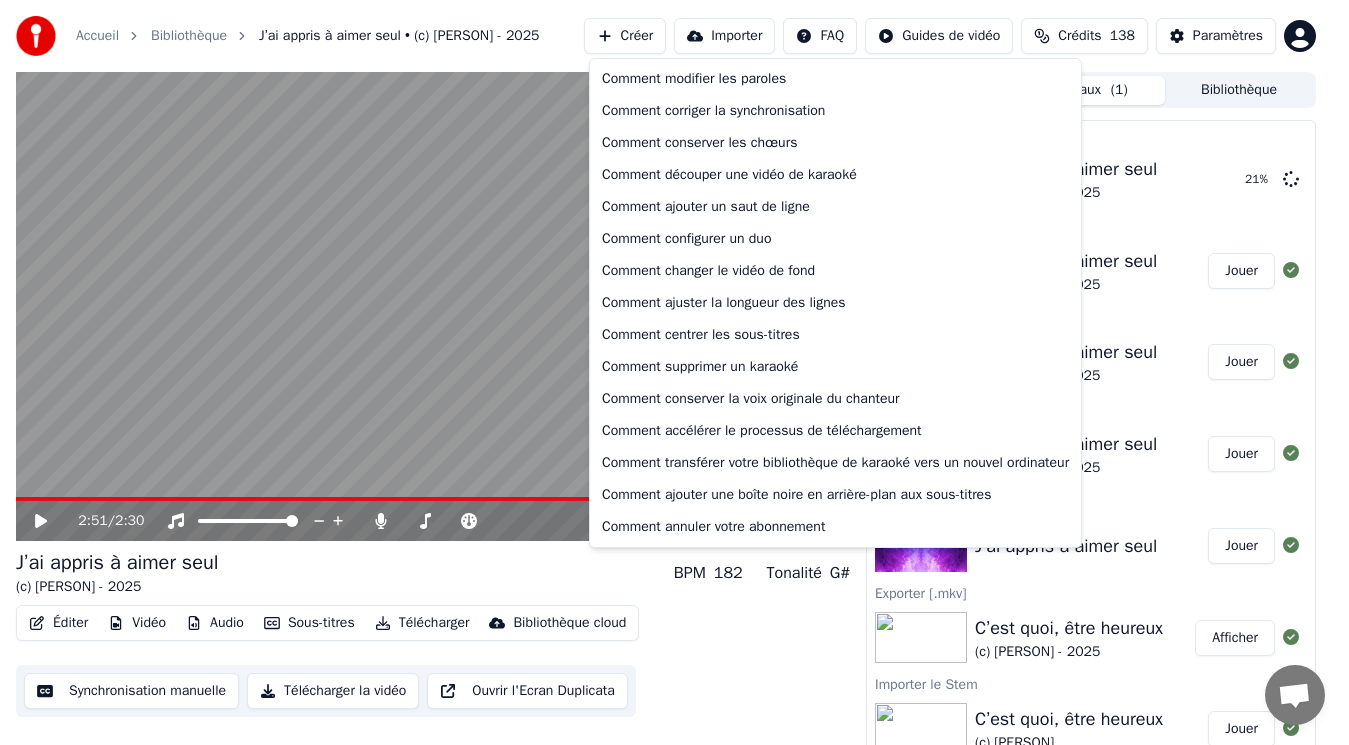 click on "Accueil Bibliothèque J’ai appris à aimer seul • (c) [PERSON] - 2025 Créer Importer FAQ Guides de vidéo Crédits 138 Paramètres 2:51  /  2:30 J’ai appris à aimer seul (c) [PERSON] - 2025 BPM 182 Tonalité G# Éditer Vidéo Audio Sous-titres Télécharger Bibliothèque cloud Synchronisation manuelle Télécharger la vidéo Ouvrir l'Ecran Duplicata File d'attente ( 3 ) Travaux ( 1 ) Bibliothèque Changer le Fond J’ai appris à aimer seul (c) [PERSON] - 2025 21 % Ajouter un logo J’ai appris à aimer seul (c) [PERSON] - 2025 Jouer Importer le Stem J’ai appris à aimer seul (c) [PERSON] - 2025 Jouer Importer le Stem J’ai appris à aimer seul (c) [PERSON] - 2025 Jouer Créer un Karaoké J’ai appris à aimer seul Jouer Exporter [.mkv] C’est quoi, être heureux (c) [PERSON] - 2025 Afficher Importer le Stem C’est quoi, être heureux (c) [PERSON] Jouer Importer le Stem C’est quoi, être heureux (c) [PERSON] Jouer Créer un Karaoké Jouer" at bounding box center [674, 372] 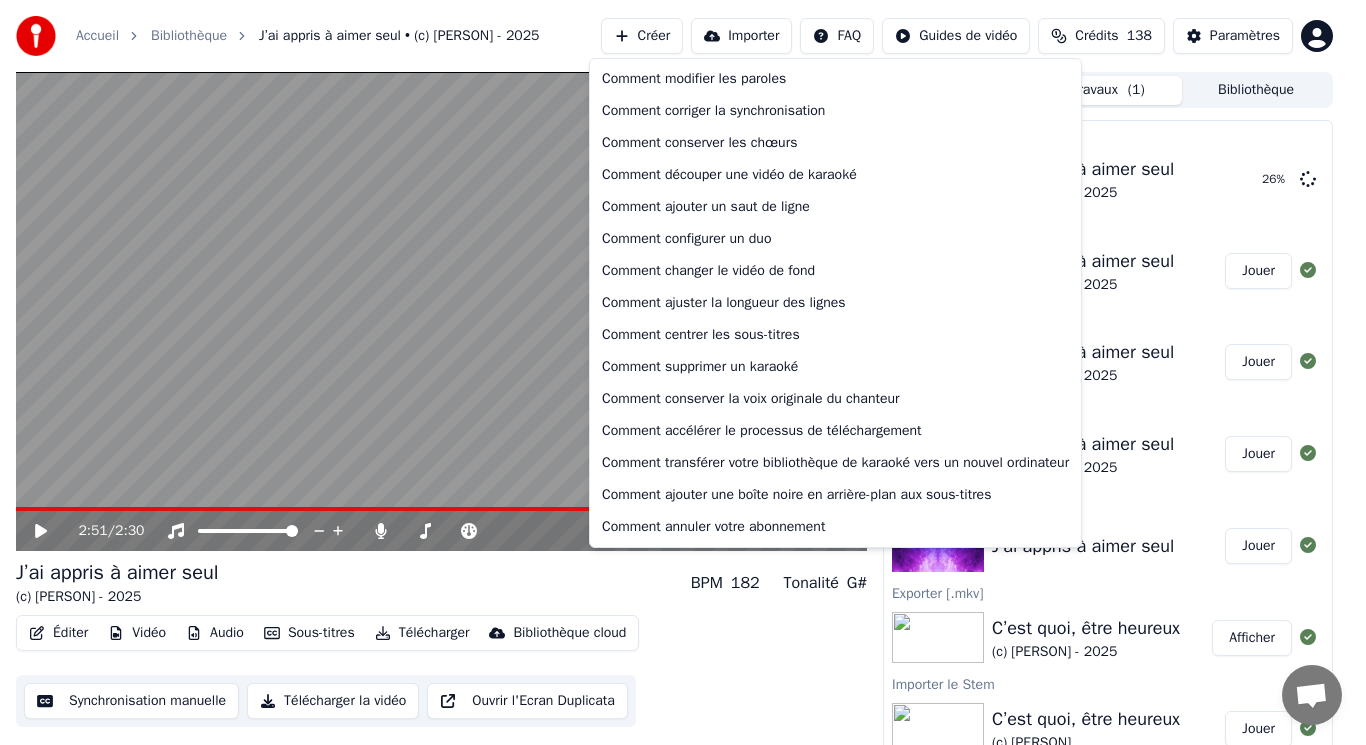 click on "Accueil Bibliothèque J’ai appris à aimer seul • (c) [PERSON] - 2025 Créer Importer FAQ Guides de vidéo Crédits 138 Paramètres 2:51  /  2:30 J’ai appris à aimer seul (c) [PERSON] - 2025 BPM 182 Tonalité G# Éditer Vidéo Audio Sous-titres Télécharger Bibliothèque cloud Synchronisation manuelle Télécharger la vidéo Ouvrir l'Ecran Duplicata File d'attente ( 3 ) Travaux ( 1 ) Bibliothèque Changer le Fond J’ai appris à aimer seul (c) [PERSON] - 2025 26 % Ajouter un logo J’ai appris à aimer seul (c) [PERSON] - 2025 Jouer Importer le Stem J’ai appris à aimer seul (c) [PERSON] - 2025 Jouer Importer le Stem J’ai appris à aimer seul (c) [PERSON] - 2025 Jouer Créer un Karaoké J’ai appris à aimer seul Jouer Exporter [.mkv] C’est quoi, être heureux (c) [PERSON] - 2025 Afficher Importer le Stem C’est quoi, être heureux (c) [PERSON] Jouer Importer le Stem C’est quoi, être heureux (c) [PERSON] Jouer Créer un Karaoké Jouer" at bounding box center [683, 372] 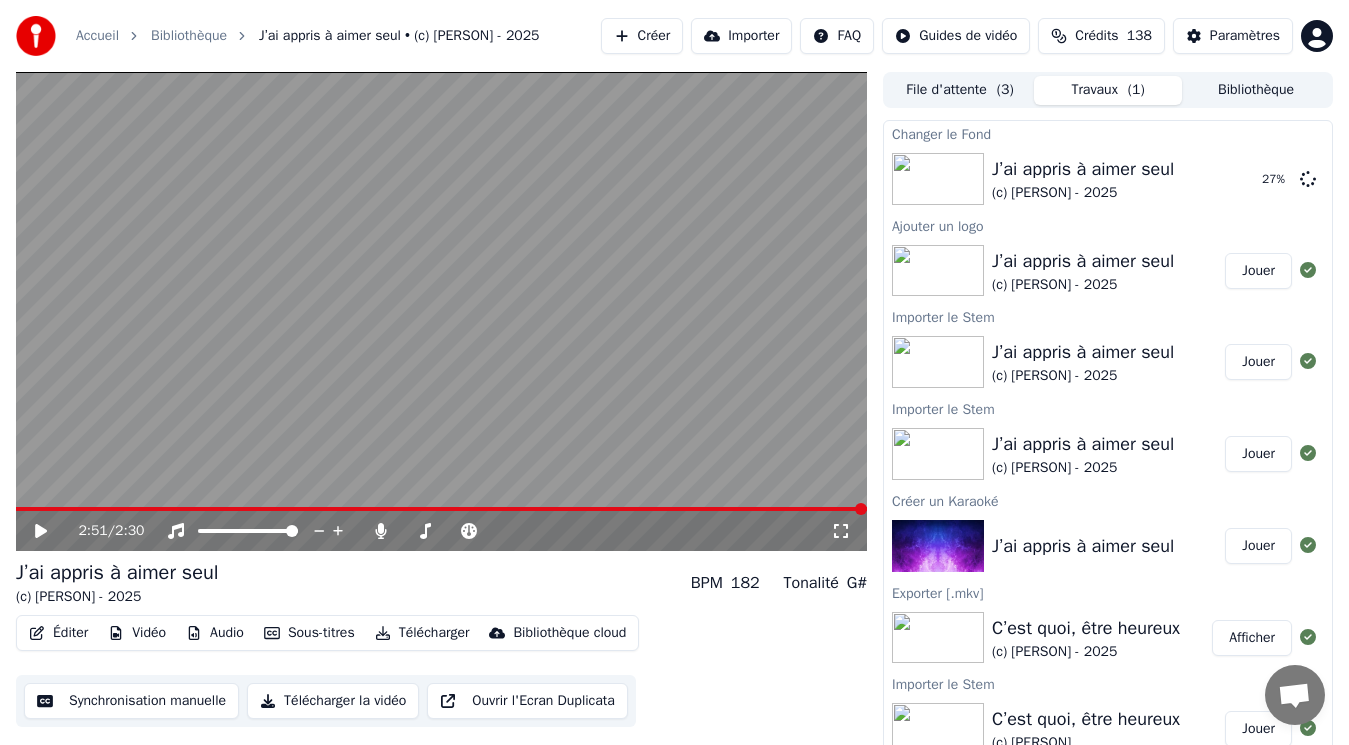 click on "Accueil Bibliothèque J’ai appris à aimer seul • (c) [PERSON] - 2025 Créer Importer FAQ Guides de vidéo Crédits 138 Paramètres 2:51  /  2:30 J’ai appris à aimer seul (c) [PERSON] - 2025 BPM 182 Tonalité G# Éditer Vidéo Audio Sous-titres Télécharger Bibliothèque cloud Synchronisation manuelle Télécharger la vidéo Ouvrir l'Ecran Duplicata File d'attente ( 3 ) Travaux ( 1 ) Bibliothèque Changer le Fond J’ai appris à aimer seul (c) [PERSON] - 2025 27 % Ajouter un logo J’ai appris à aimer seul (c) [PERSON] - 2025 Jouer Importer le Stem J’ai appris à aimer seul (c) [PERSON] - 2025 Jouer Importer le Stem J’ai appris à aimer seul (c) [PERSON] - 2025 Jouer Créer un Karaoké J’ai appris à aimer seul Jouer Exporter [.mkv] C’est quoi, être heureux (c) [PERSON] - 2025 Afficher Importer le Stem C’est quoi, être heureux (c) [PERSON] Jouer Importer le Stem C’est quoi, être heureux (c) [PERSON] Jouer Créer un Karaoké Jouer" at bounding box center [674, 372] 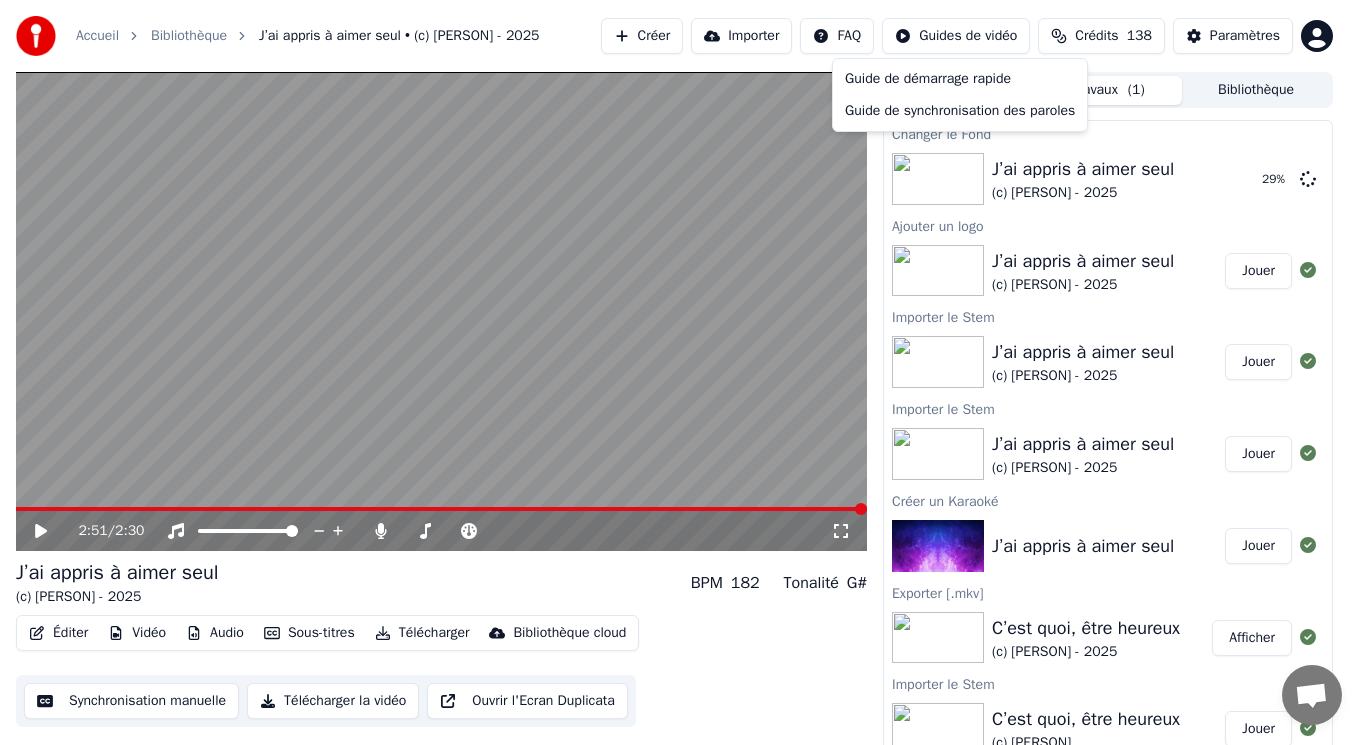 click on "Accueil Bibliothèque J’ai appris à aimer seul • (c) [PERSON] - 2025 Créer Importer FAQ Guides de vidéo Crédits 138 Paramètres 2:51  /  2:30 J’ai appris à aimer seul (c) [PERSON] - 2025 BPM 182 Tonalité G# Éditer Vidéo Audio Sous-titres Télécharger Bibliothèque cloud Synchronisation manuelle Télécharger la vidéo Ouvrir l'Ecran Duplicata File d'attente ( 3 ) Travaux ( 1 ) Bibliothèque Changer le Fond J’ai appris à aimer seul (c) [PERSON] - 2025 29 % Ajouter un logo J’ai appris à aimer seul (c) [PERSON] - 2025 Jouer Importer le Stem J’ai appris à aimer seul (c) [PERSON] - 2025 Jouer Importer le Stem J’ai appris à aimer seul (c) [PERSON] - 2025 Jouer Créer un Karaoké J’ai appris à aimer seul Jouer Exporter [.mkv] C’est quoi, être heureux (c) [PERSON] - 2025 Afficher Importer le Stem C’est quoi, être heureux (c) [PERSON] Jouer Importer le Stem C’est quoi, être heureux (c) [PERSON] Jouer Créer un Karaoké Jouer" at bounding box center (683, 372) 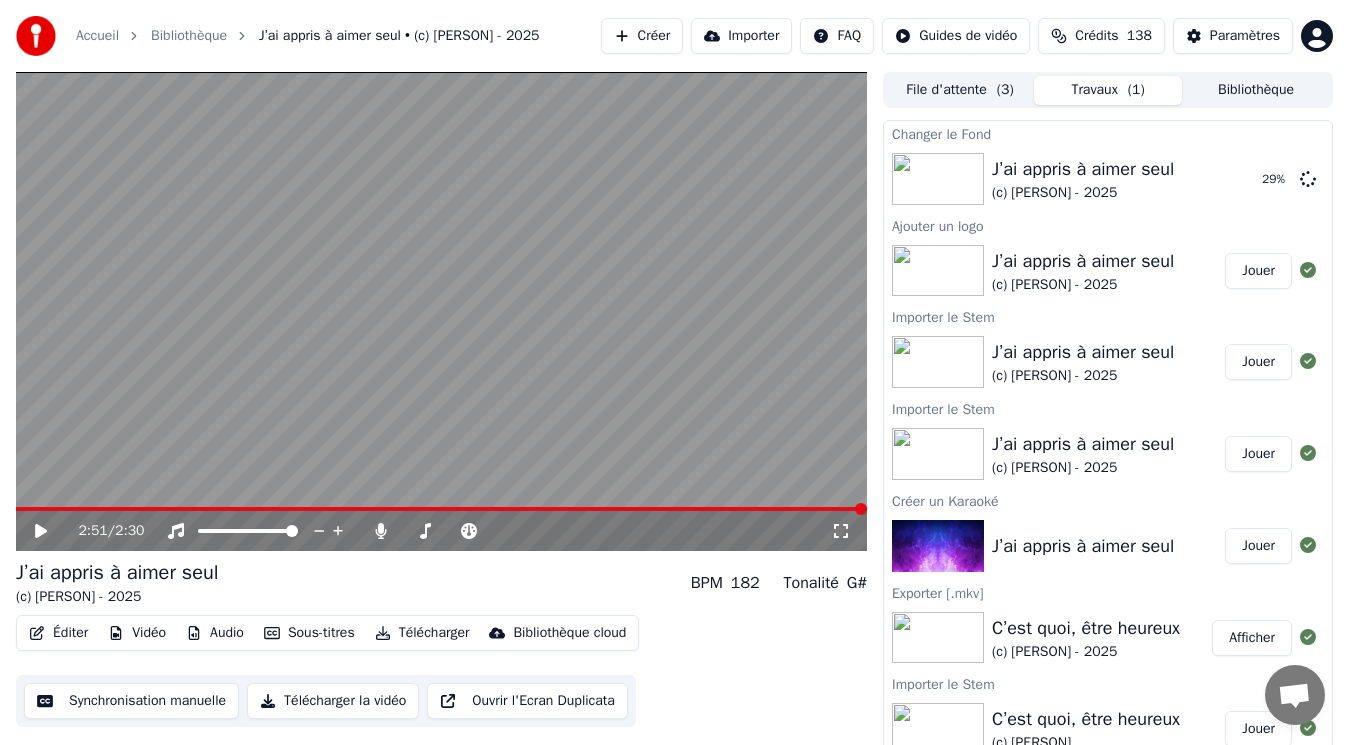 click on "Paramètres" at bounding box center (1245, 36) 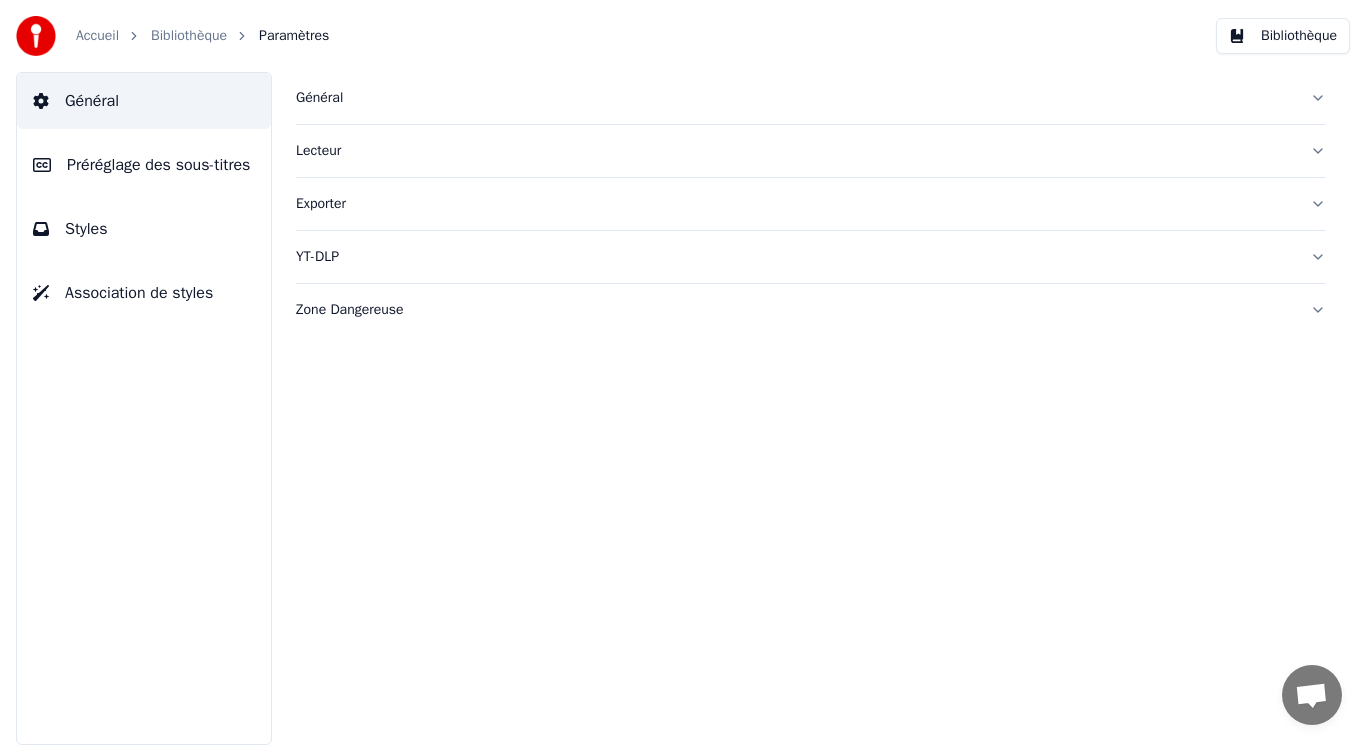 click on "Lecteur" at bounding box center [795, 151] 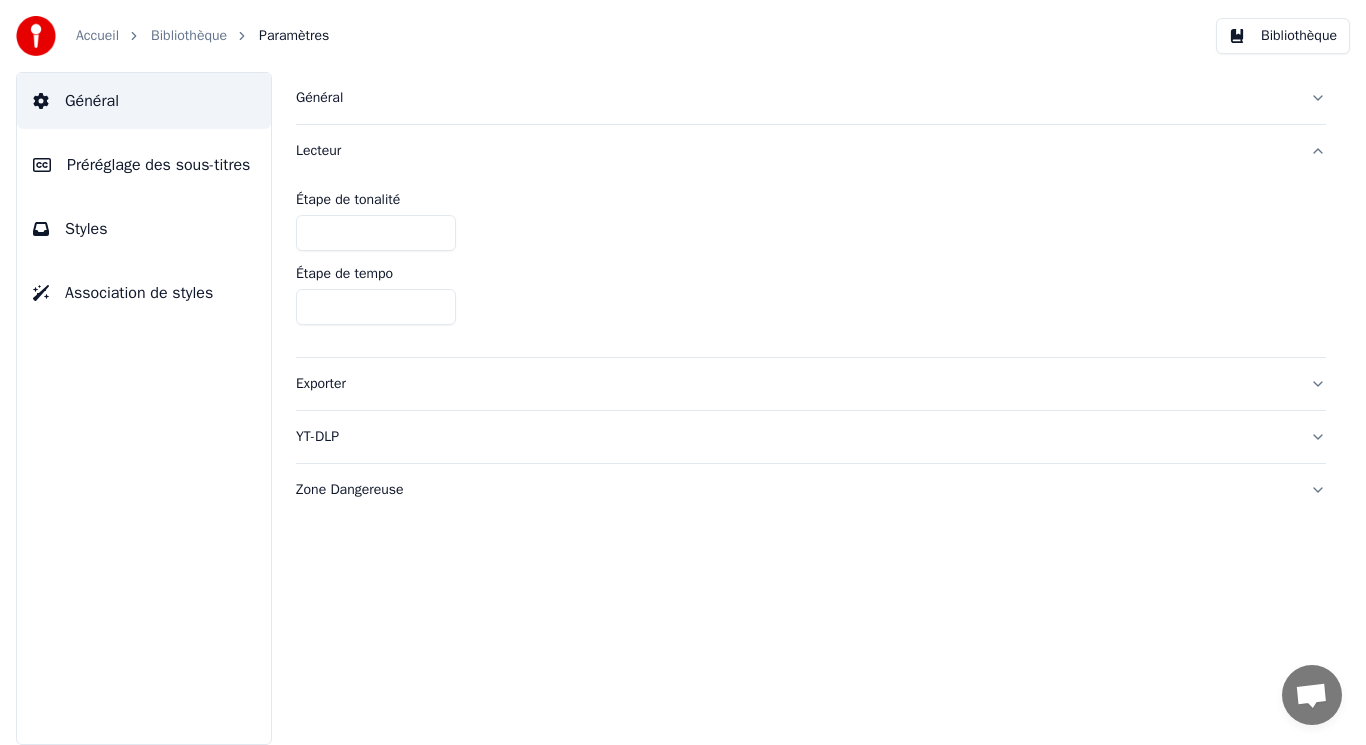 click on "Général" at bounding box center [795, 98] 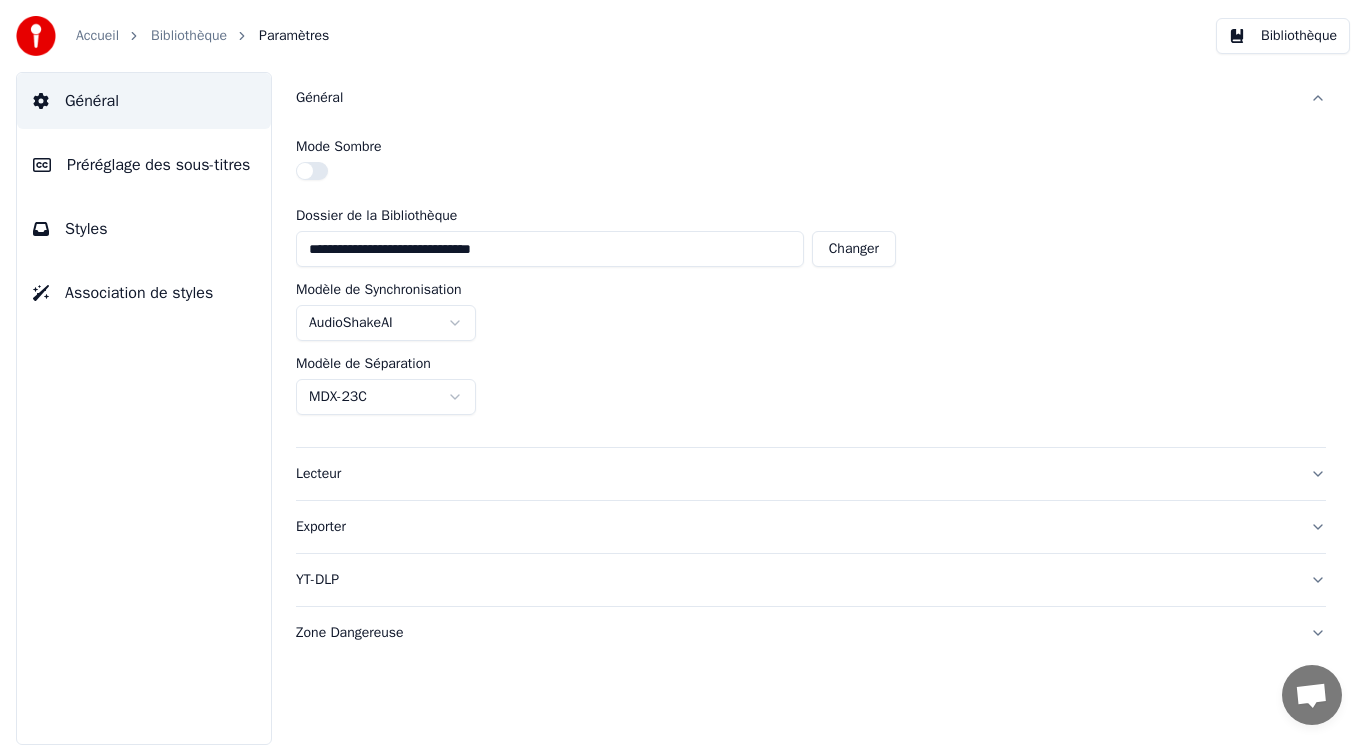 click on "Zone Dangereuse" at bounding box center (795, 633) 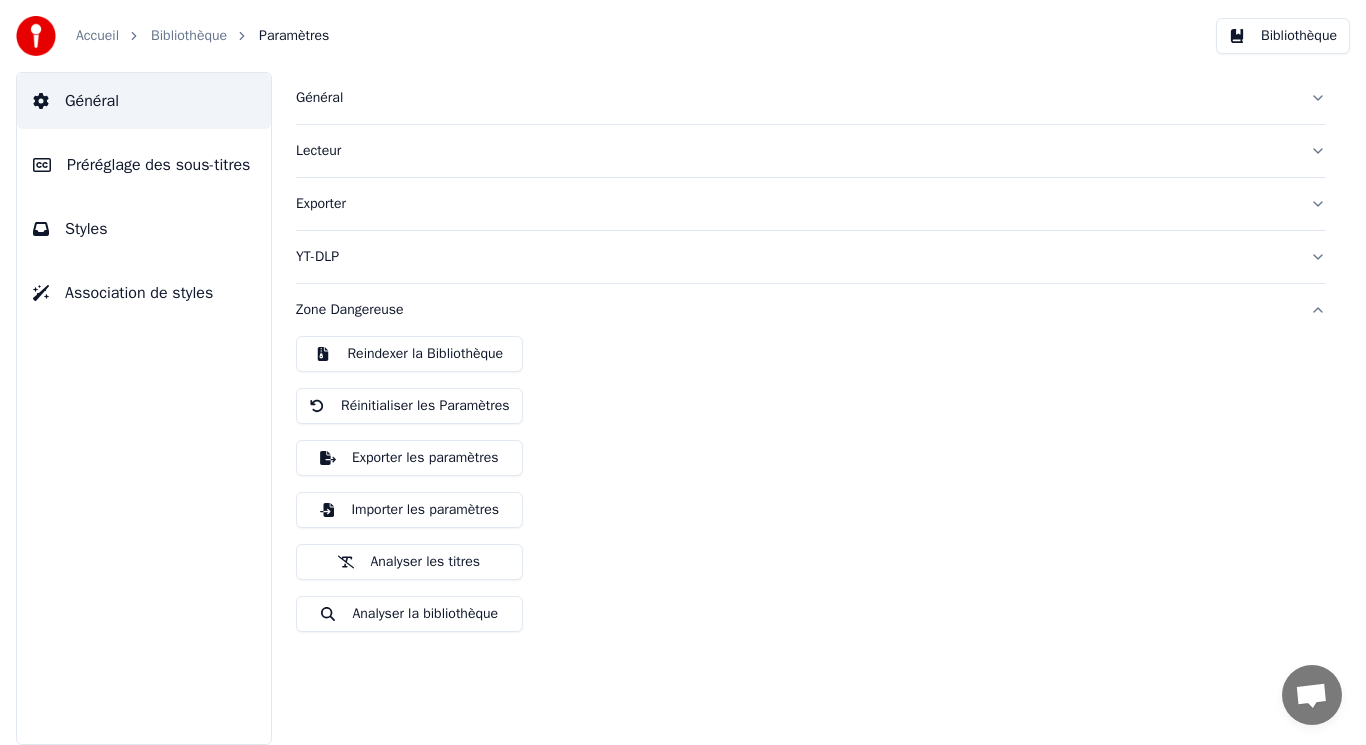 click on "Styles" at bounding box center (144, 229) 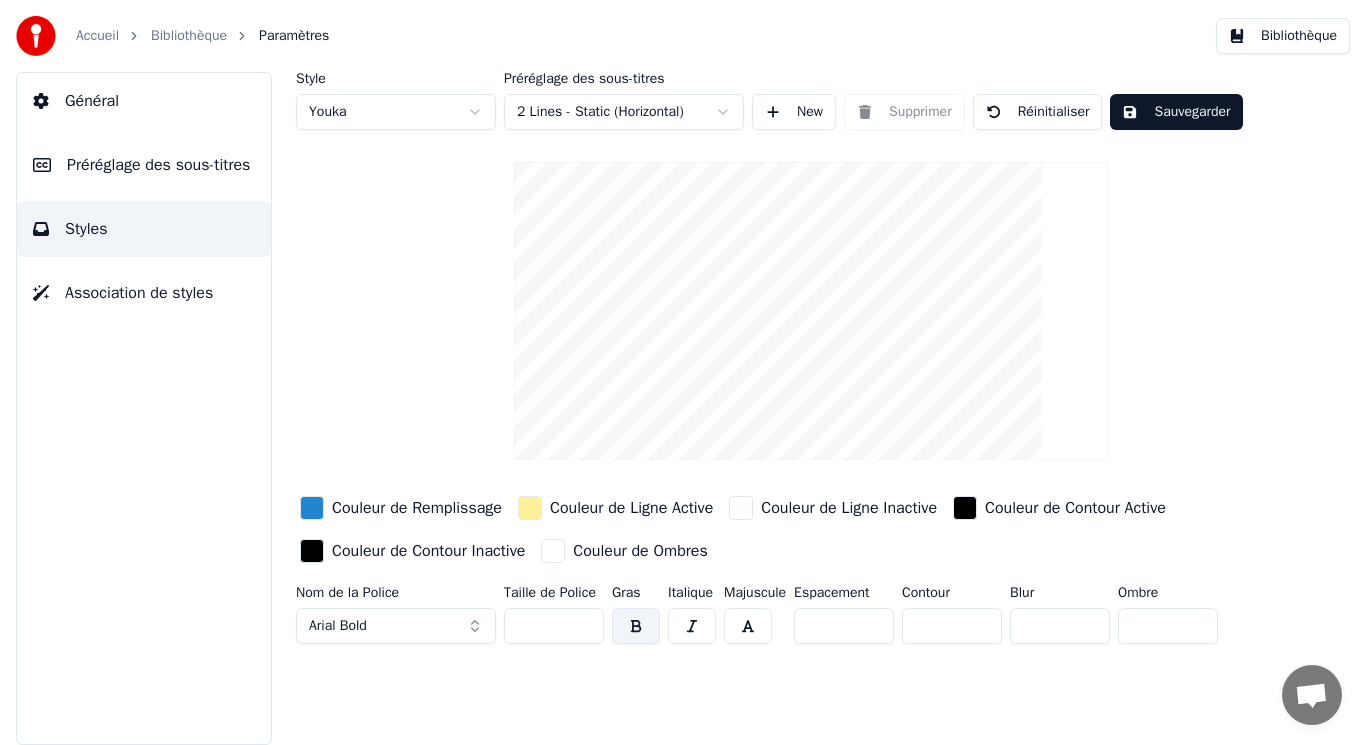 click on "Accueil Bibliothèque Paramètres Bibliothèque Général Préréglage des sous-titres Styles Association de styles Style Youka Préréglage des sous-titres 2 Lines - Static (Horizontal) New Supprimer Réinitialiser Sauvegarder Couleur de Remplissage Couleur de Ligne Active Couleur de Ligne Inactive Couleur de Contour Active Couleur de Contour Inactive Couleur de Ombres Nom de la Police Arial Bold Taille de Police ** Gras Italique Majuscule Espacement * Contour * Blur * Ombre *" at bounding box center (683, 372) 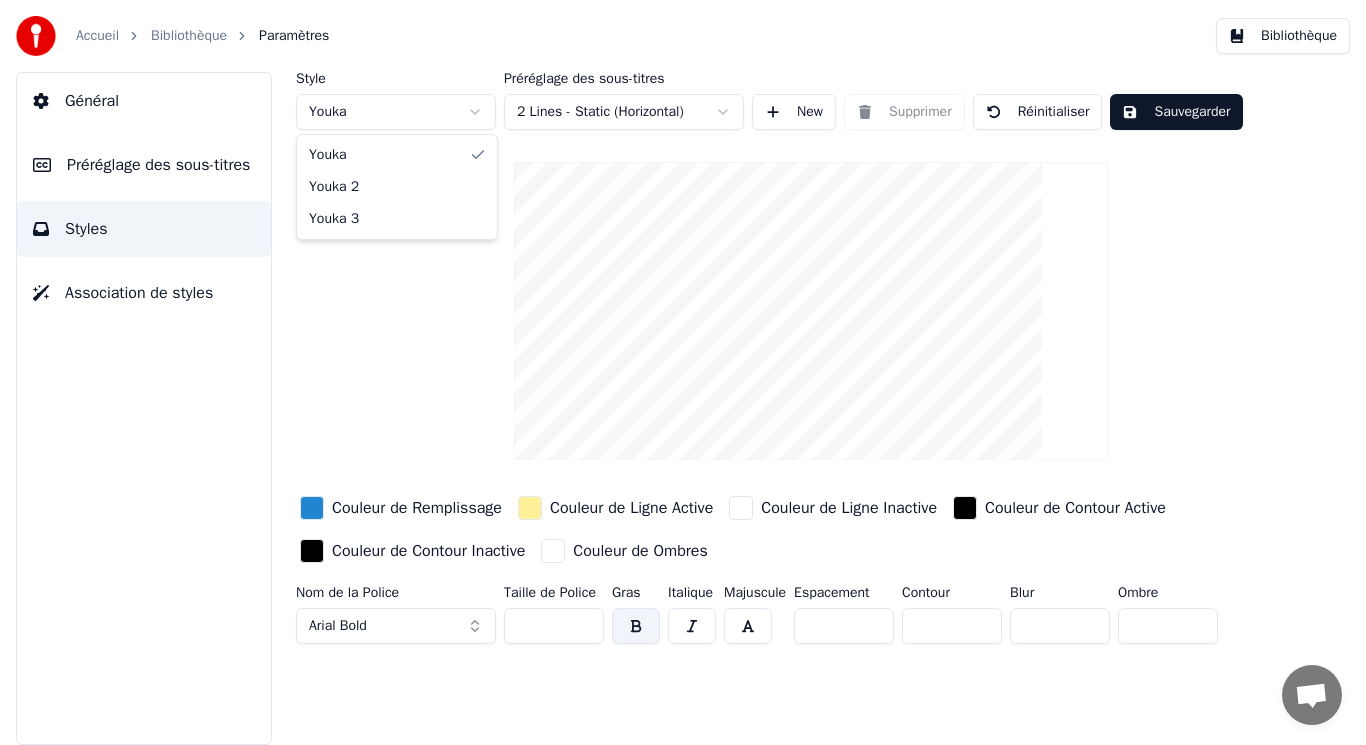 click on "Accueil Bibliothèque Paramètres Bibliothèque Général Préréglage des sous-titres Styles Association de styles Style Youka Préréglage des sous-titres 2 Lines - Static (Horizontal) New Supprimer Réinitialiser Sauvegarder Couleur de Remplissage Couleur de Ligne Active Couleur de Ligne Inactive Couleur de Contour Active Couleur de Contour Inactive Couleur de Ombres Nom de la Police Arial Bold Taille de Police ** Gras Italique Majuscule Espacement * Contour * Blur * Ombre * Youka Youka 2 Youka 3" at bounding box center [683, 372] 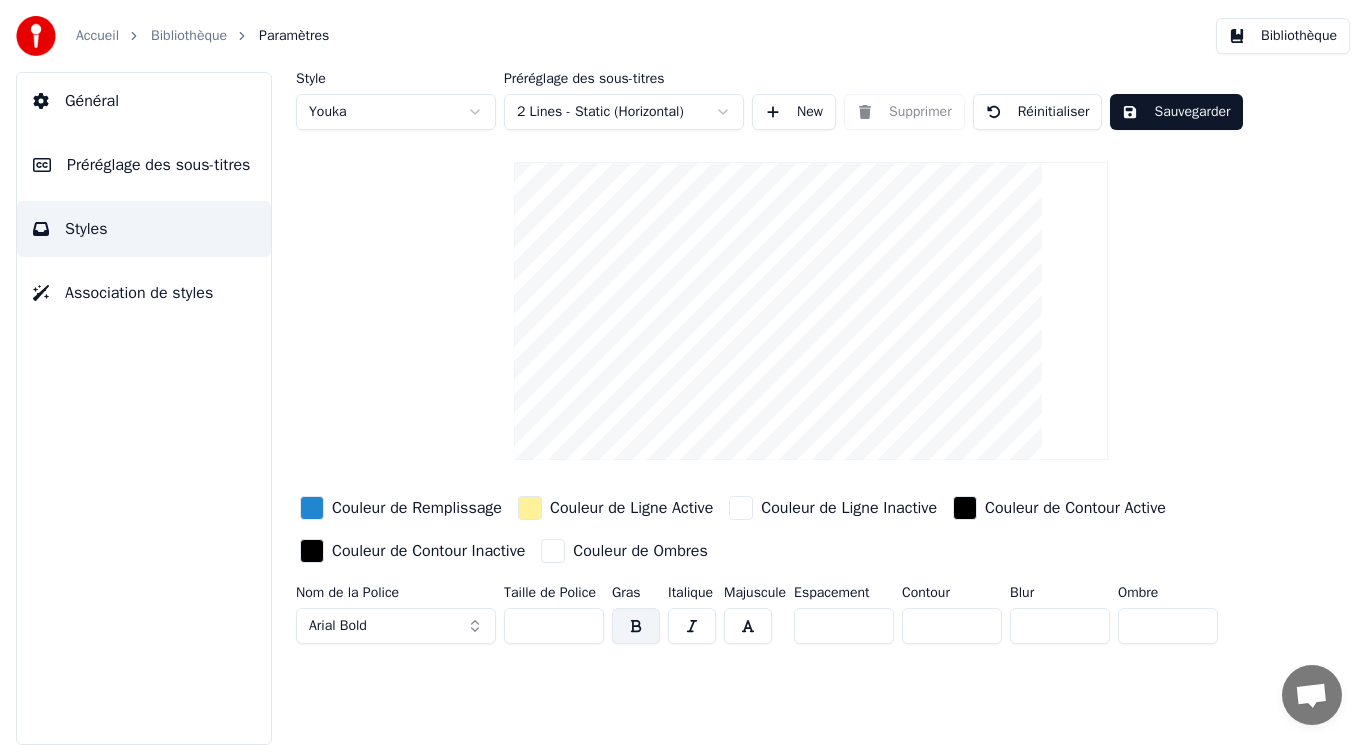 click on "New" at bounding box center (794, 112) 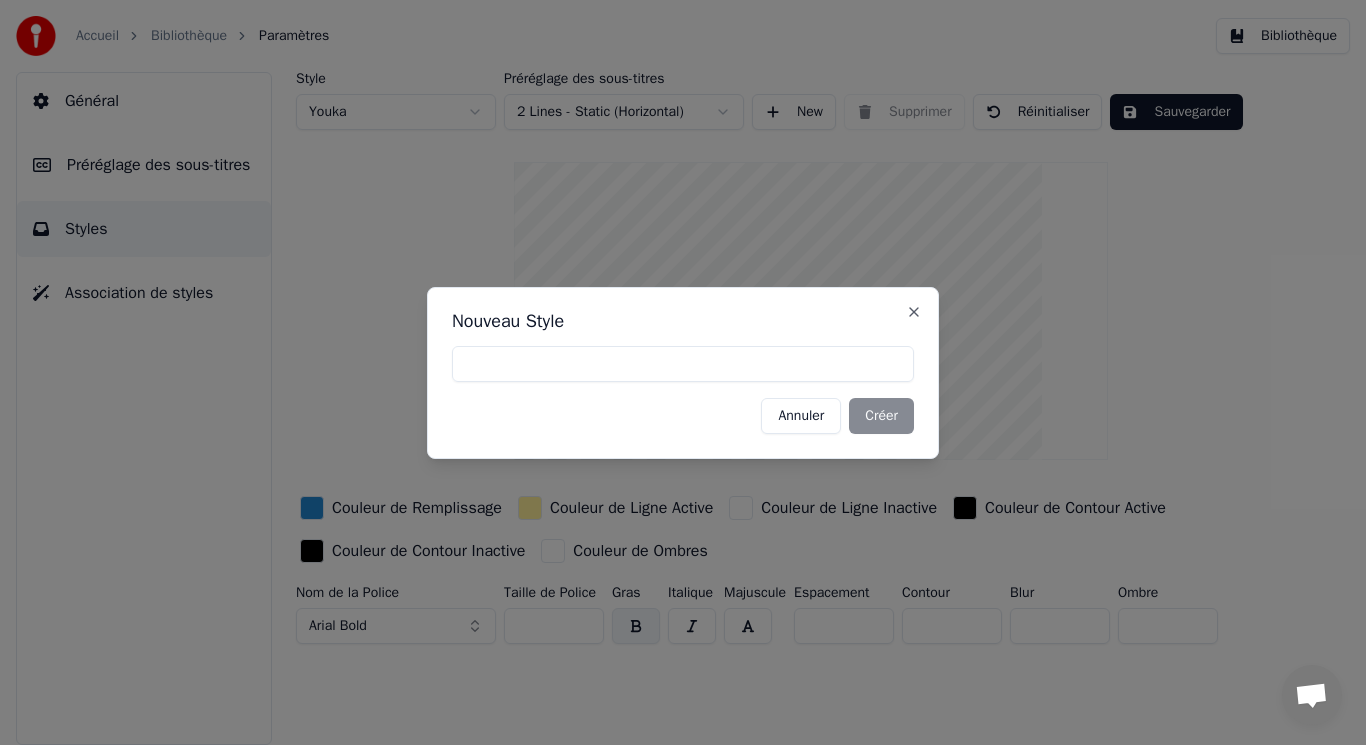 click on "Annuler" at bounding box center [801, 416] 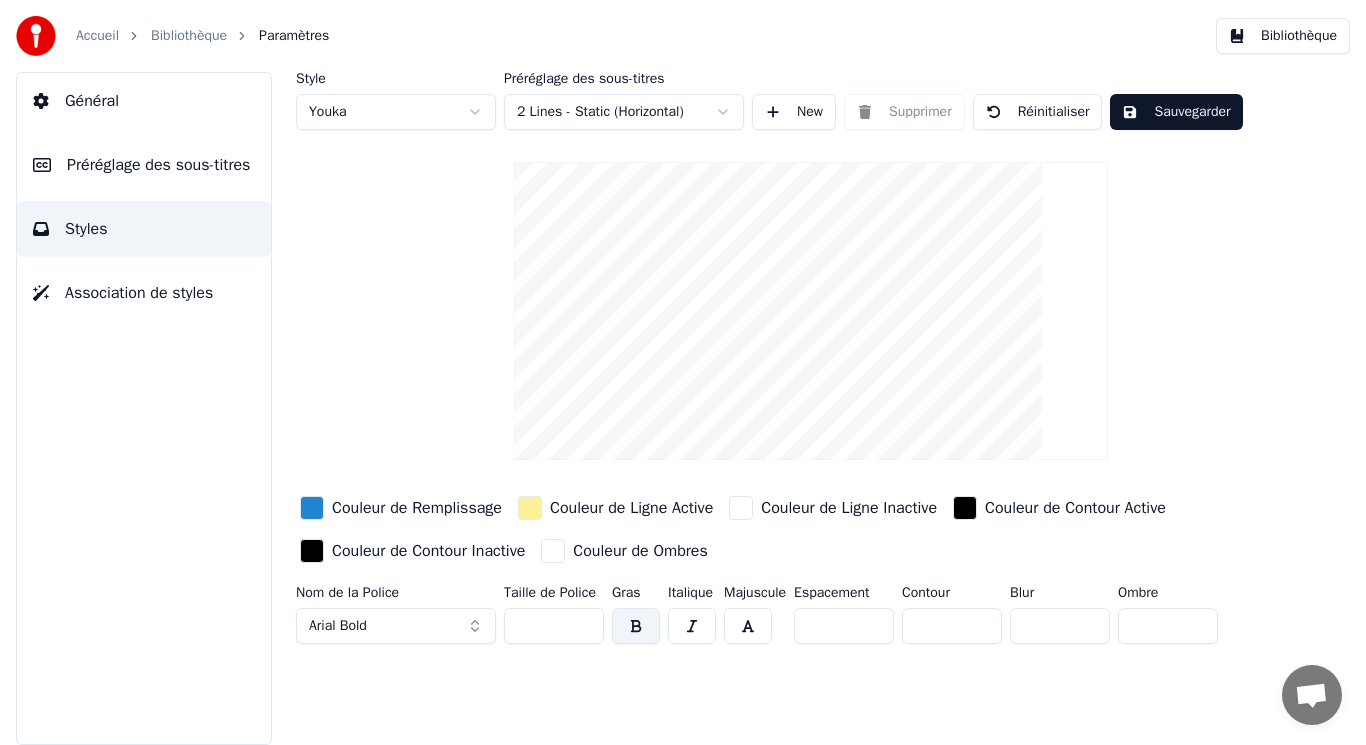 click at bounding box center (811, 311) 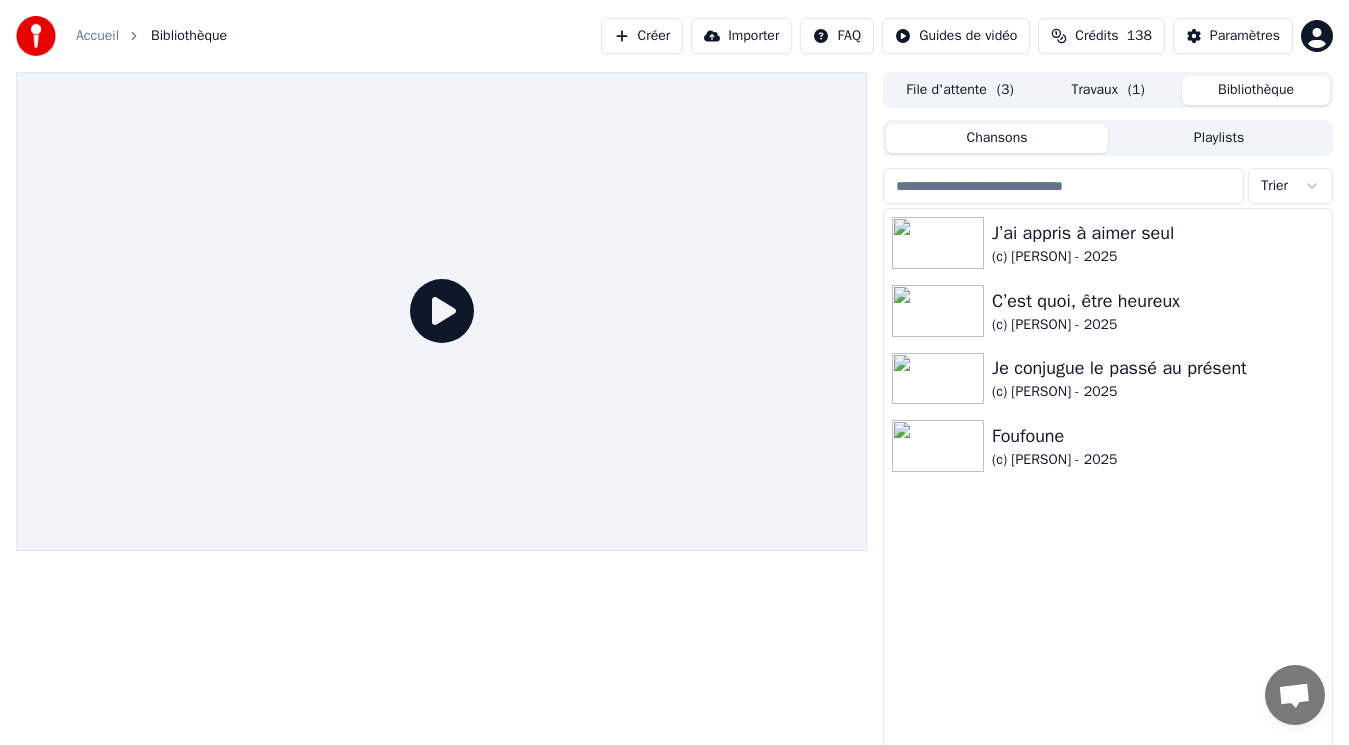 click on "Travaux ( 1 )" at bounding box center [1108, 90] 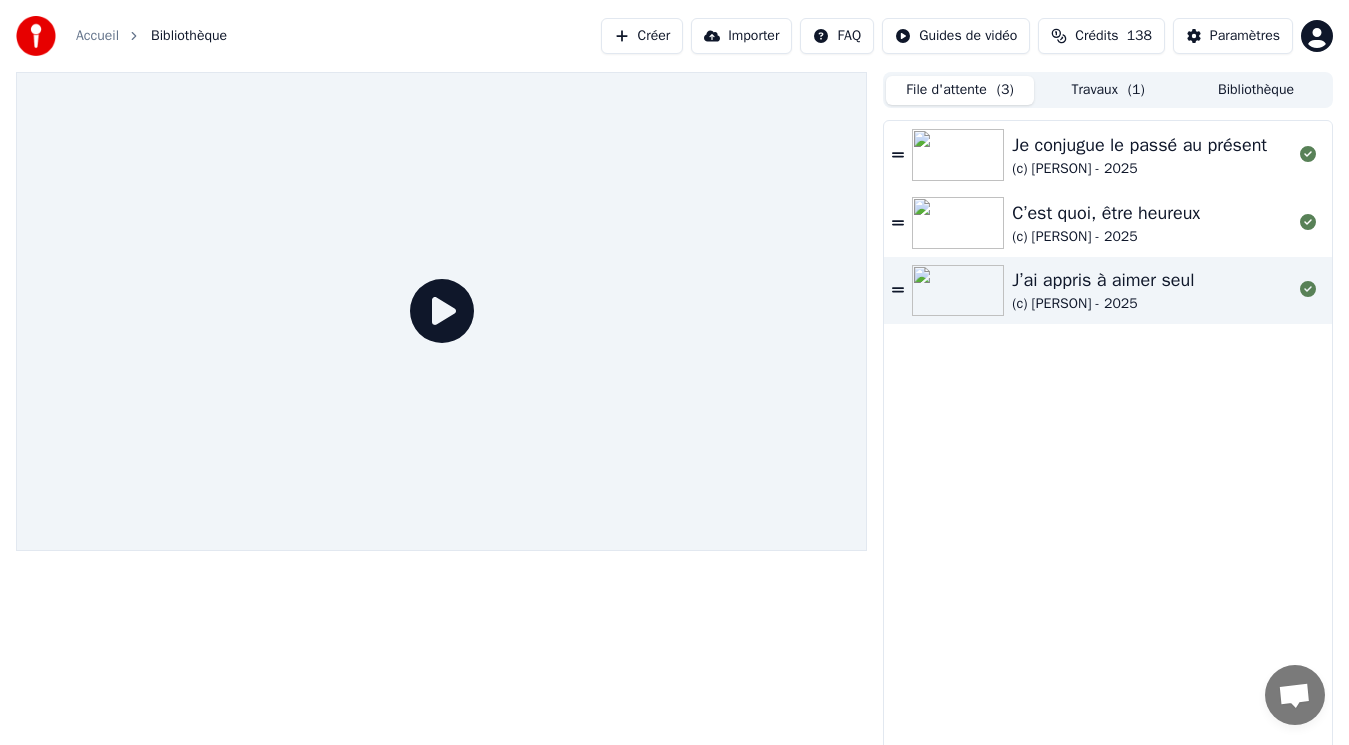 click on "File d'attente ( 3 )" at bounding box center (960, 90) 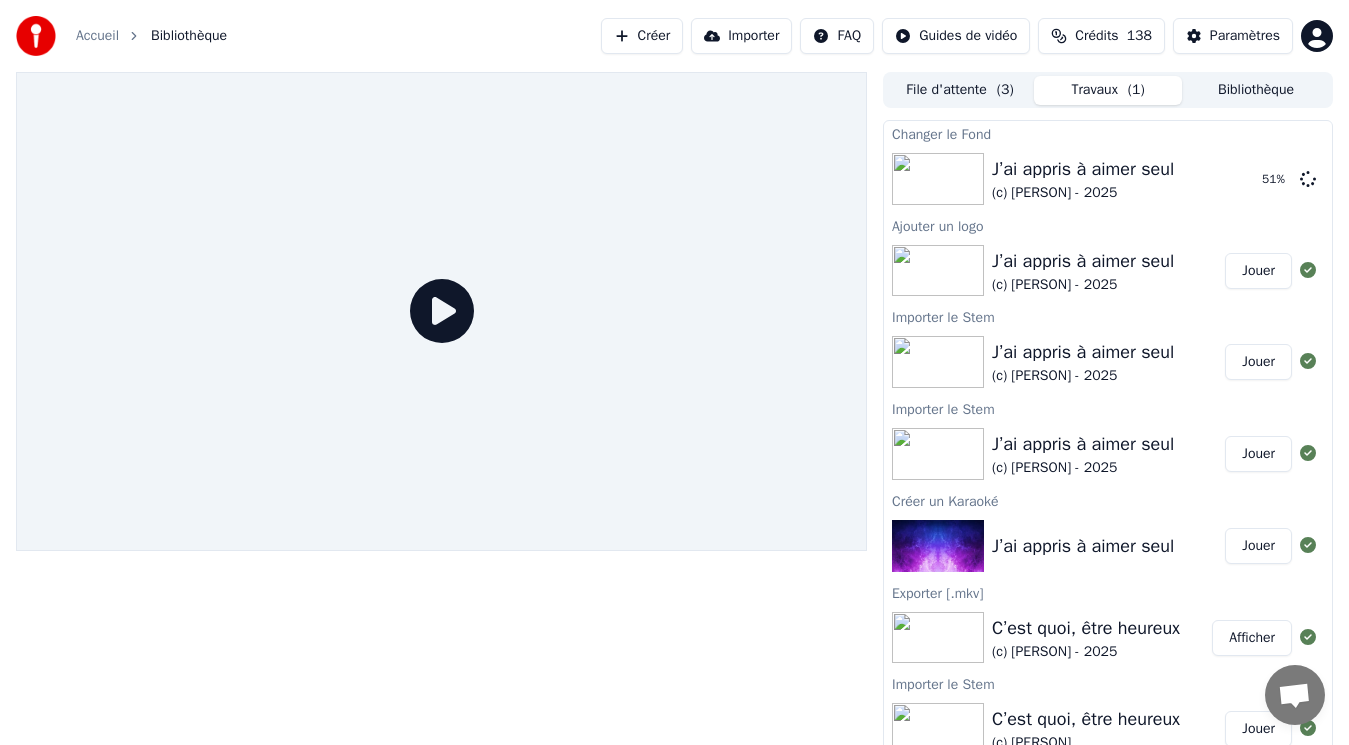 click on "( 1 )" at bounding box center (1136, 90) 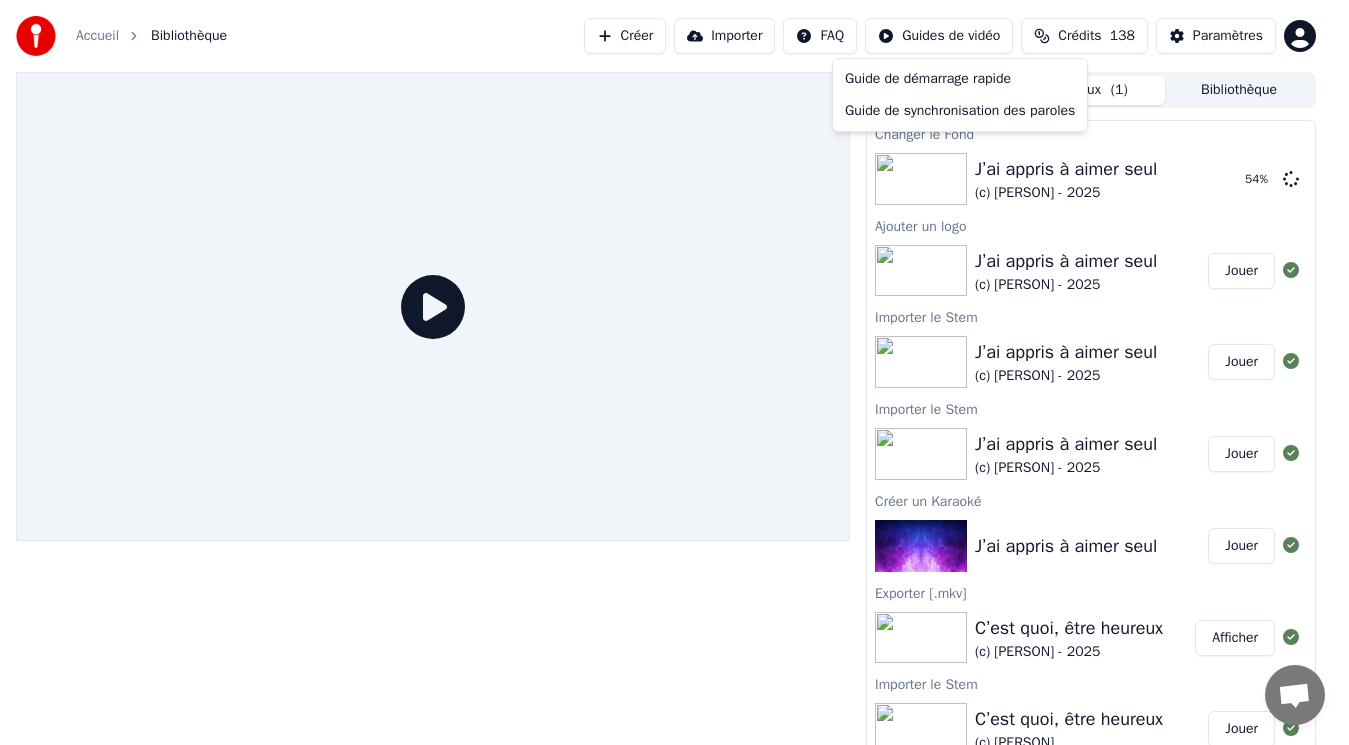 click on "Accueil Bibliothèque Créer Importer FAQ Guides de vidéo Crédits 138 Paramètres File d'attente ( 3 ) Travaux ( 1 ) Bibliothèque Changer le Fond J’ai appris à aimer seul (c) [PERSON] - 2025 54 % Ajouter un logo J’ai appris à aimer seul (c) [PERSON] - 2025 Jouer Importer le Stem J’ai appris à aimer seul (c) [PERSON] - 2025 Jouer Importer le Stem J’ai appris à aimer seul (c) [PERSON] - 2025 Jouer Créer un Karaoké J’ai appris à aimer seul Jouer Exporter [.mkv] C’est quoi, être heureux (c) [PERSON] - 2025 Afficher Importer le Stem C’est quoi, être heureux (c) [PERSON] Jouer Importer le Stem C’est quoi, être heureux (c) [PERSON] Jouer Créer un Karaoké Jouer" at bounding box center (674, 372) 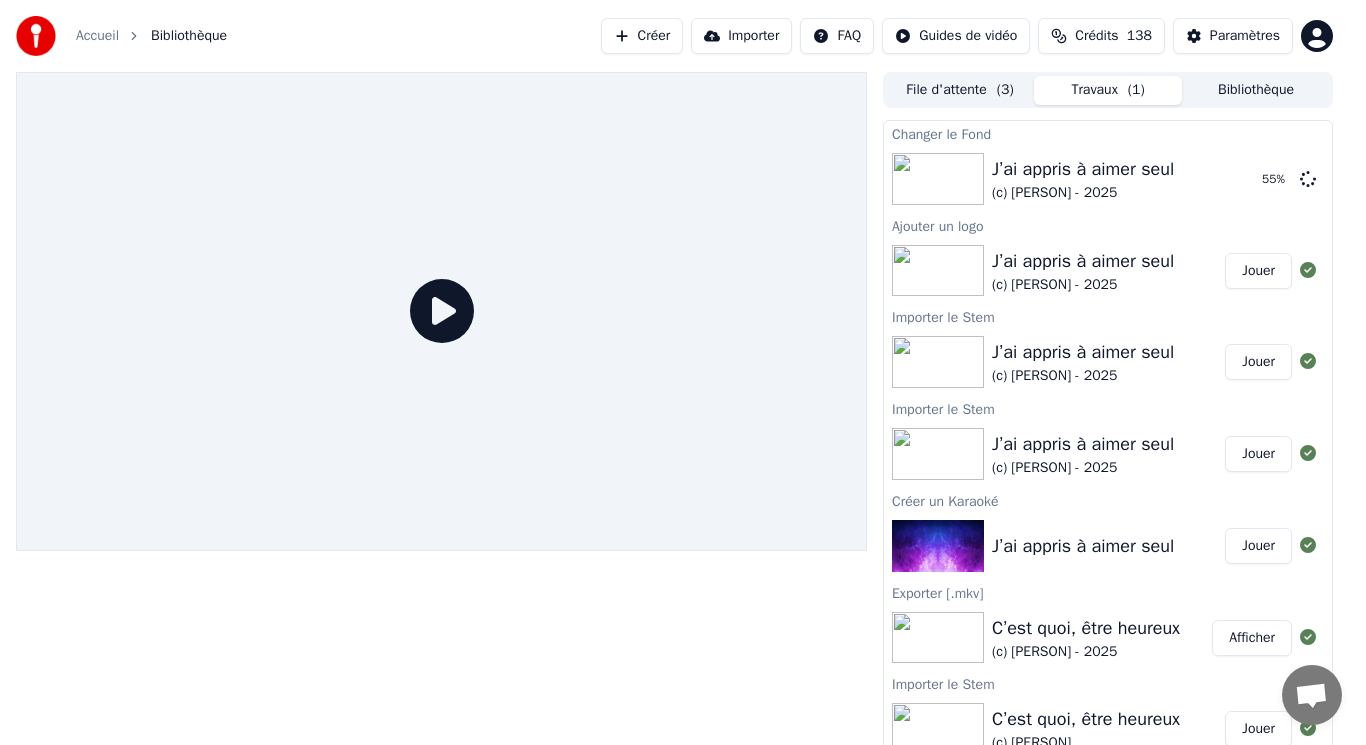 click on "Accueil Bibliothèque Créer Importer FAQ Guides de vidéo Crédits 138 Paramètres File d'attente ( 3 ) Travaux ( 1 ) Bibliothèque Changer le Fond J’ai appris à aimer seul (c) [PERSON] - 2025 55 % Ajouter un logo J’ai appris à aimer seul (c) [PERSON] - 2025 Jouer Importer le Stem J’ai appris à aimer seul (c) [PERSON] - 2025 Jouer Importer le Stem J’ai appris à aimer seul (c) [PERSON] - 2025 Jouer Créer un Karaoké J’ai appris à aimer seul Jouer Exporter [.mkv] C’est quoi, être heureux (c) [PERSON] - 2025 Afficher Importer le Stem C’est quoi, être heureux (c) [PERSON] Jouer Importer le Stem C’est quoi, être heureux (c) [PERSON] Jouer Créer un Karaoké C’est quoi, être heureux Jouer Guide de démarrage rapide Guide de synchronisation des paroles" at bounding box center [683, 372] 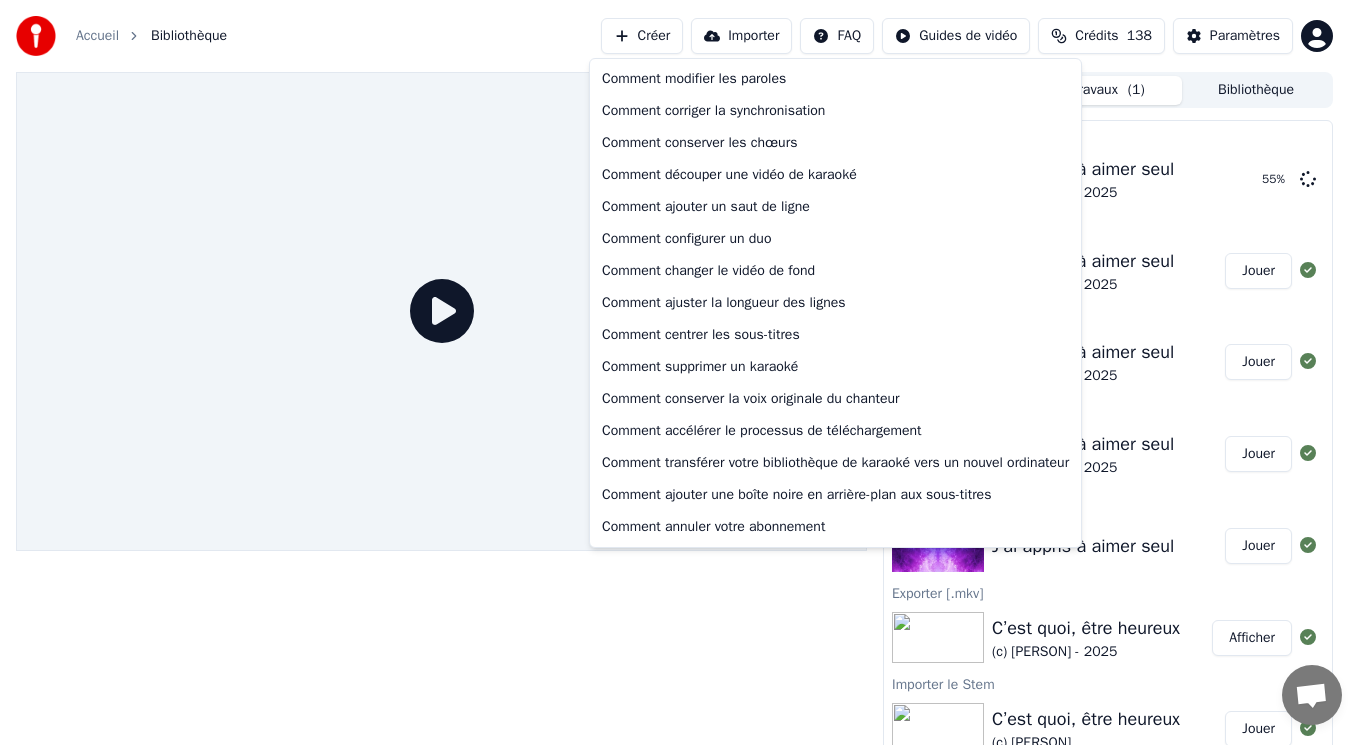 click on "Accueil Bibliothèque Créer Importer FAQ Guides de vidéo Crédits 138 Paramètres File d'attente ( 3 ) Travaux ( 1 ) Bibliothèque Changer le Fond J’ai appris à aimer seul (c) [PERSON] - 2025 55 % Ajouter un logo J’ai appris à aimer seul (c) [PERSON] - 2025 Jouer Importer le Stem J’ai appris à aimer seul (c) [PERSON] - 2025 Jouer Importer le Stem J’ai appris à aimer seul (c) [PERSON] - 2025 Jouer Créer un Karaoké J’ai appris à aimer seul Jouer Exporter [.mkv] C’est quoi, être heureux (c) [PERSON] - 2025 Afficher Importer le Stem C’est quoi, être heureux (c) [PERSON] Jouer Importer le Stem C’est quoi, être heureux (c) [PERSON] Jouer Créer un Karaoké C’est quoi, être heureux Jouer Comment modifier les paroles Comment corriger la synchronisation Comment conserver les chœurs Comment découper une vidéo de karaoké Comment ajouter un saut de ligne Comment configurer un duo Comment changer le vidéo de fond Comment centrer les sous-titres" at bounding box center (683, 372) 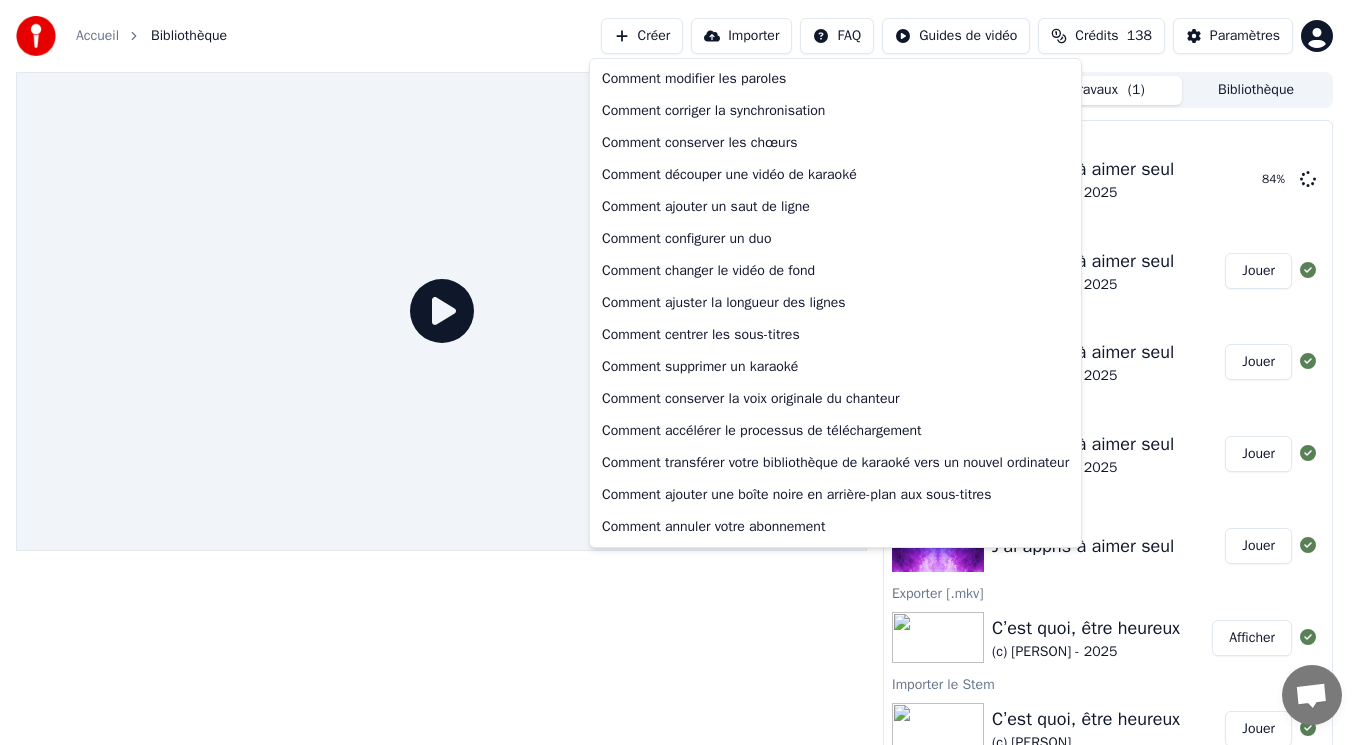 click on "Accueil Bibliothèque Créer Importer FAQ Guides de vidéo Crédits 138 Paramètres File d'attente ( 3 ) Travaux ( 1 ) Bibliothèque Changer le Fond J’ai appris à aimer seul (c) [PERSON] - 2025 84 % Ajouter un logo J’ai appris à aimer seul (c) [PERSON] - 2025 Jouer Importer le Stem J’ai appris à aimer seul (c) [PERSON] - 2025 Jouer Importer le Stem J’ai appris à aimer seul (c) [PERSON] - 2025 Jouer Créer un Karaoké J’ai appris à aimer seul Jouer Exporter [.mkv] C’est quoi, être heureux (c) [PERSON] - 2025 Afficher Importer le Stem C’est quoi, être heureux (c) [PERSON] Jouer Importer le Stem C’est quoi, être heureux (c) [PERSON] Jouer Créer un Karaoké C’est quoi, être heureux Jouer Comment modifier les paroles Comment corriger la synchronisation Comment conserver les chœurs Comment découper une vidéo de karaoké Comment ajouter un saut de ligne Comment configurer un duo Comment changer le vidéo de fond Comment centrer les sous-titres" at bounding box center (683, 372) 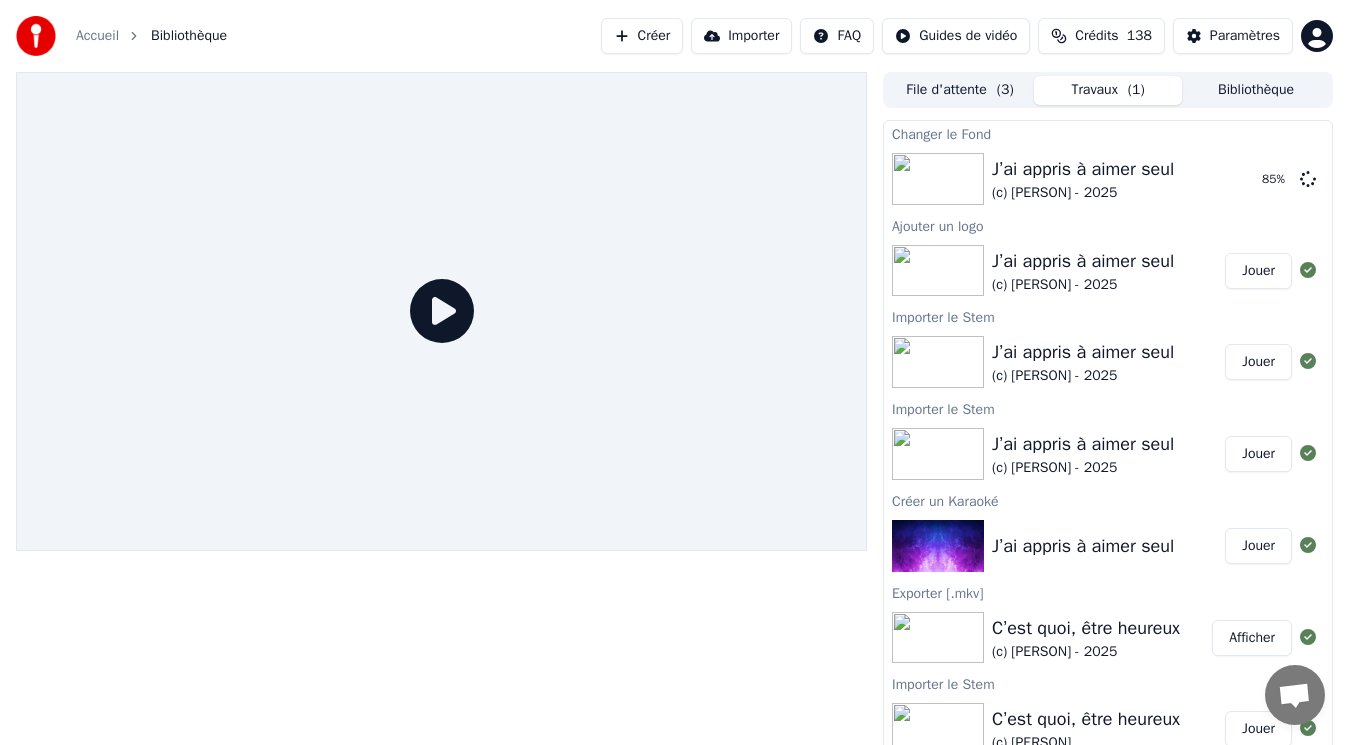 click on "Accueil" at bounding box center (97, 36) 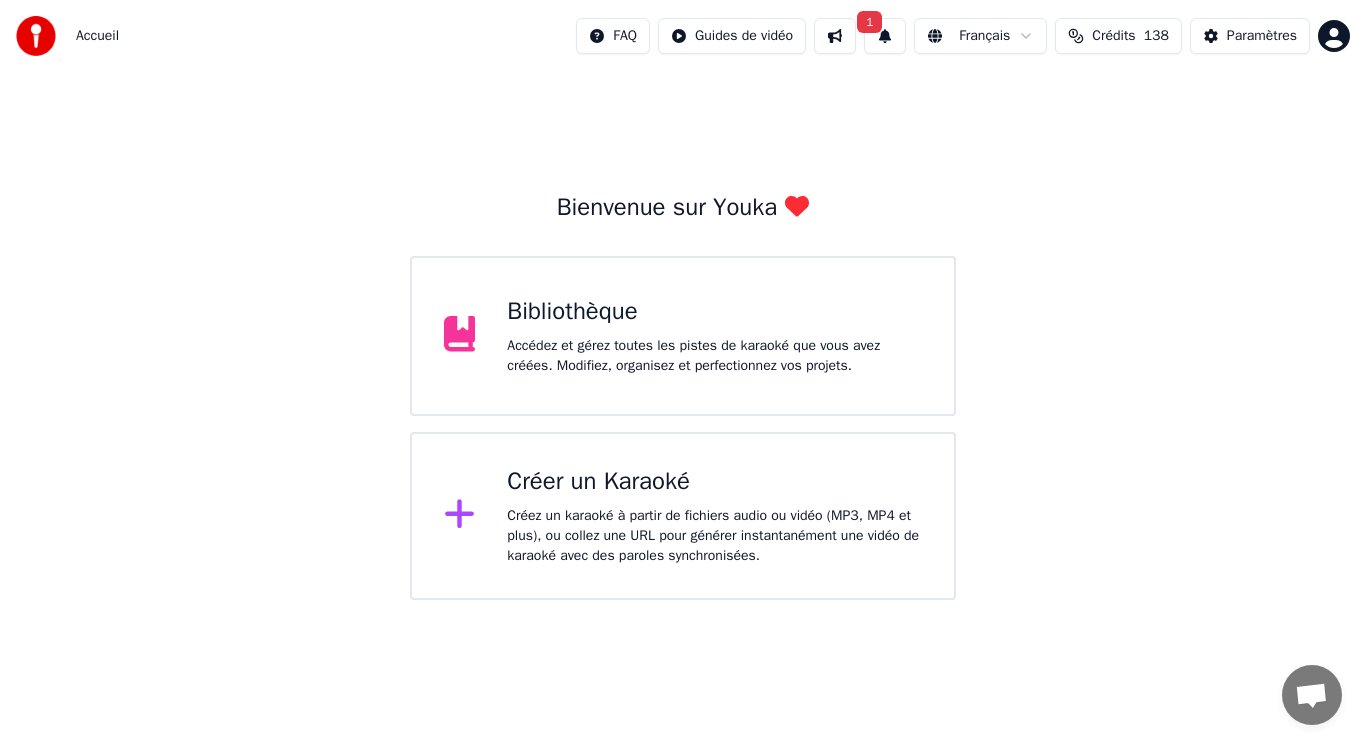 click on "Bibliothèque" at bounding box center (714, 312) 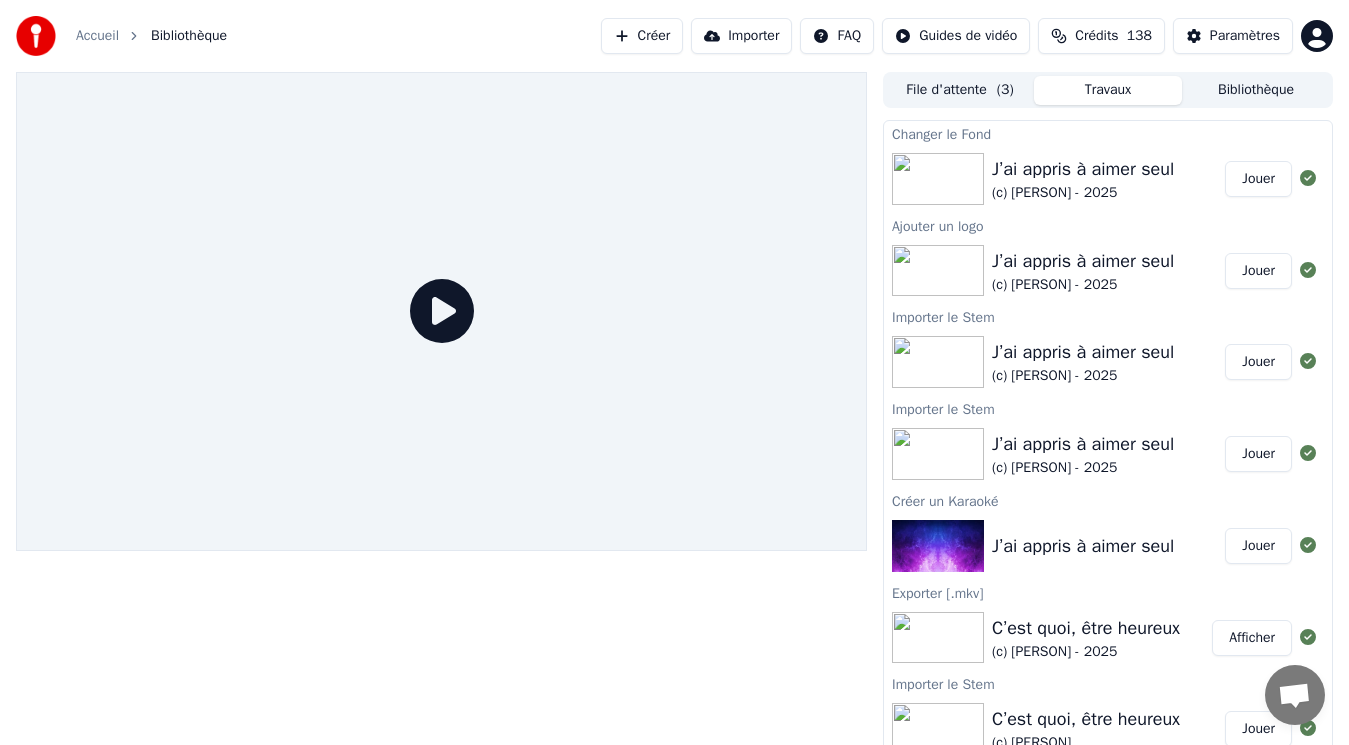 click on "Jouer" at bounding box center (1258, 179) 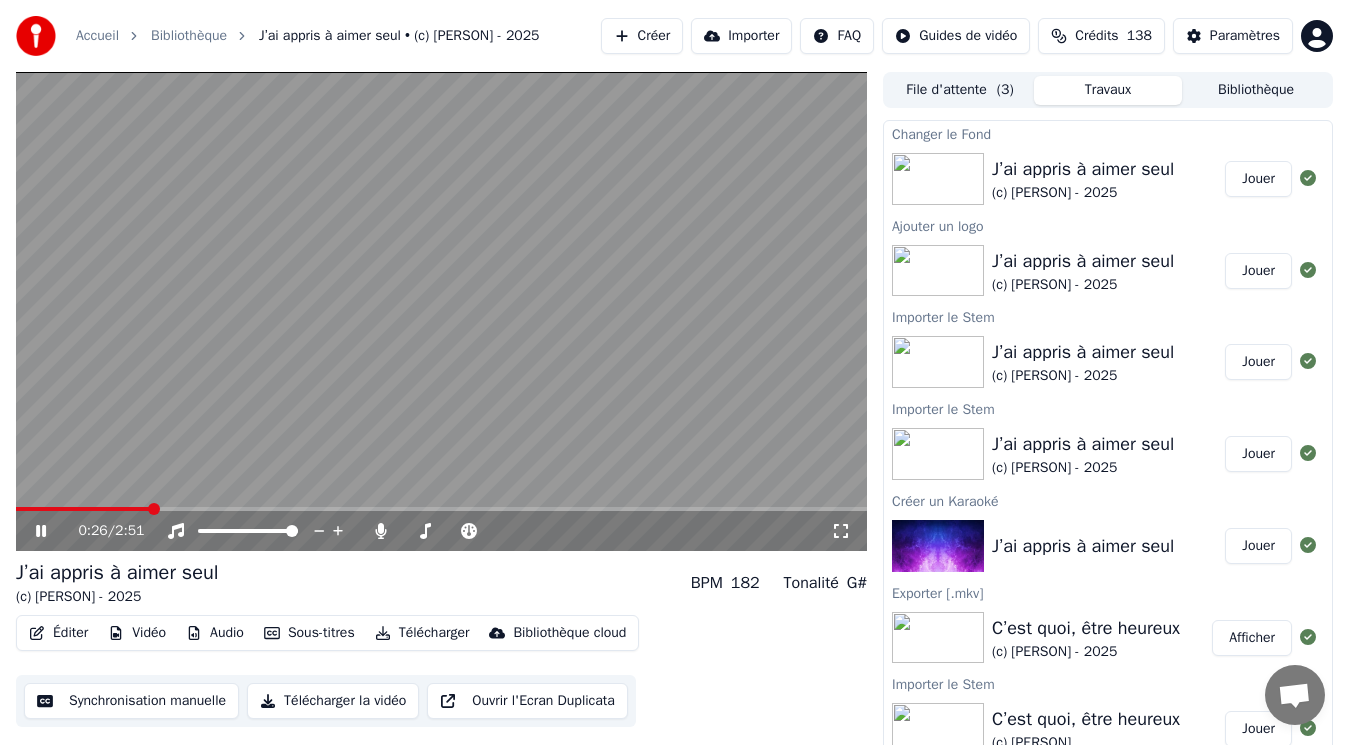 click on "0:26  /  2:51" at bounding box center [441, 531] 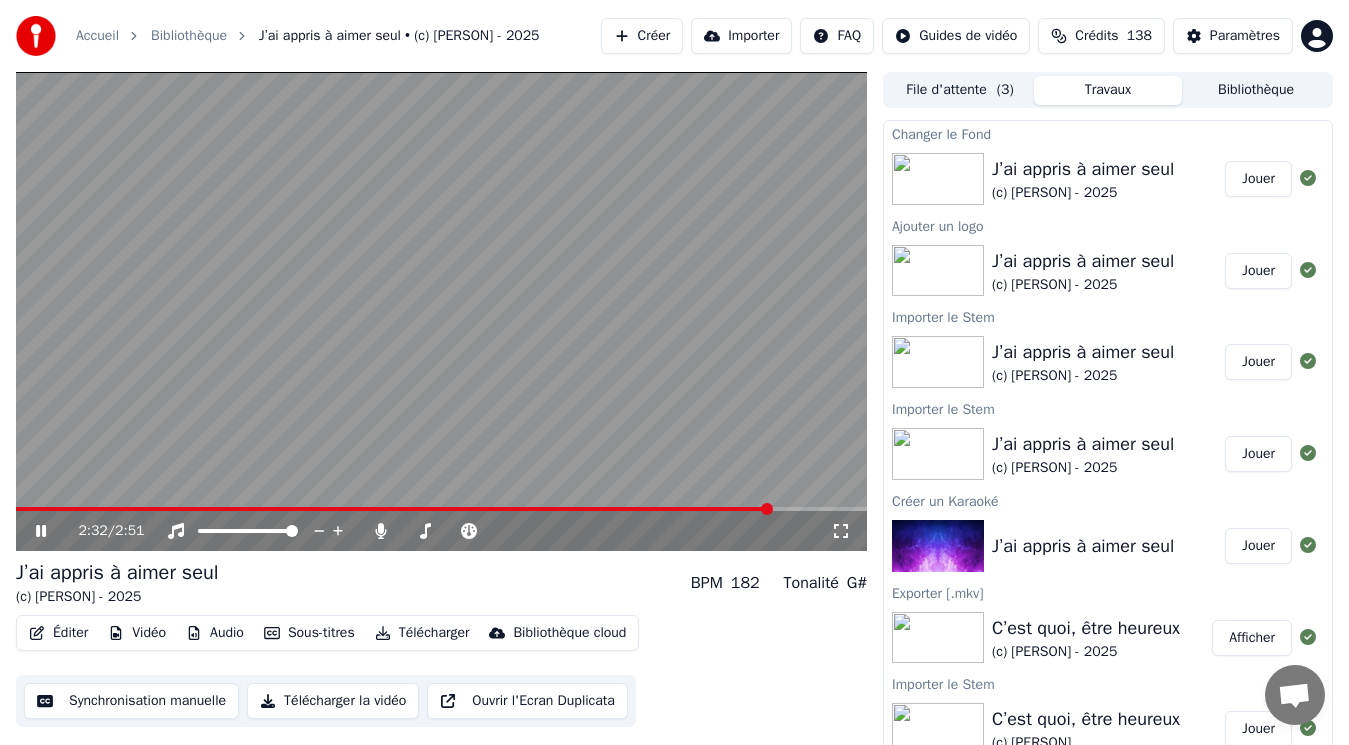 click at bounding box center (441, 509) 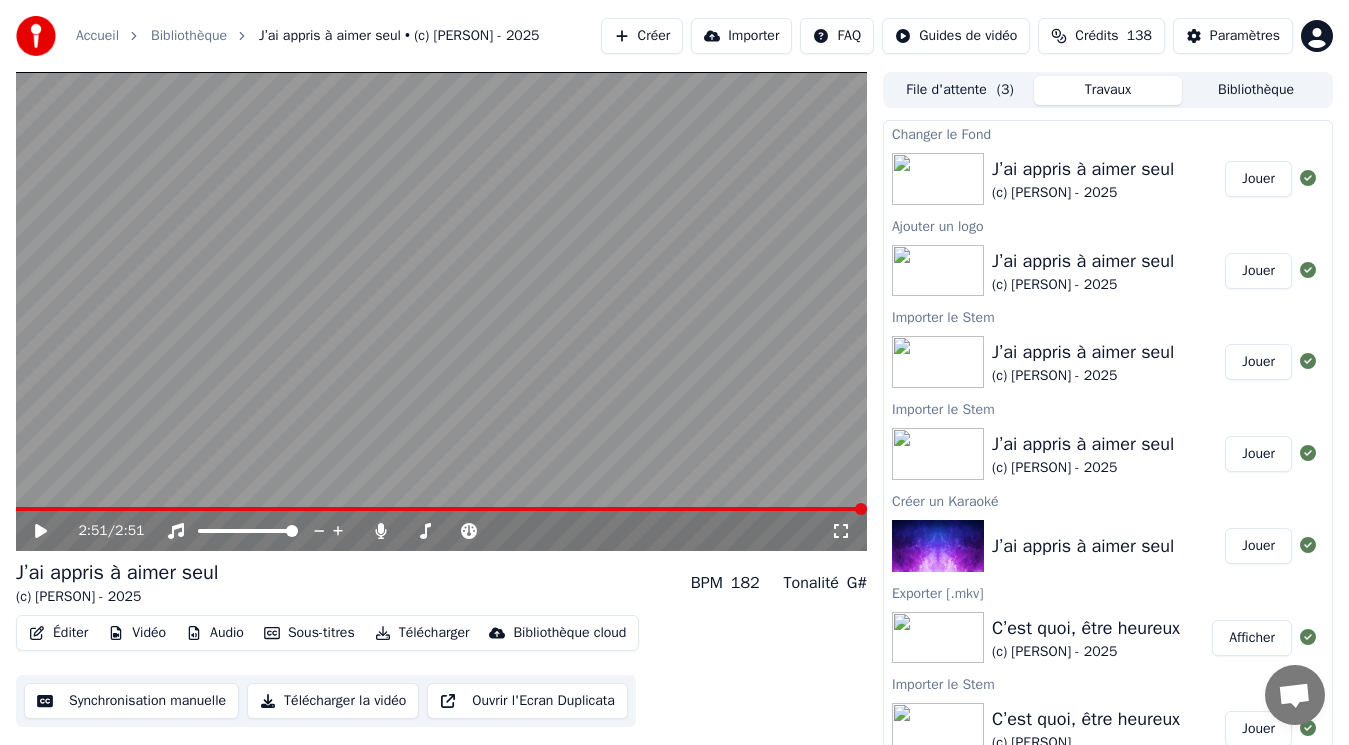 click 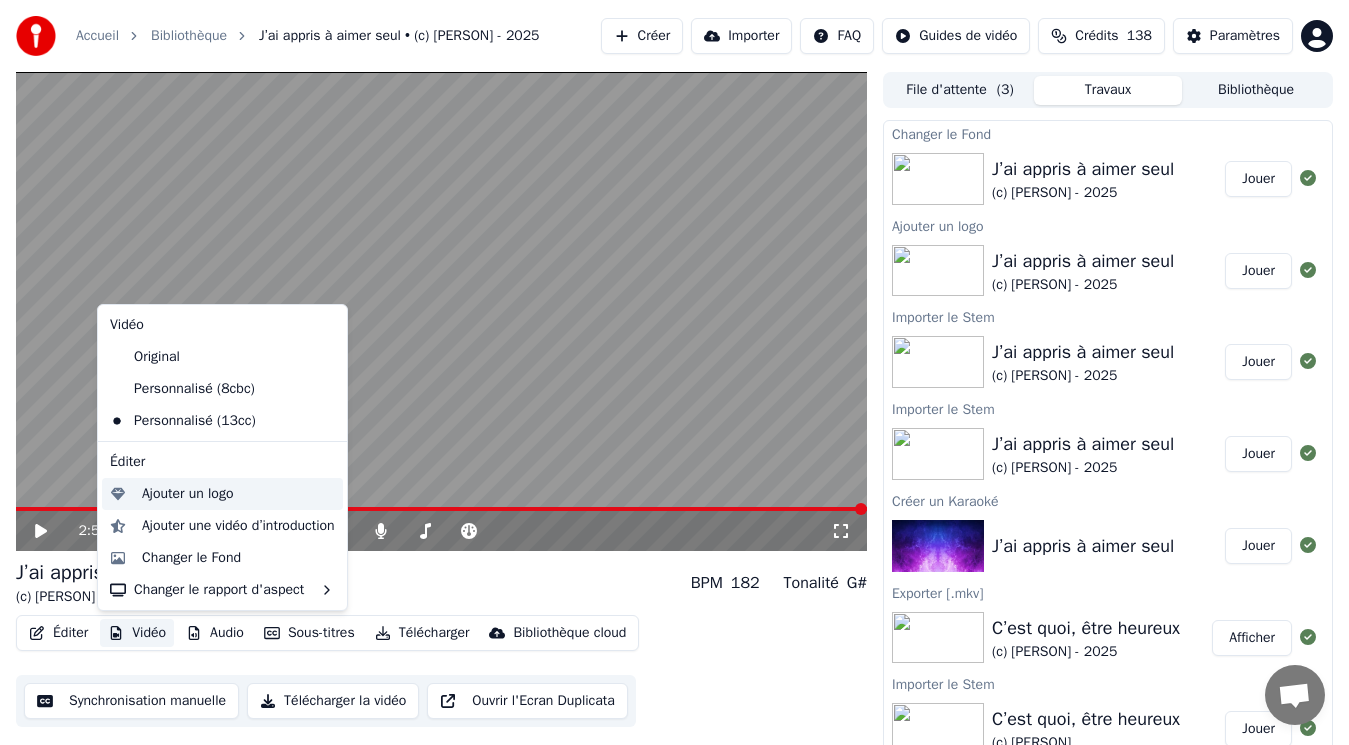 click on "Ajouter un logo" at bounding box center (187, 494) 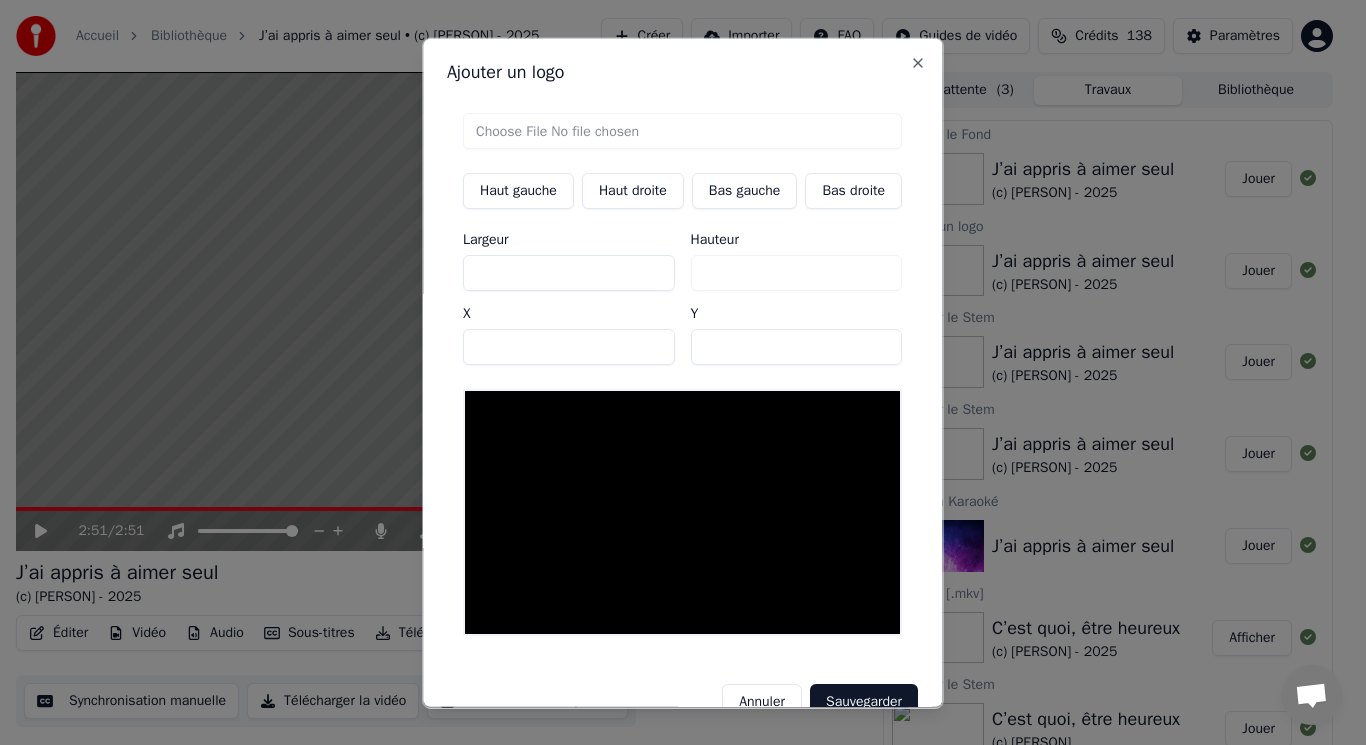 click on "Haut gauche" at bounding box center [518, 190] 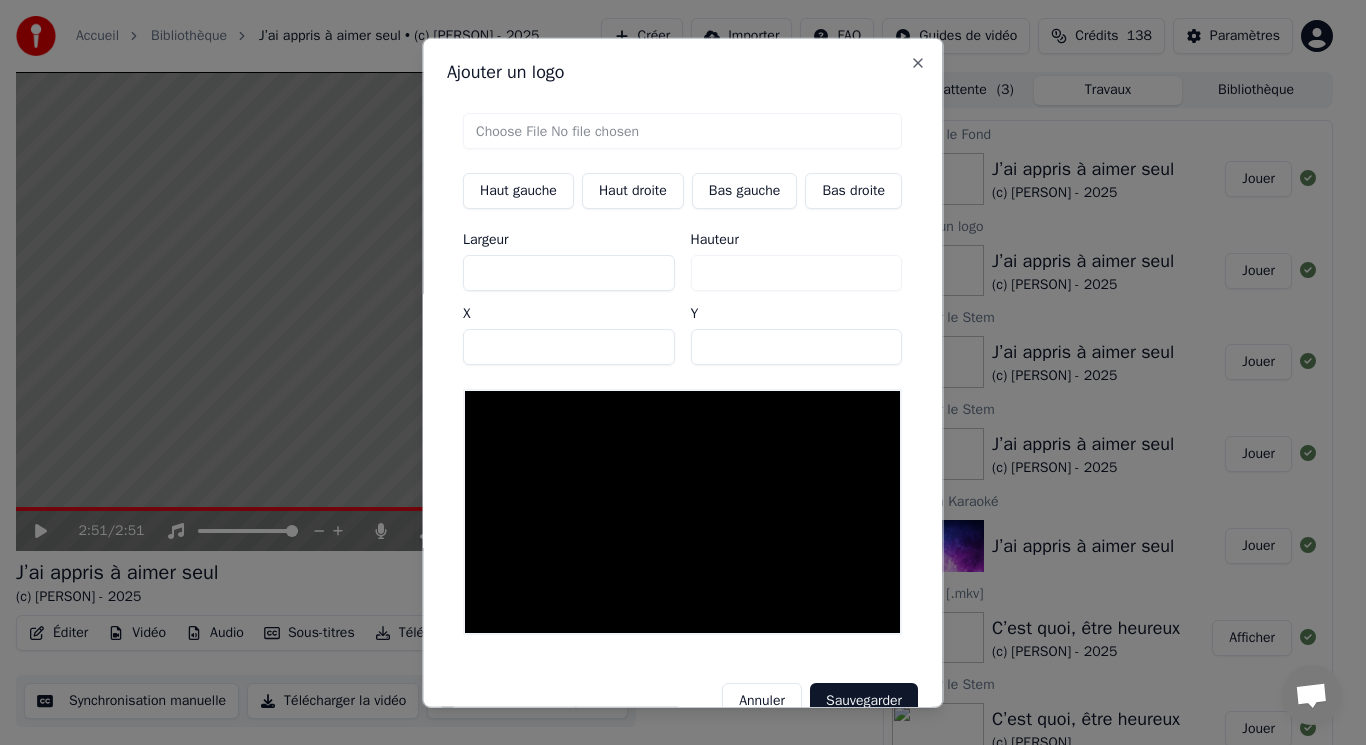 click at bounding box center [682, 130] 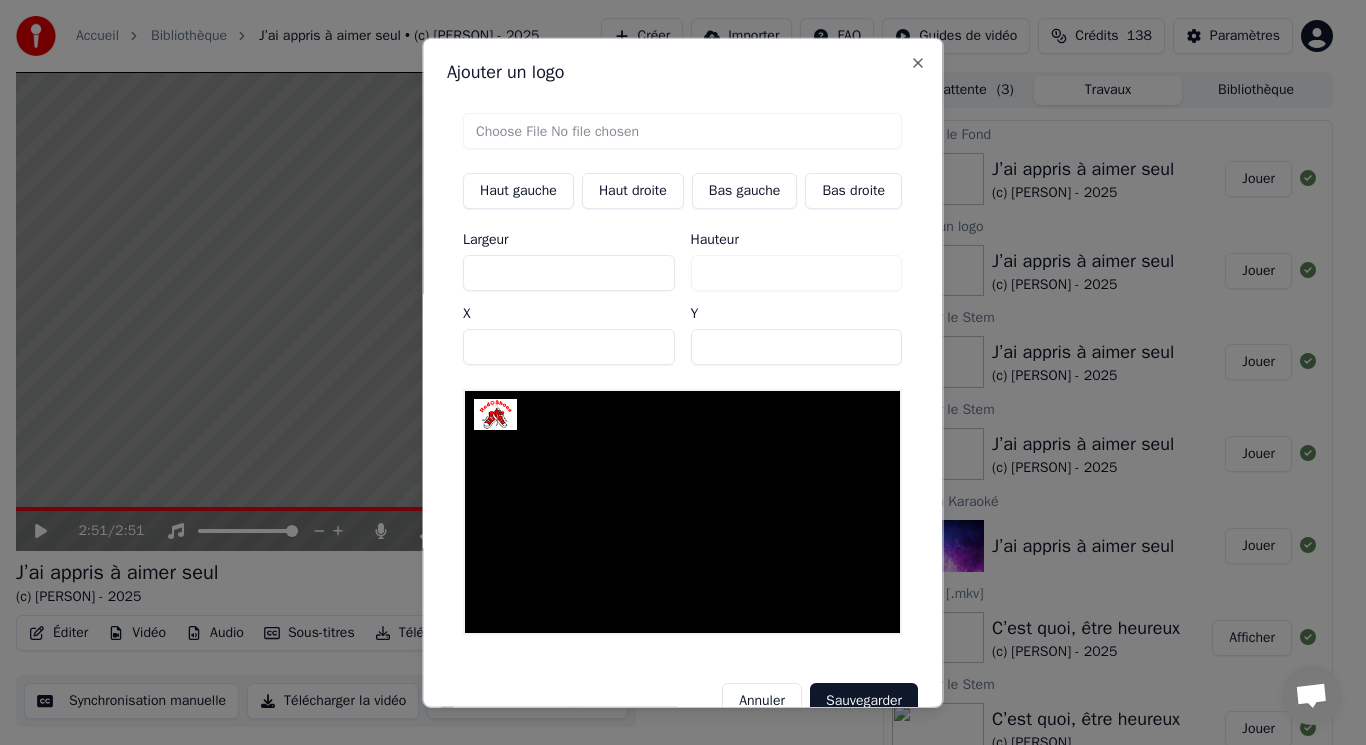 drag, startPoint x: 718, startPoint y: 346, endPoint x: 654, endPoint y: 346, distance: 64 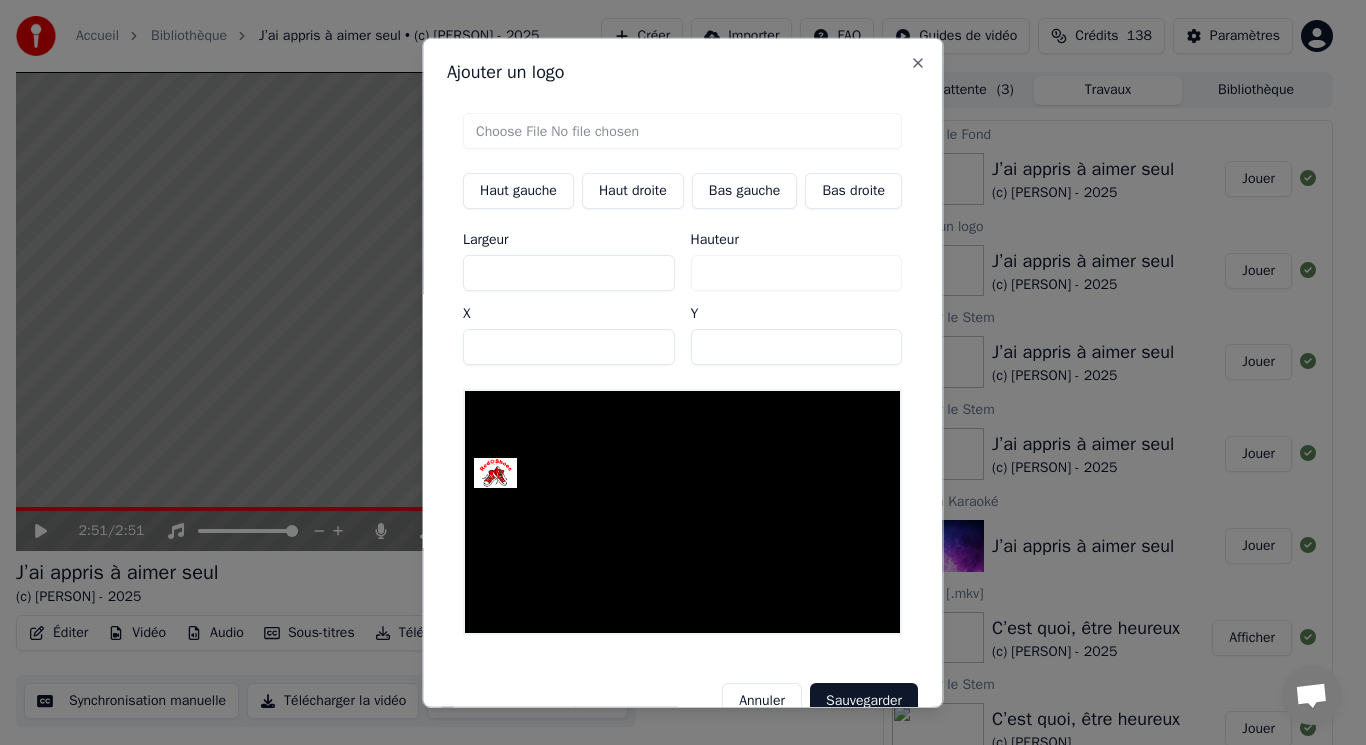 click on "Bas gauche" at bounding box center [745, 190] 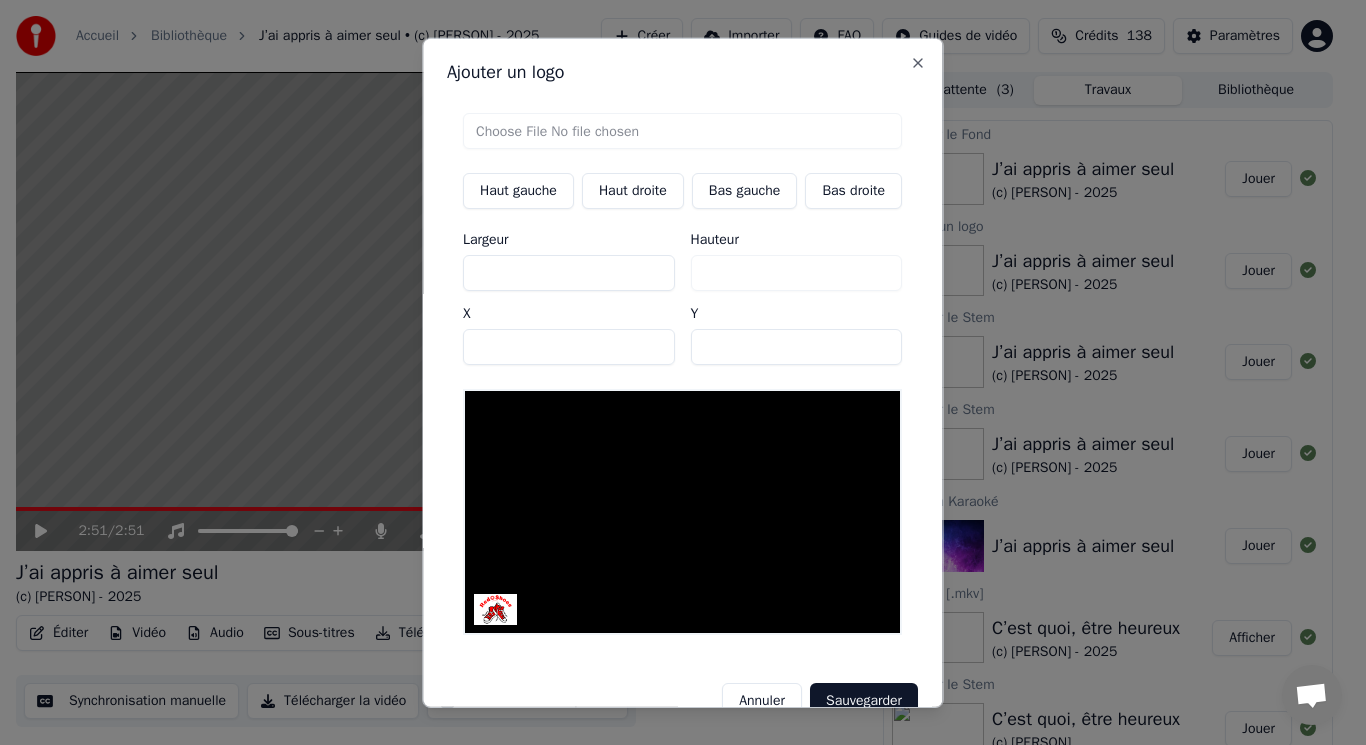 click on "Sauvegarder" at bounding box center [864, 701] 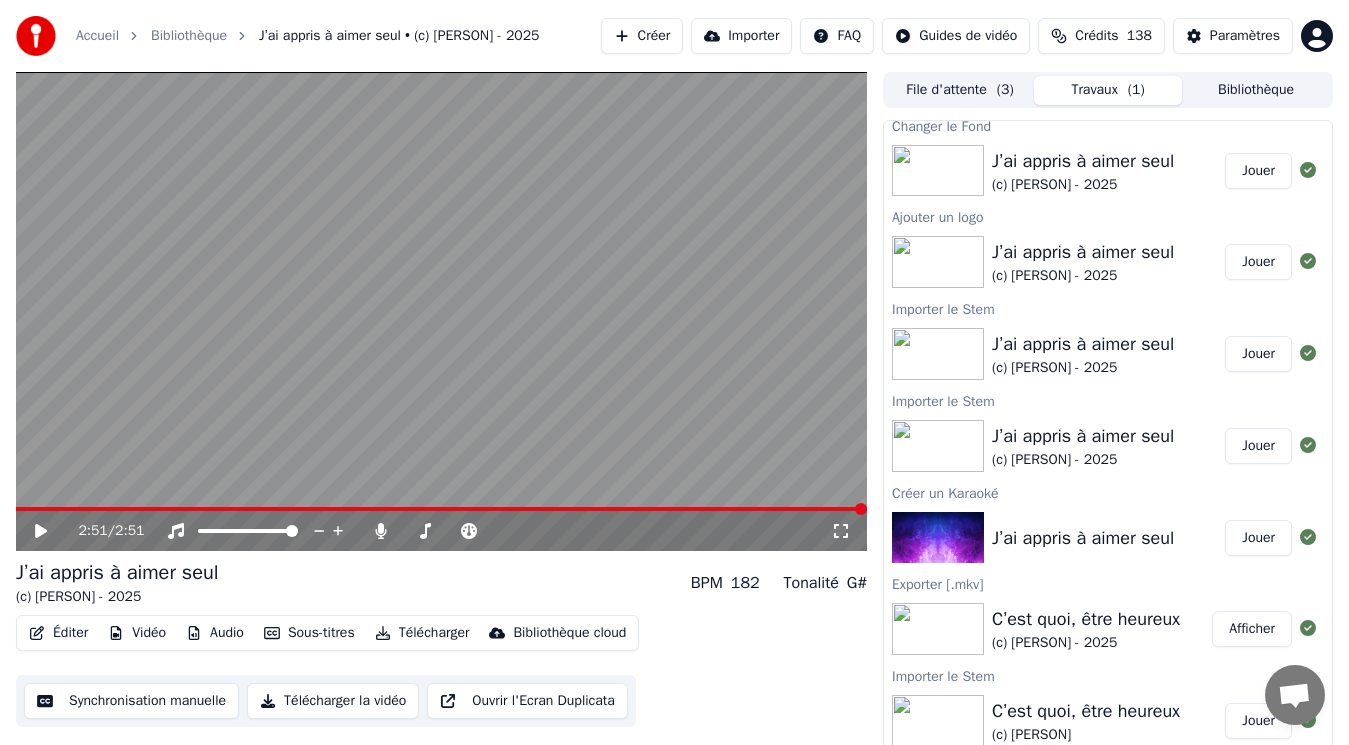 scroll, scrollTop: 286, scrollLeft: 0, axis: vertical 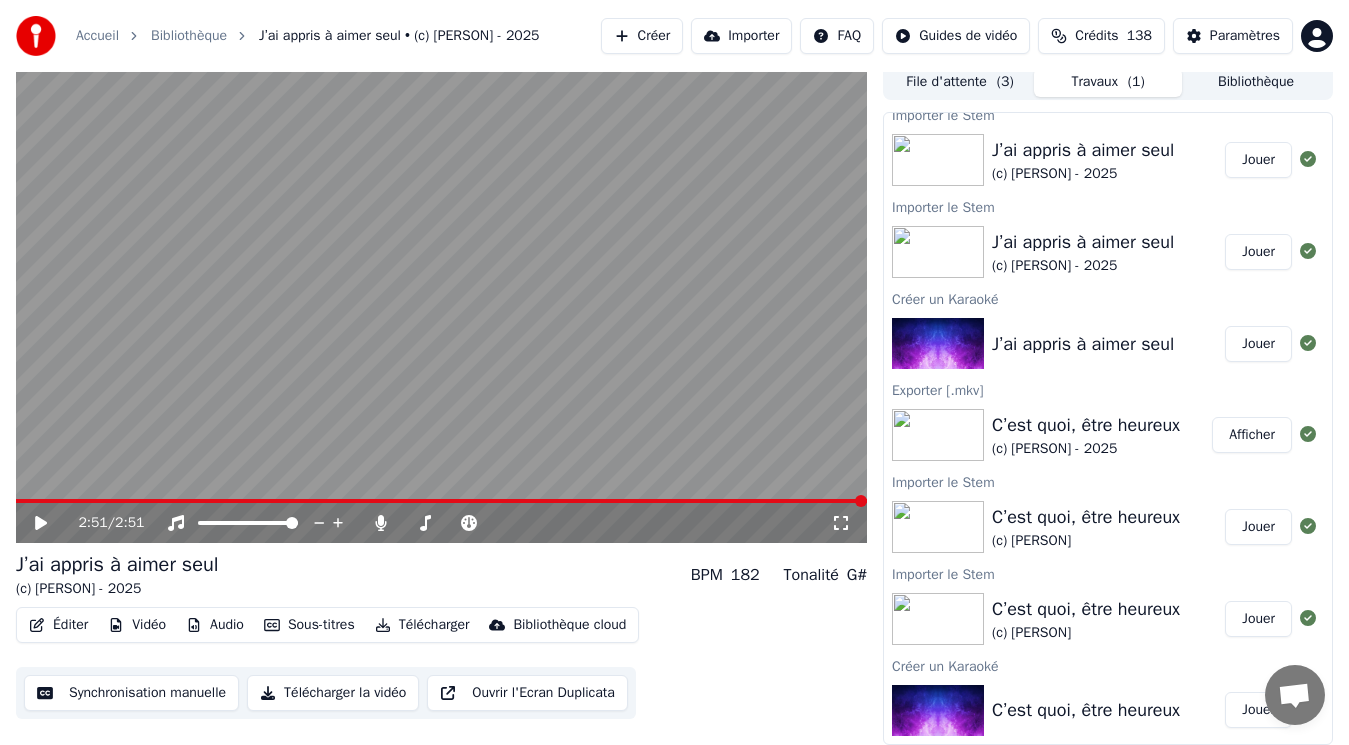 click on "(c) [PERSON] - 2025" at bounding box center [1086, 449] 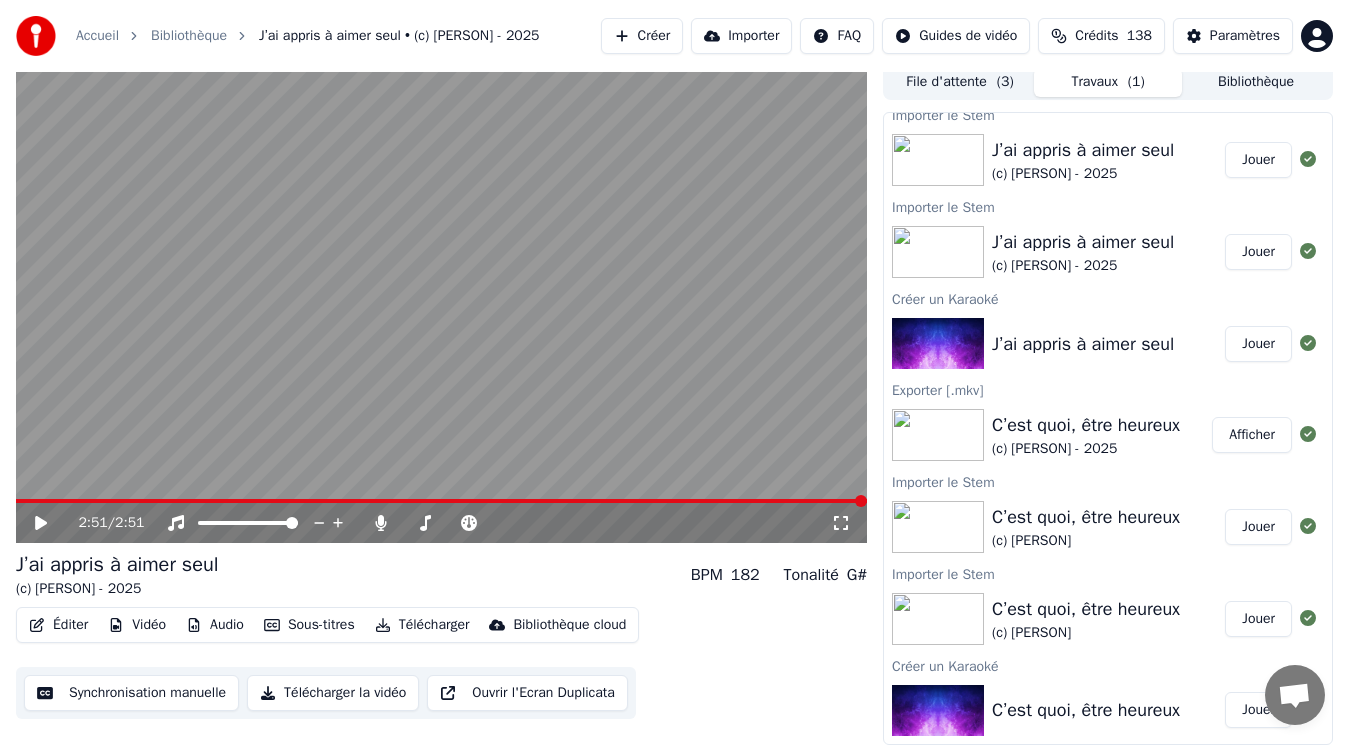 click on "Jouer" at bounding box center [1258, 527] 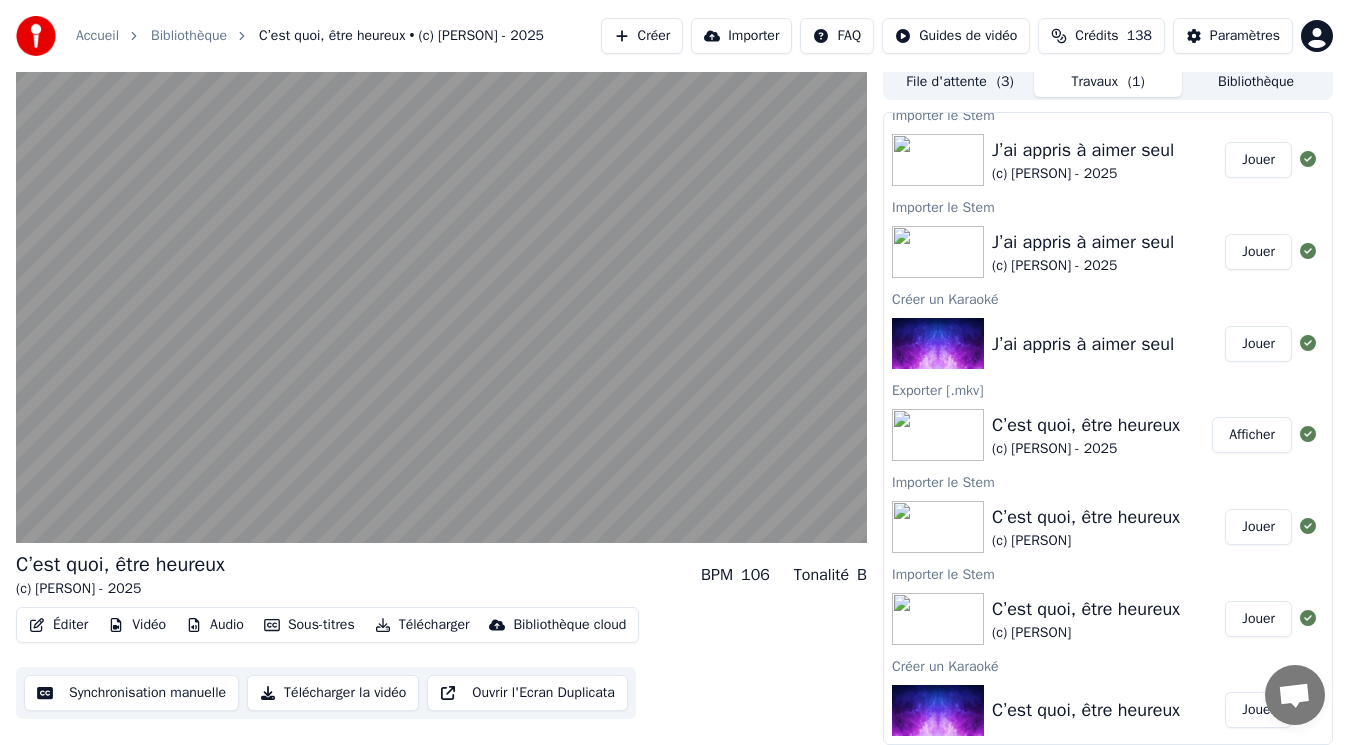 click on "Vidéo" at bounding box center (137, 625) 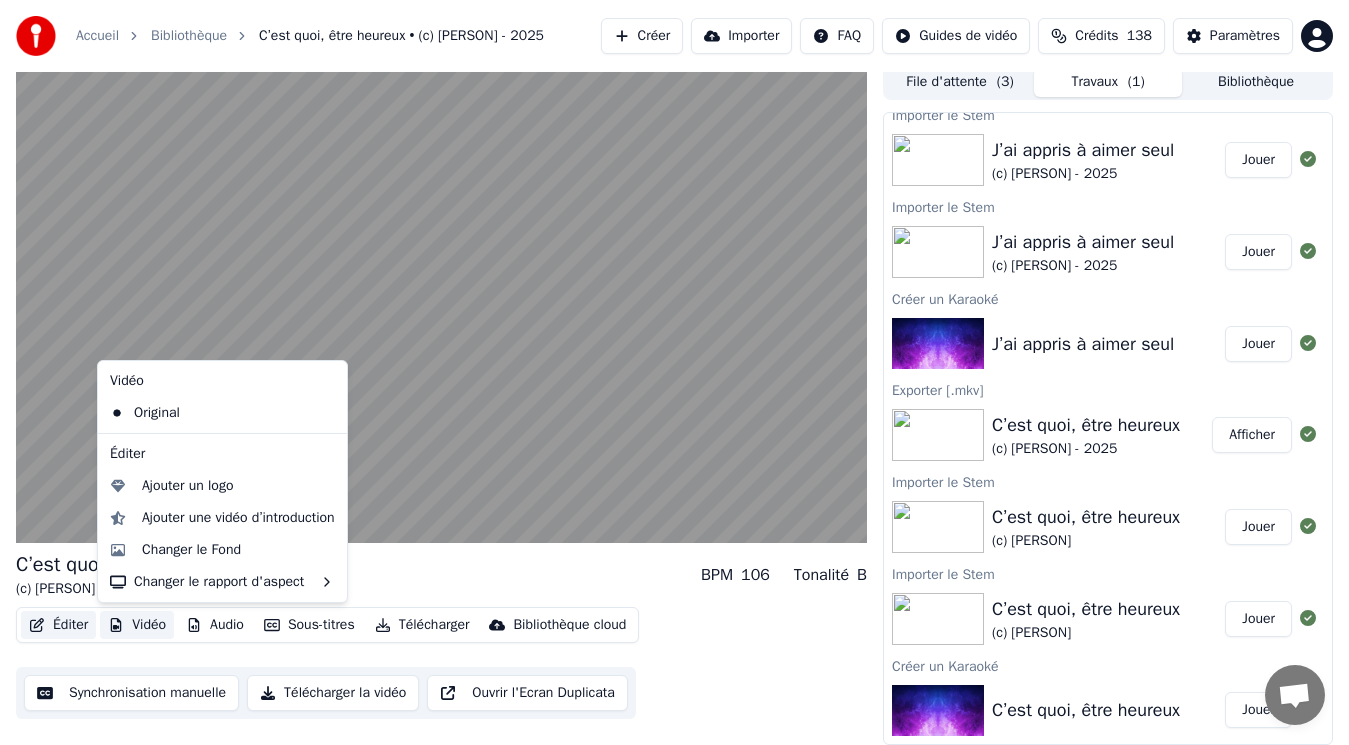 click on "Éditer" at bounding box center [58, 625] 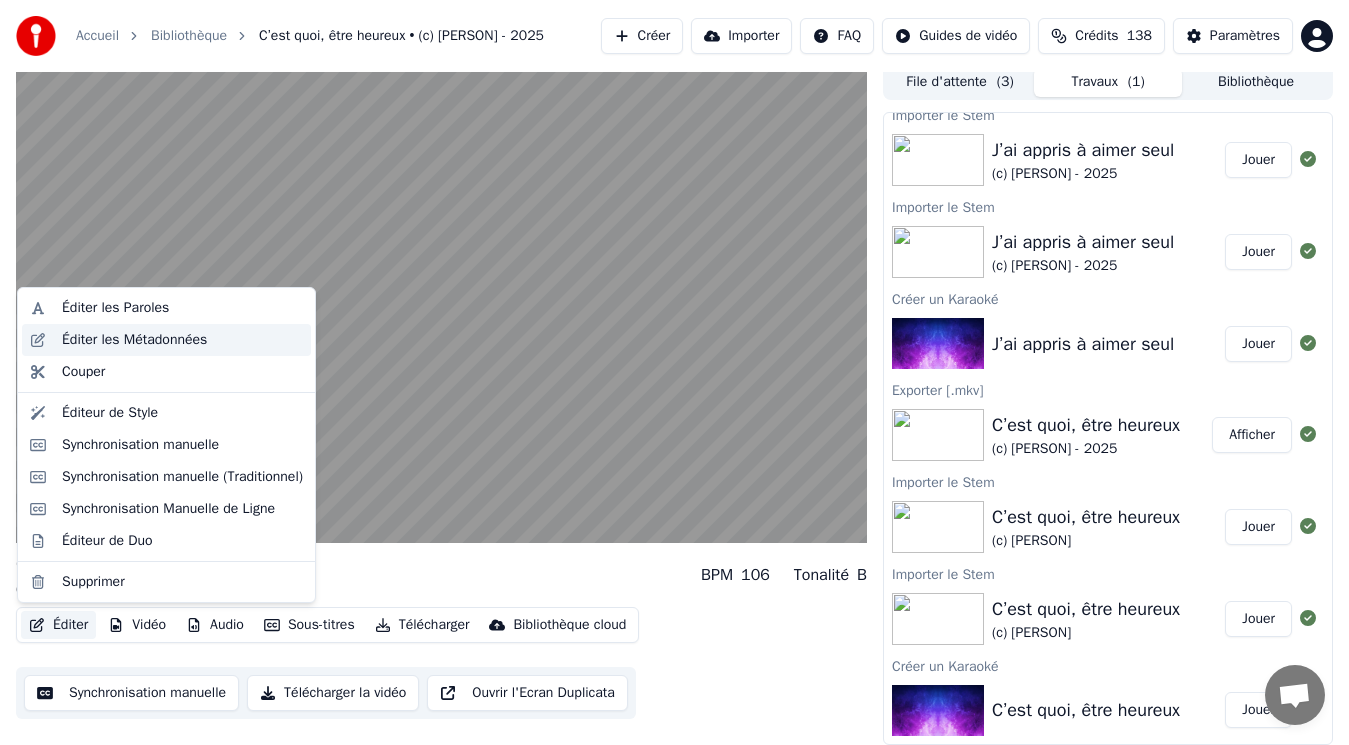 click on "Éditer les Métadonnées" at bounding box center [134, 340] 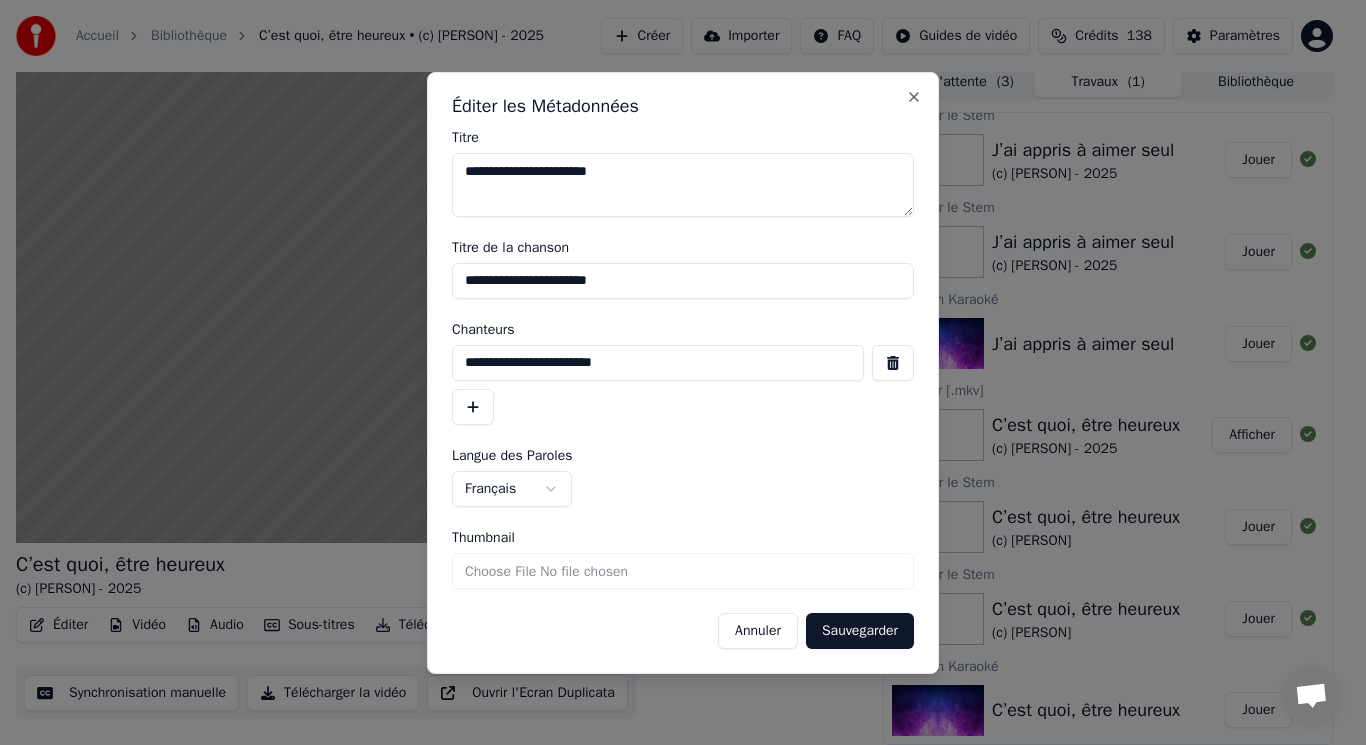 click on "**********" at bounding box center [683, 185] 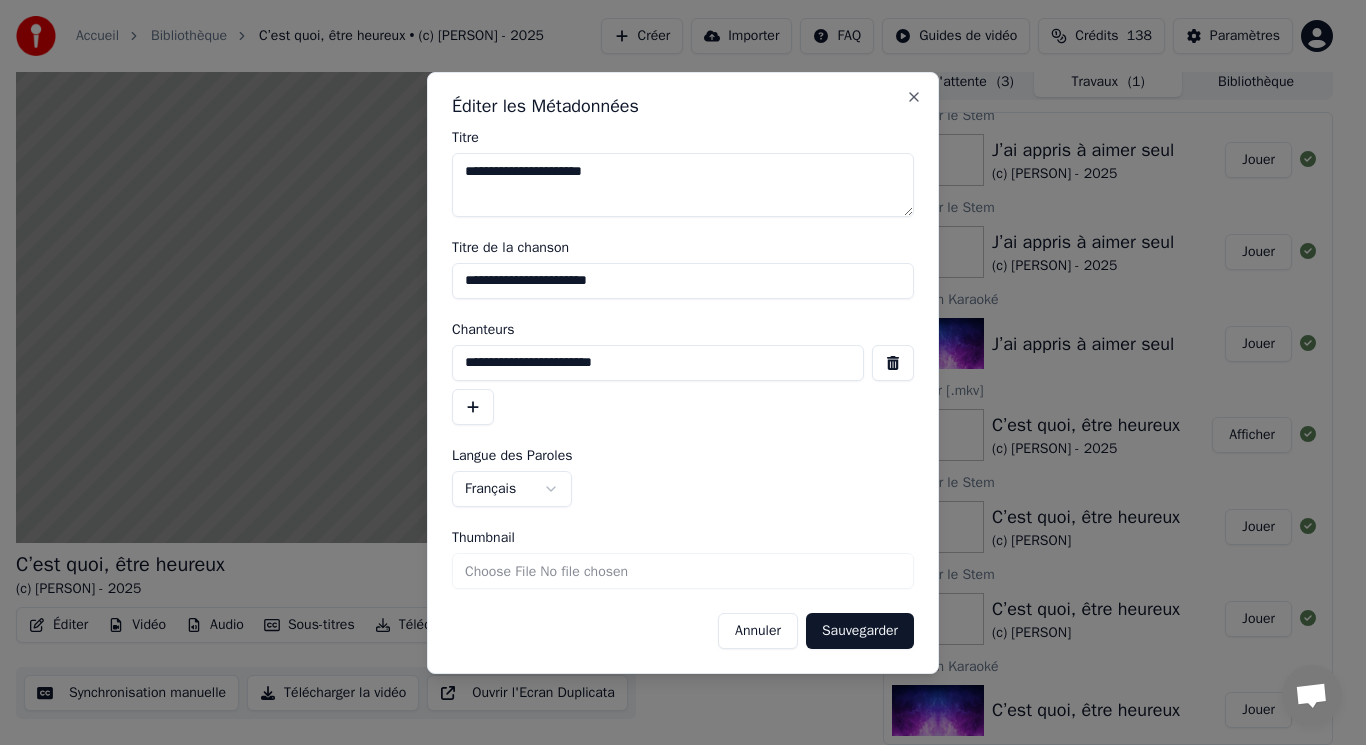 click on "**********" at bounding box center (683, 185) 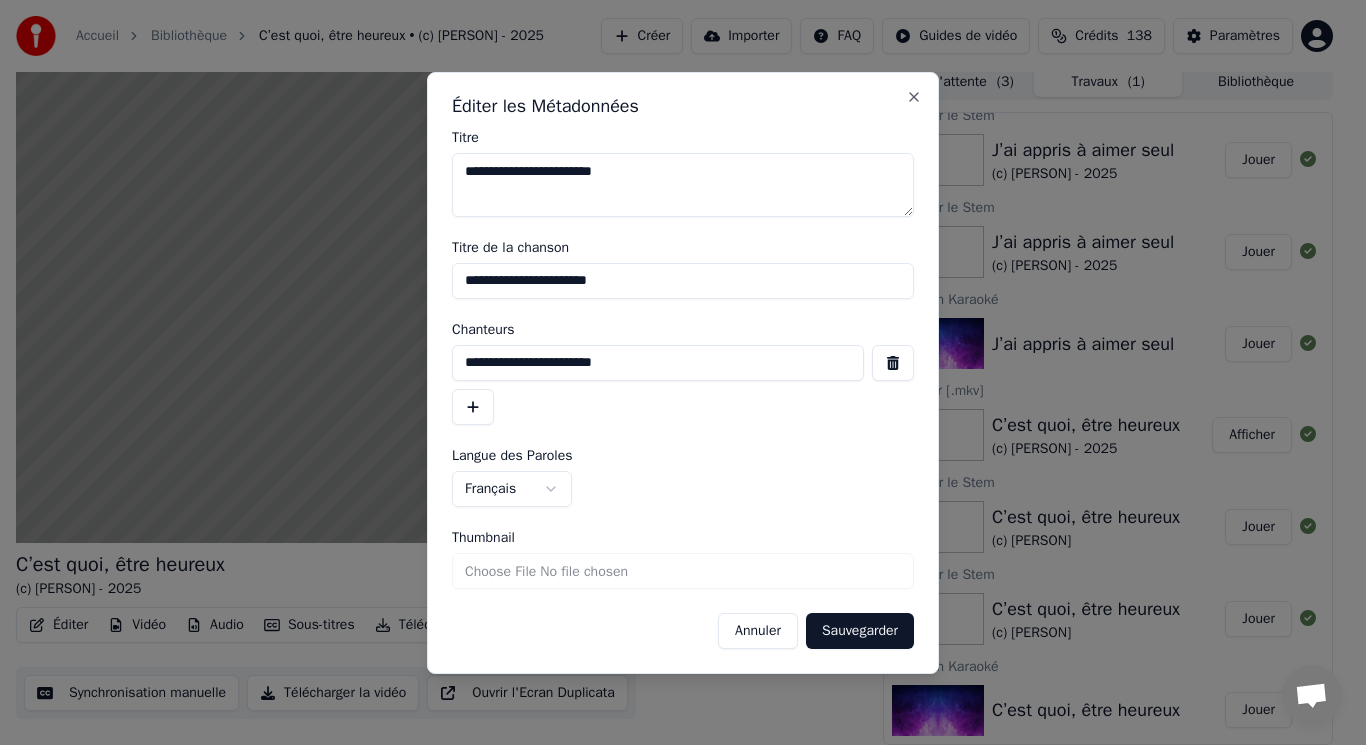 type on "**********" 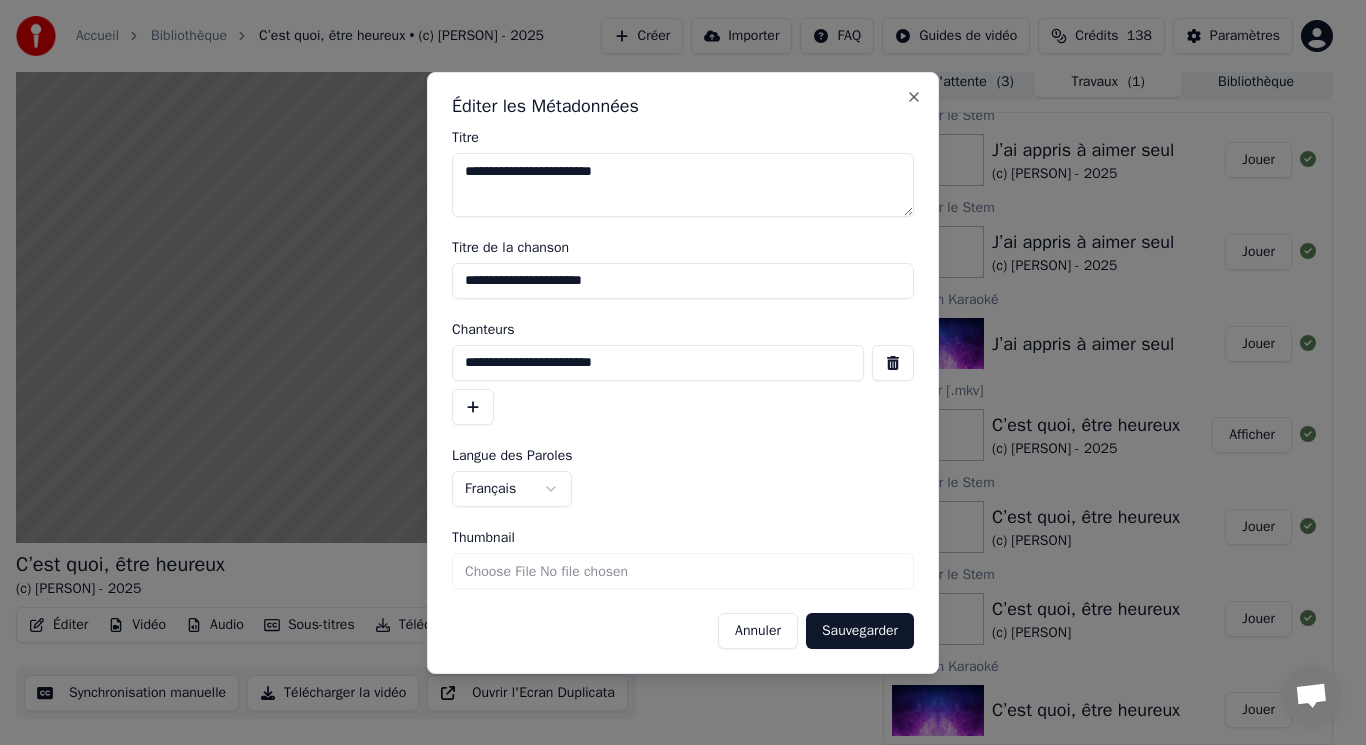 click on "**********" at bounding box center [683, 281] 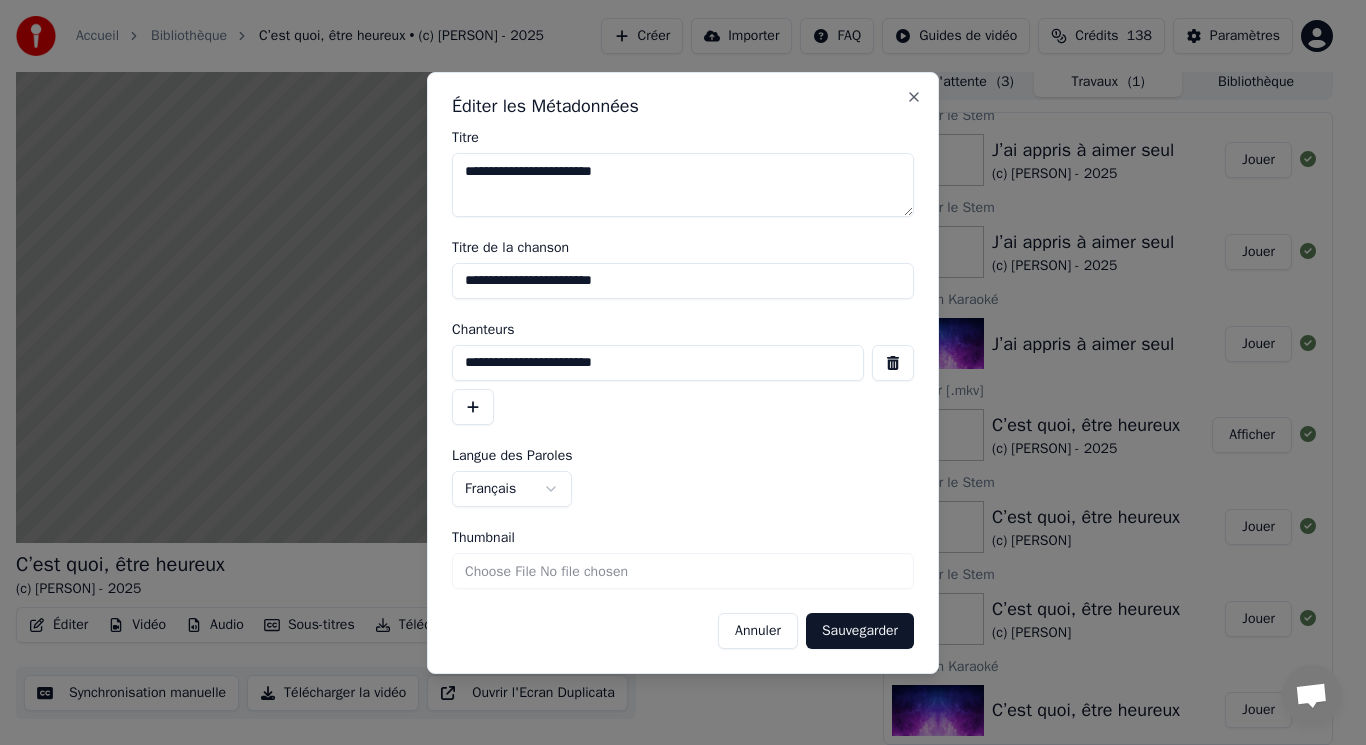 type on "**********" 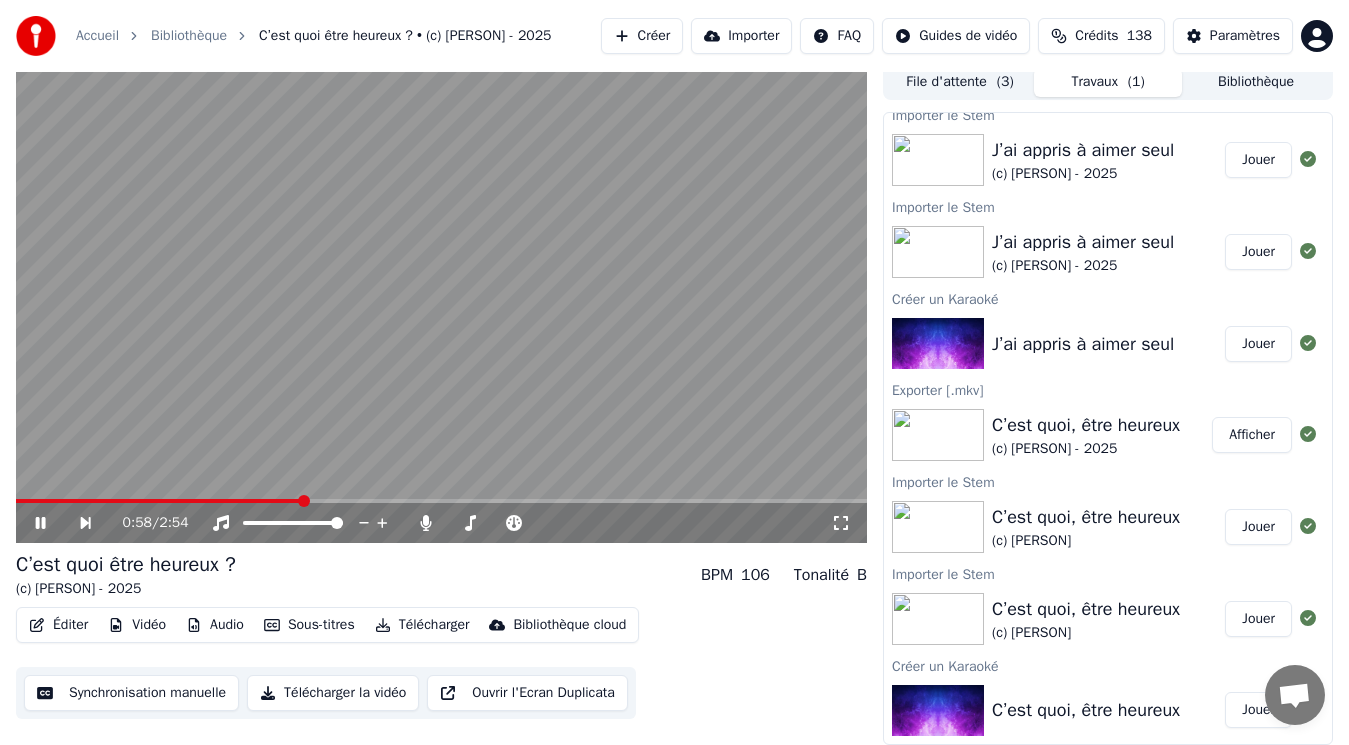 click 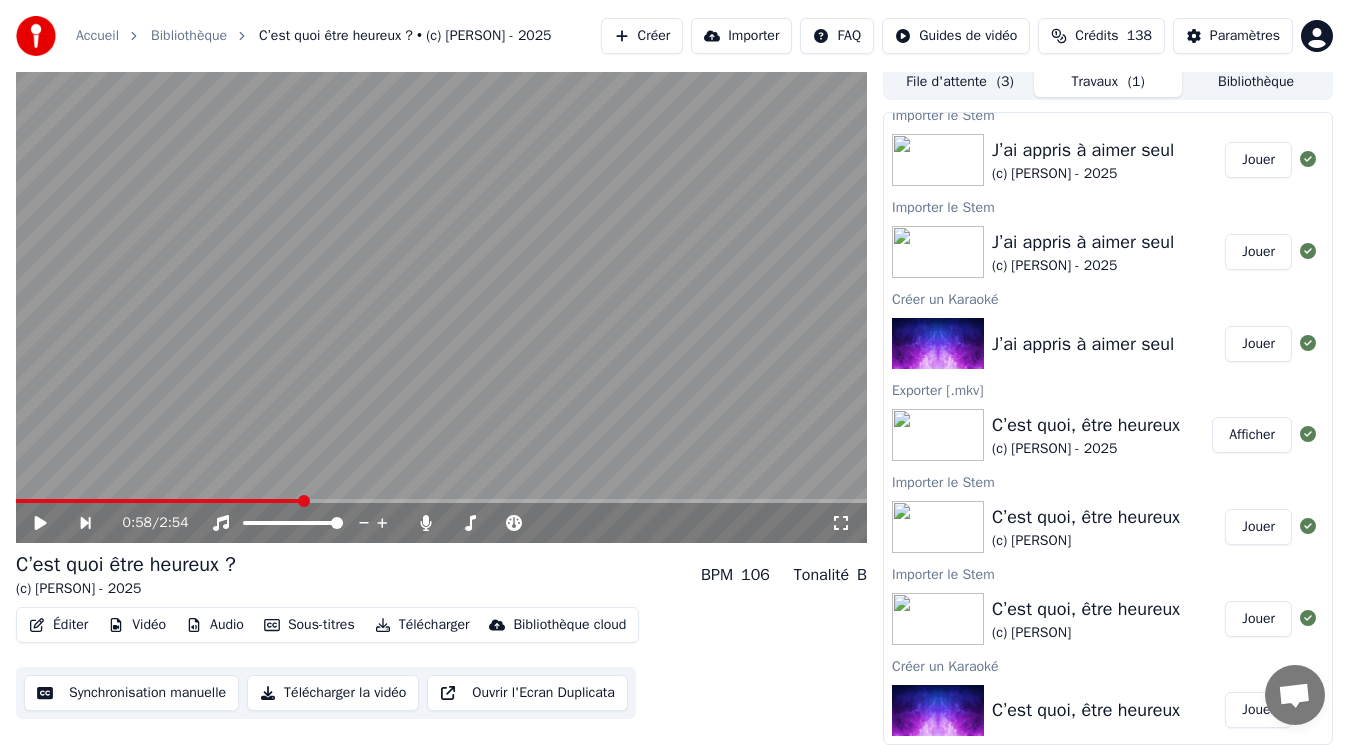 scroll, scrollTop: 0, scrollLeft: 0, axis: both 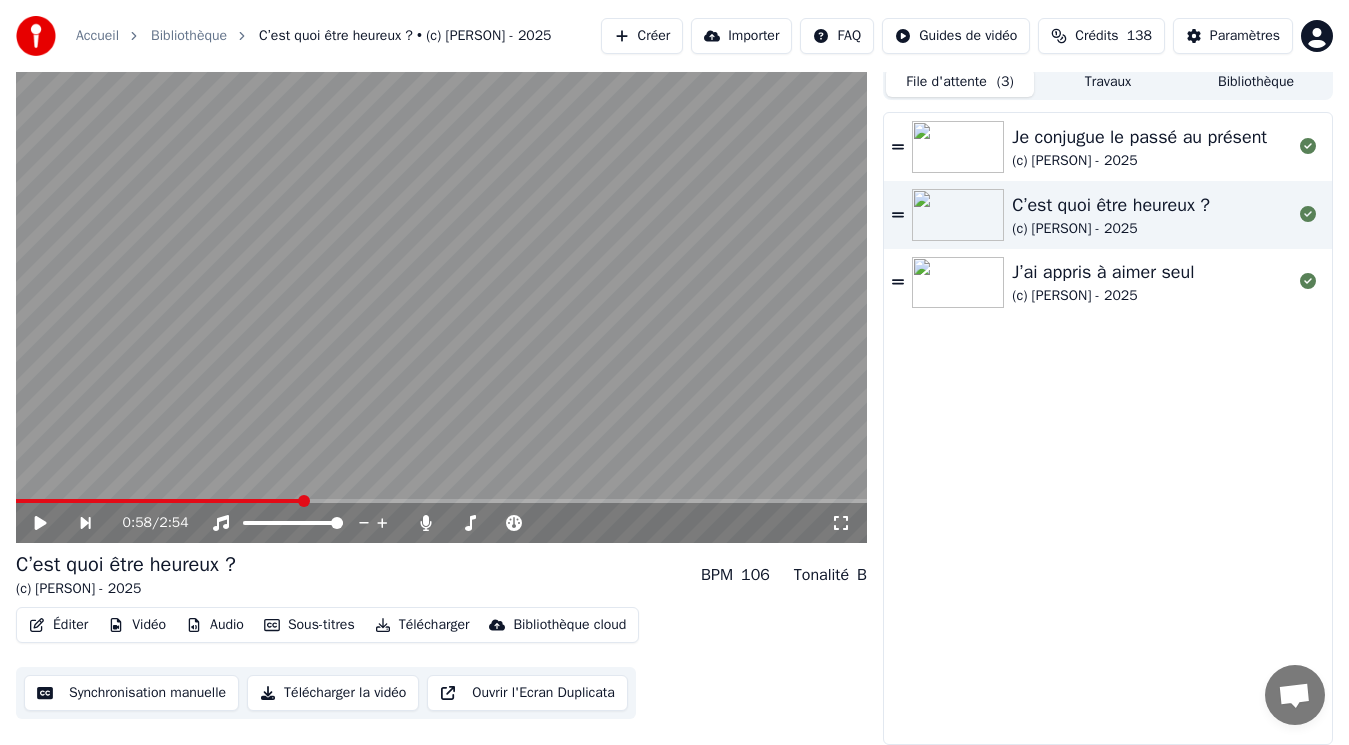 click on "File d'attente ( 3 )" at bounding box center [960, 82] 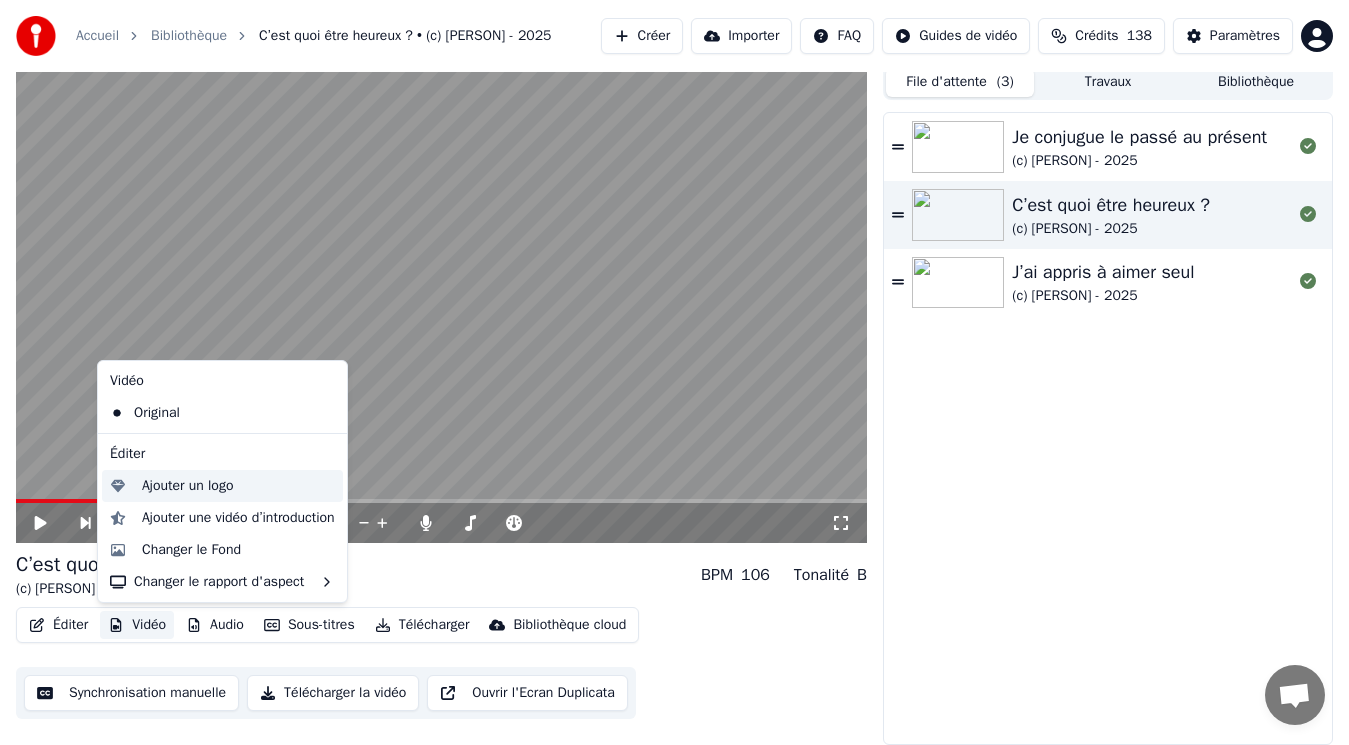 click on "Ajouter un logo" at bounding box center [187, 486] 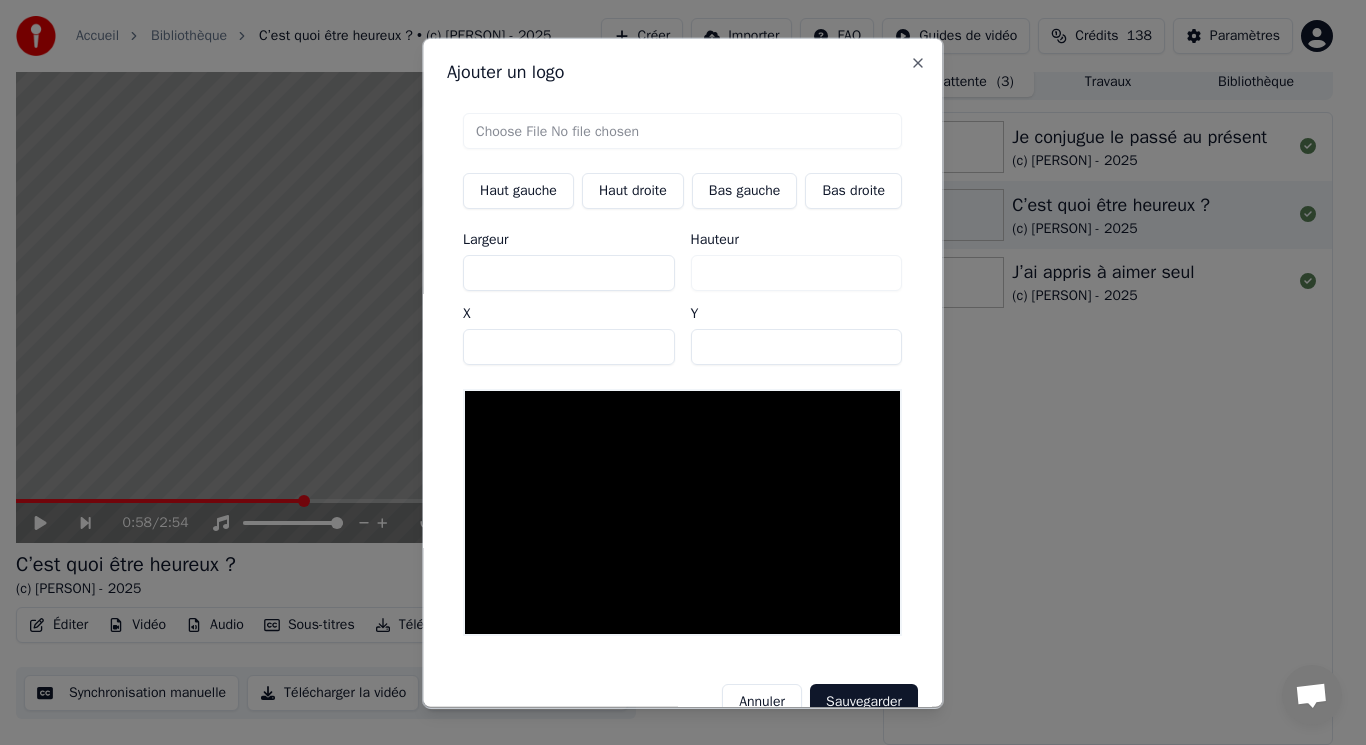 click at bounding box center [682, 130] 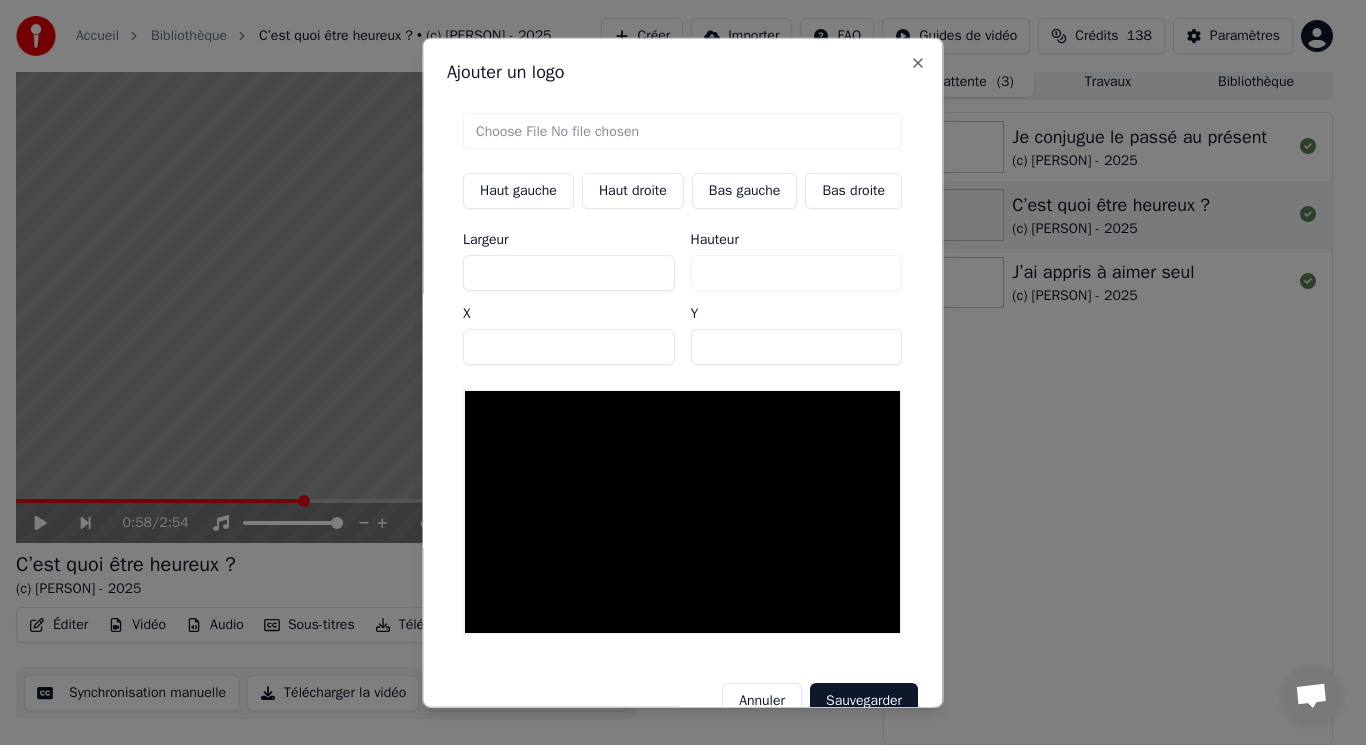 type on "**********" 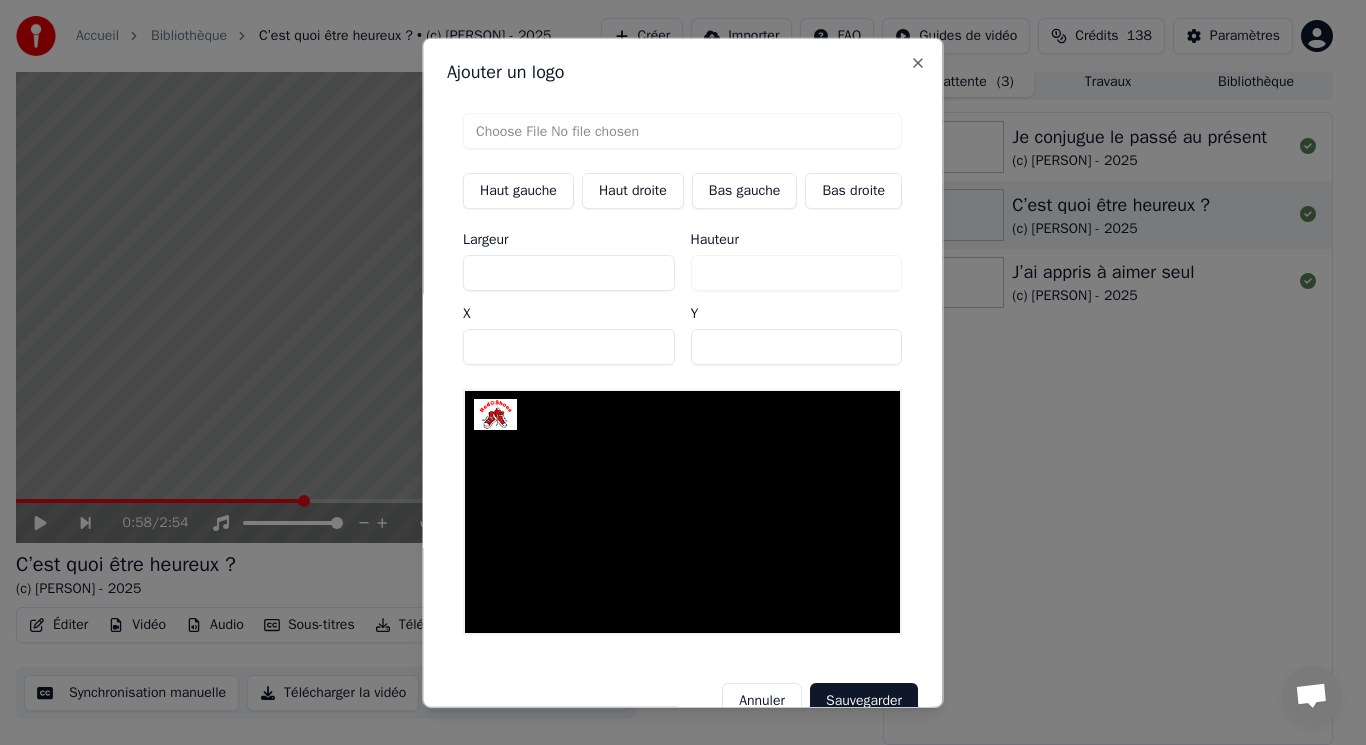 click on "Bas gauche" at bounding box center [745, 190] 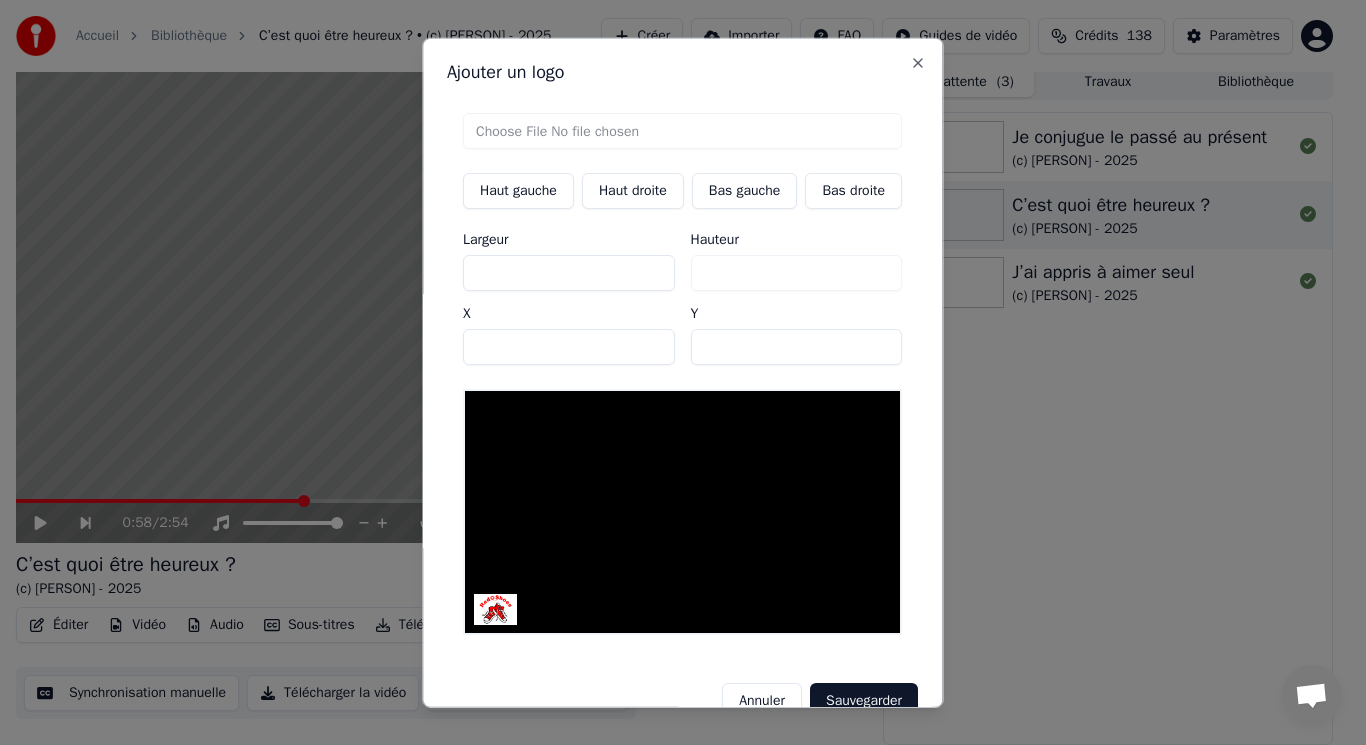 click on "Sauvegarder" at bounding box center [864, 701] 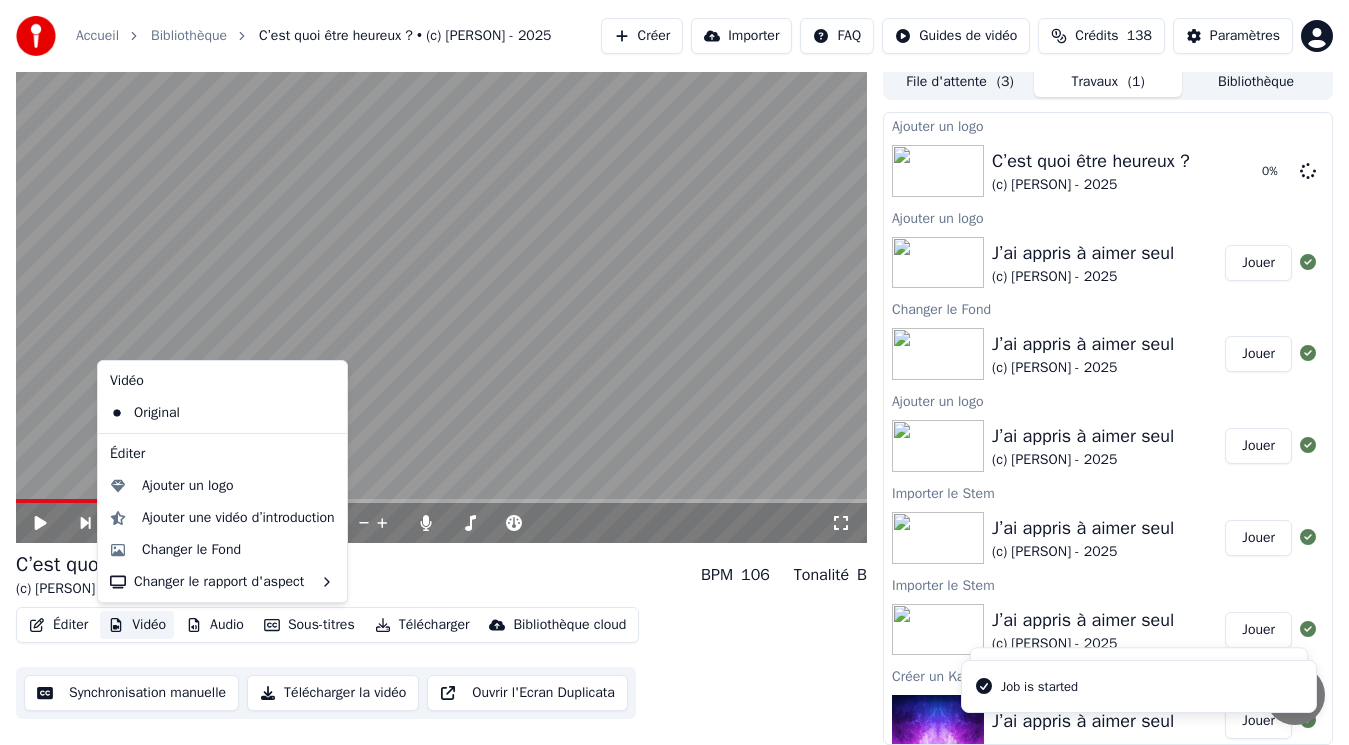 click on "Vidéo" at bounding box center [137, 625] 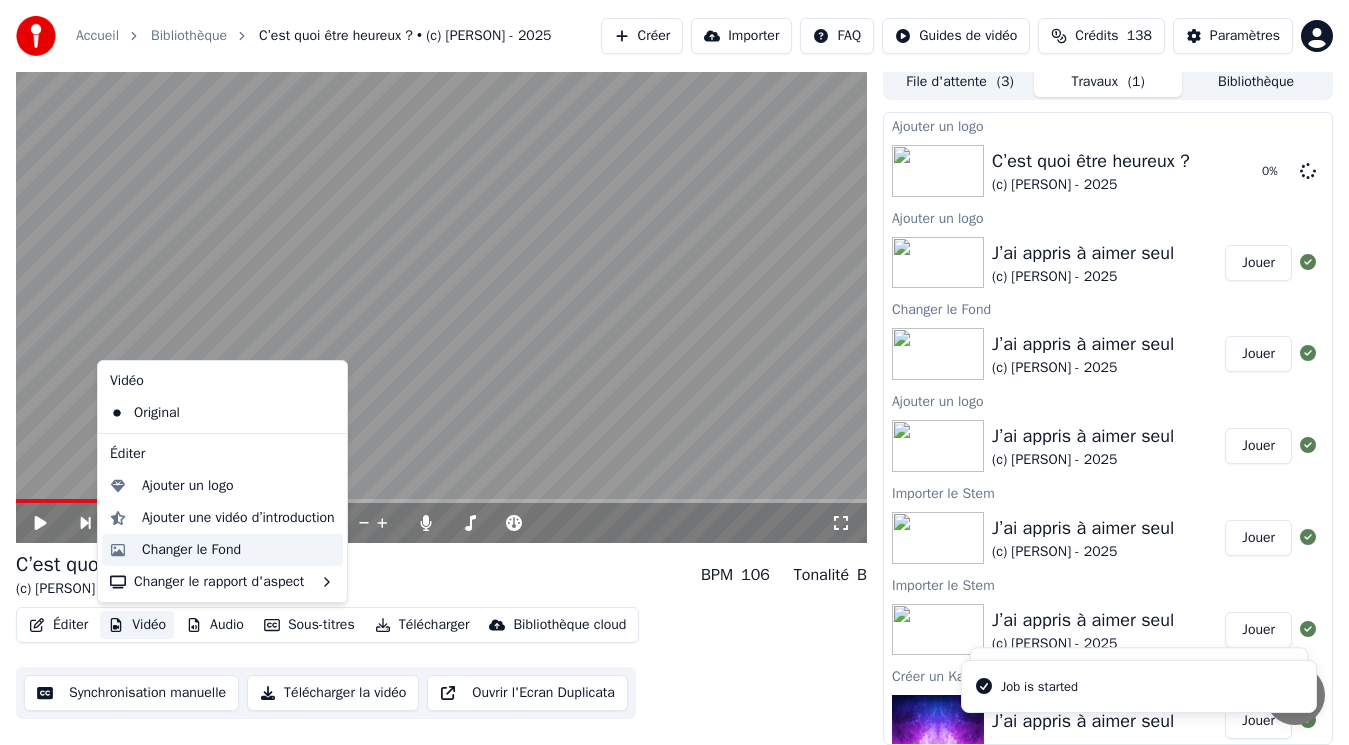 click on "Changer le Fond" at bounding box center [191, 550] 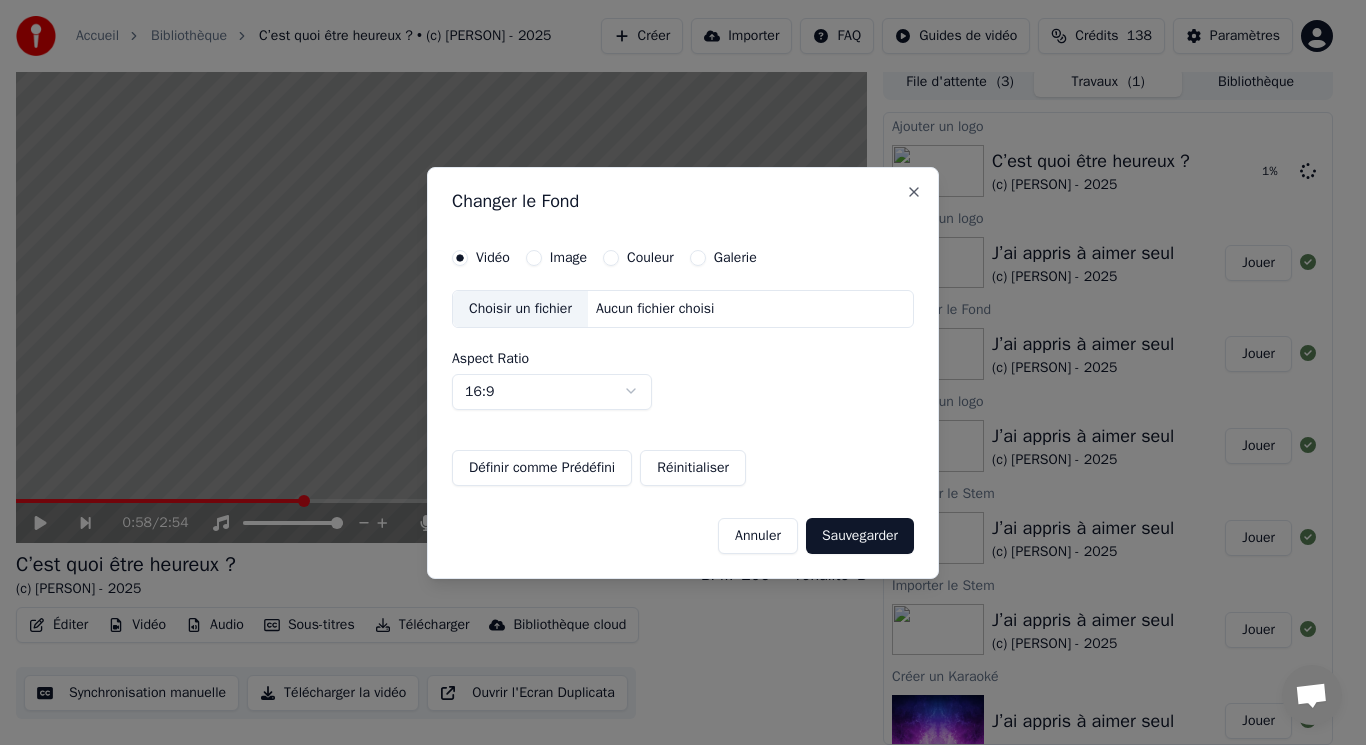click on "Image" at bounding box center [568, 258] 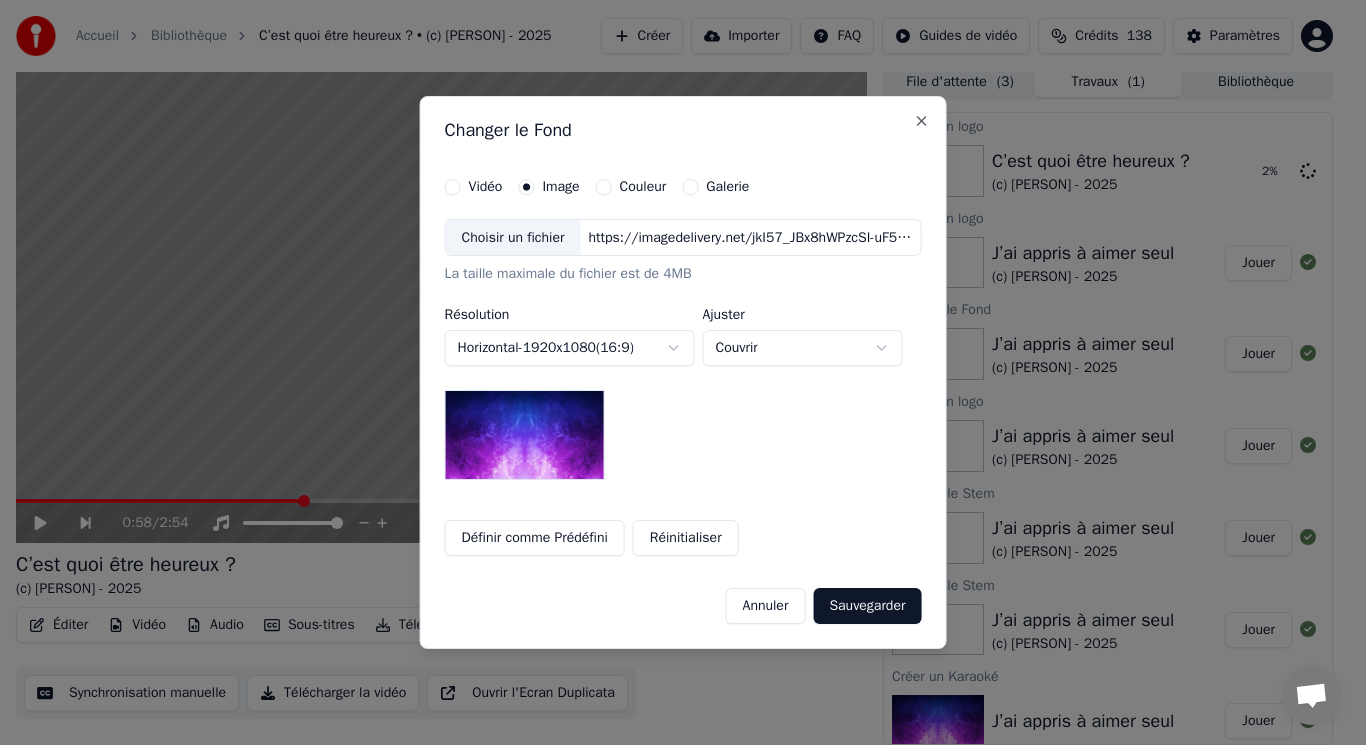click on "Choisir un fichier" at bounding box center (513, 238) 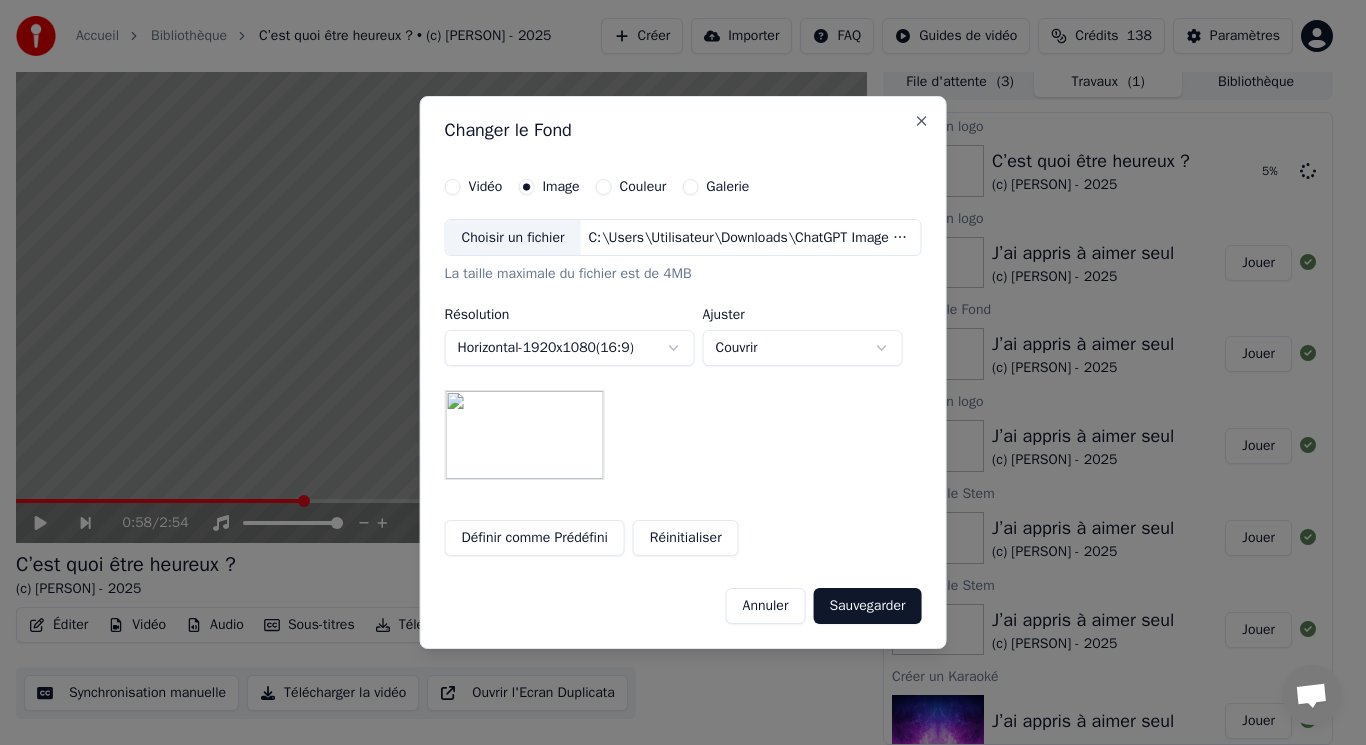 click on "Sauvegarder" at bounding box center [867, 606] 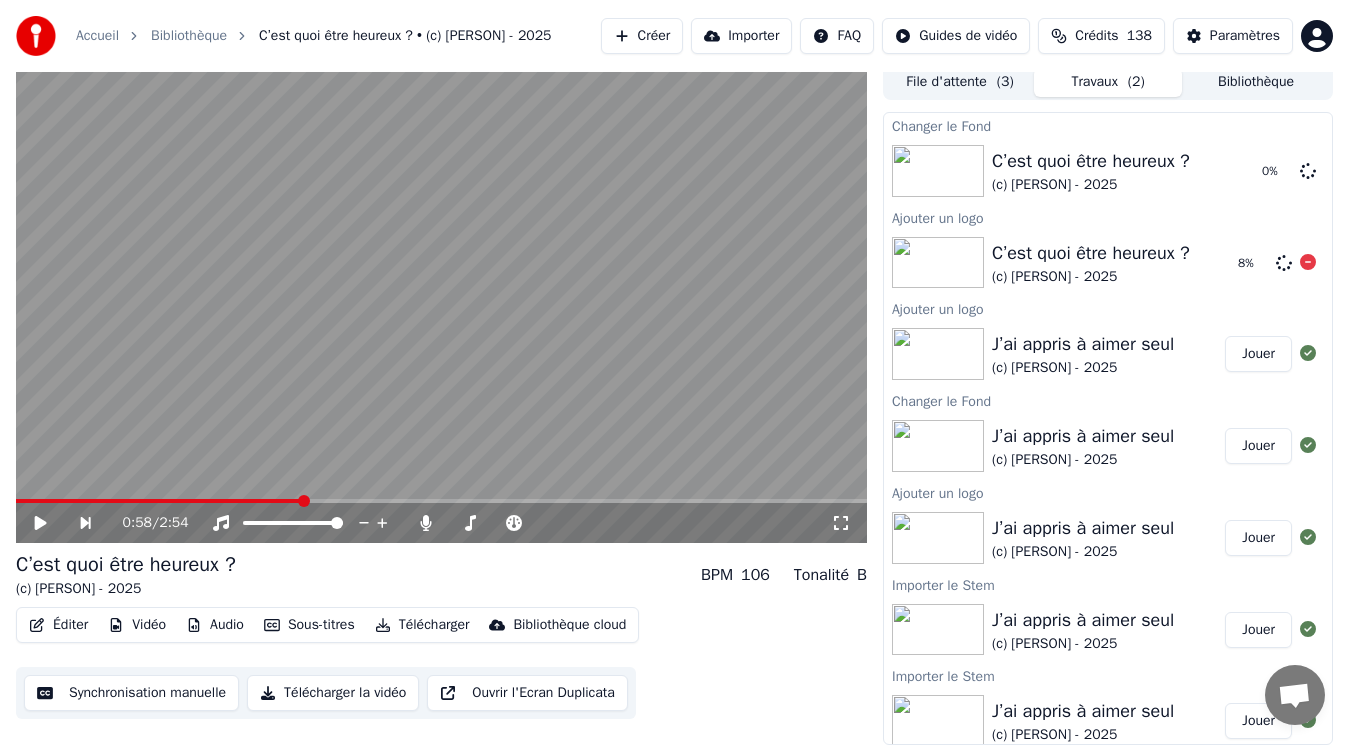 scroll, scrollTop: 0, scrollLeft: 0, axis: both 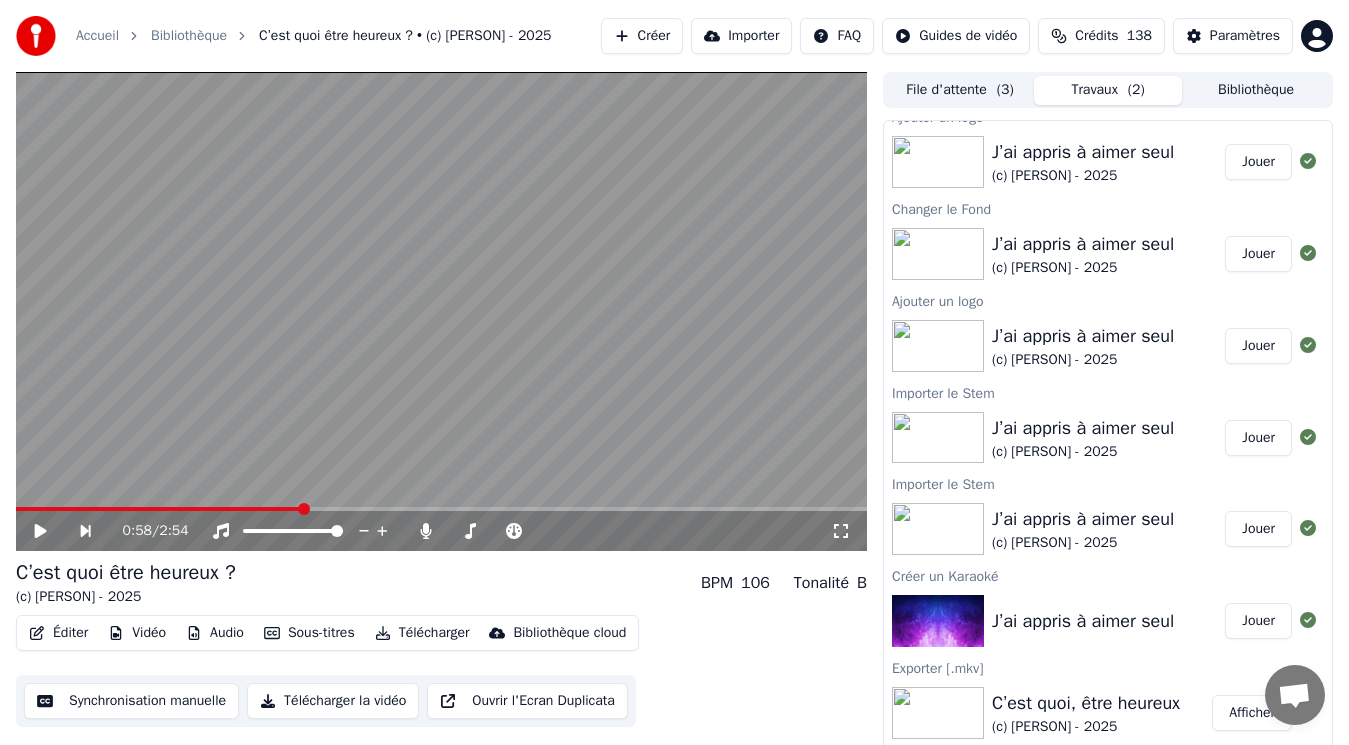 click on "Jouer" at bounding box center (1258, 346) 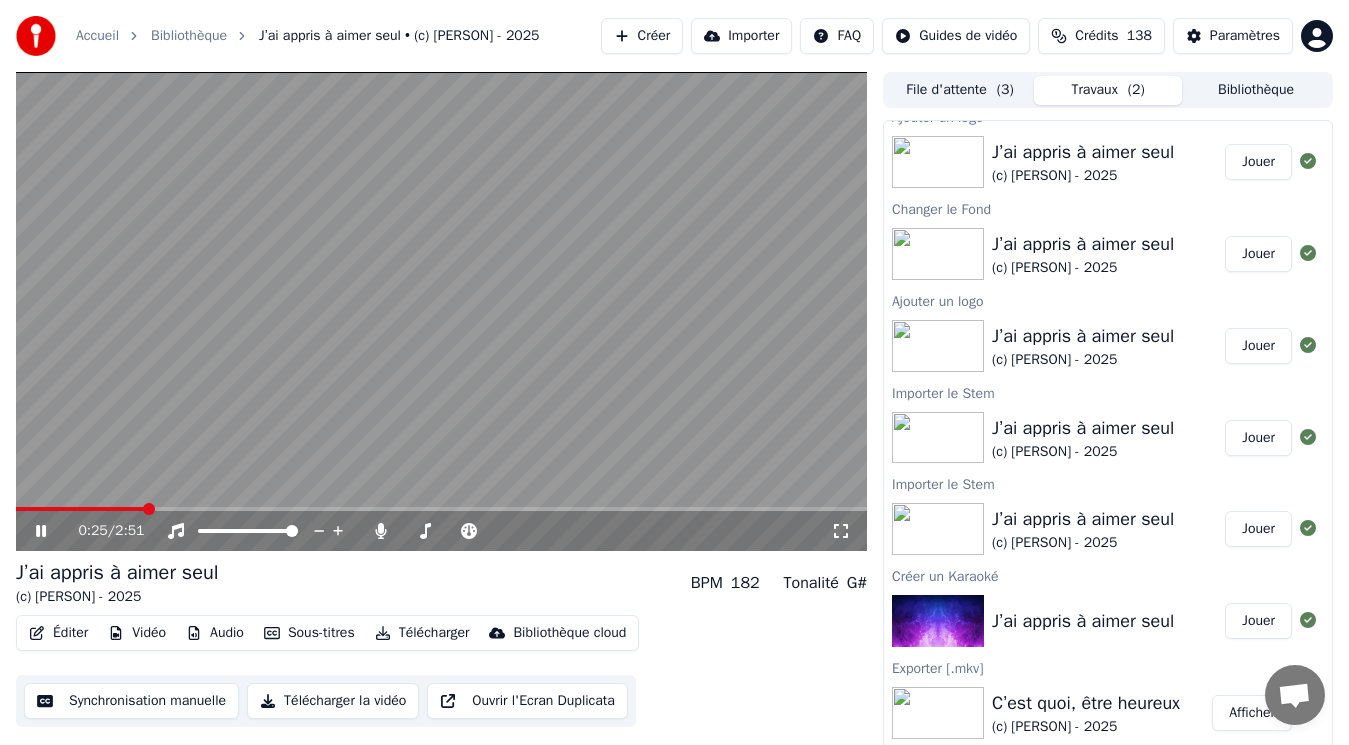 click 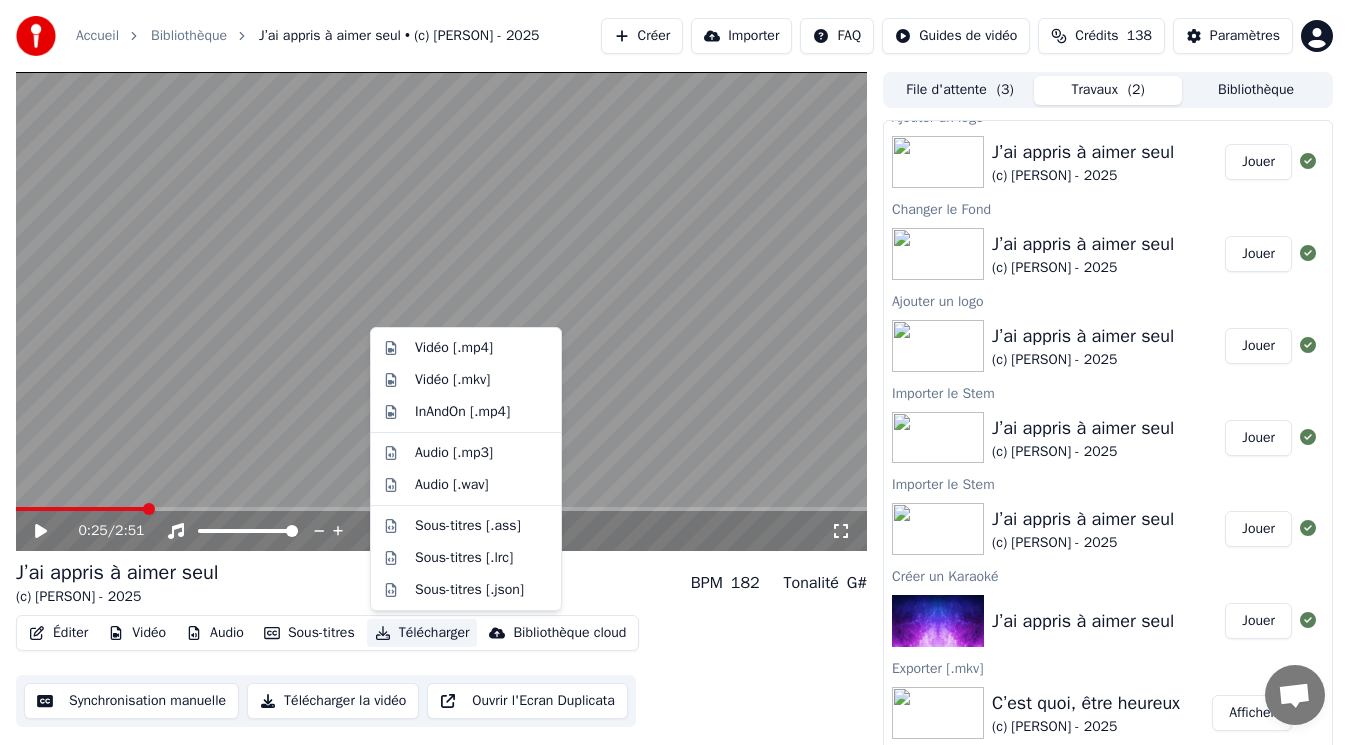 click on "Télécharger" at bounding box center (422, 633) 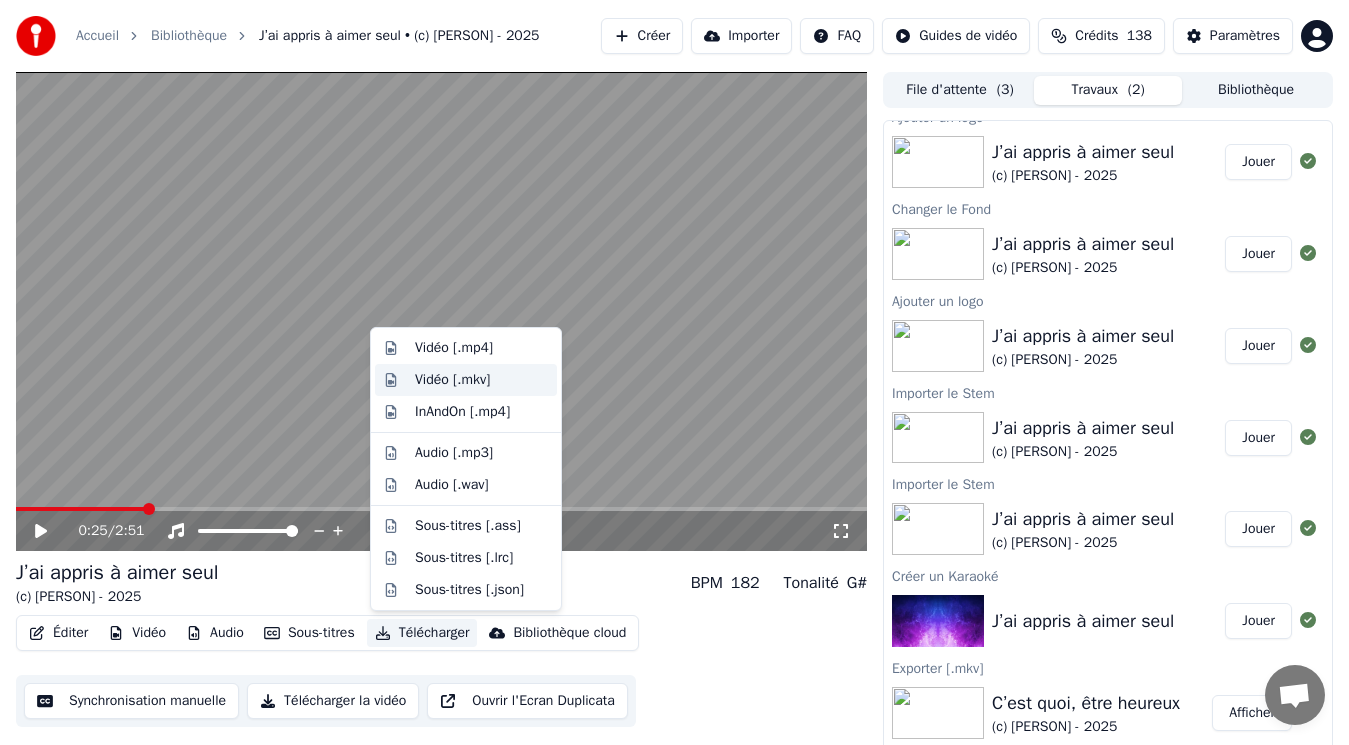 click on "Vidéo [.mkv]" at bounding box center (452, 380) 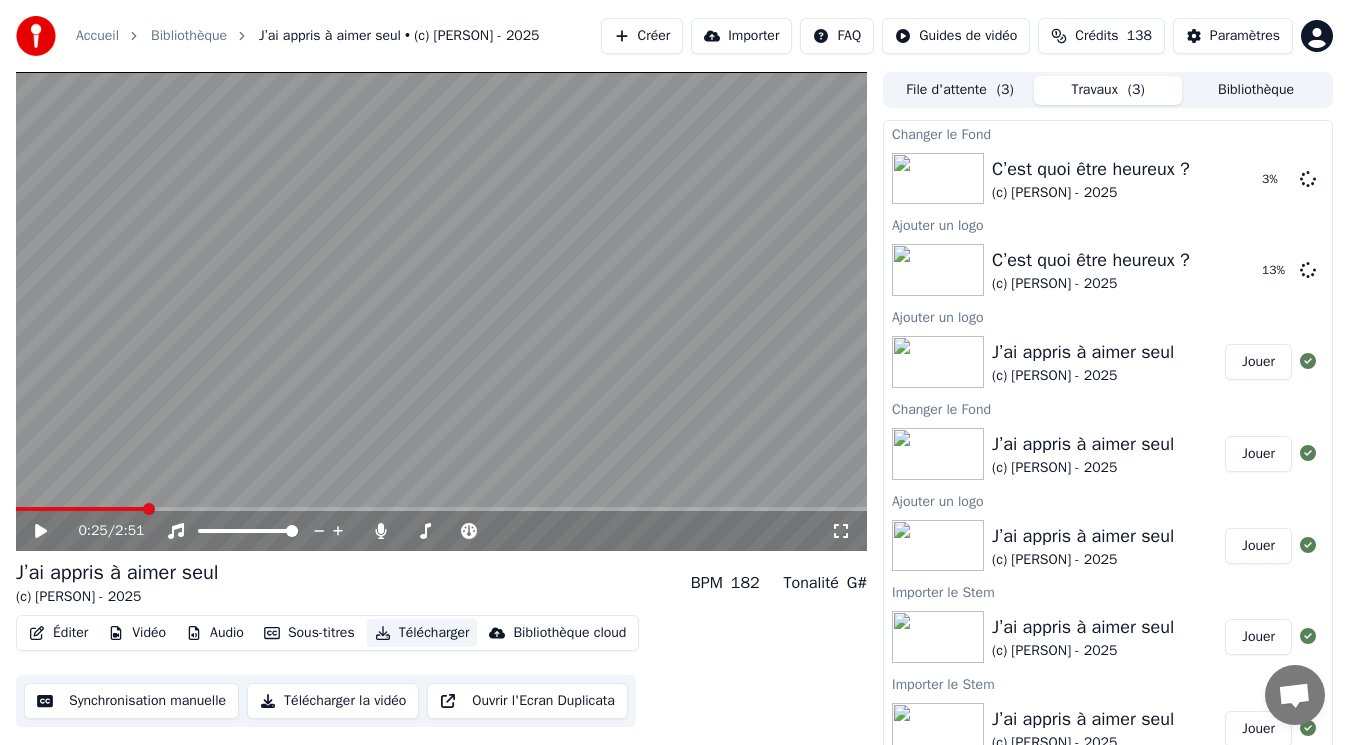 scroll, scrollTop: 0, scrollLeft: 0, axis: both 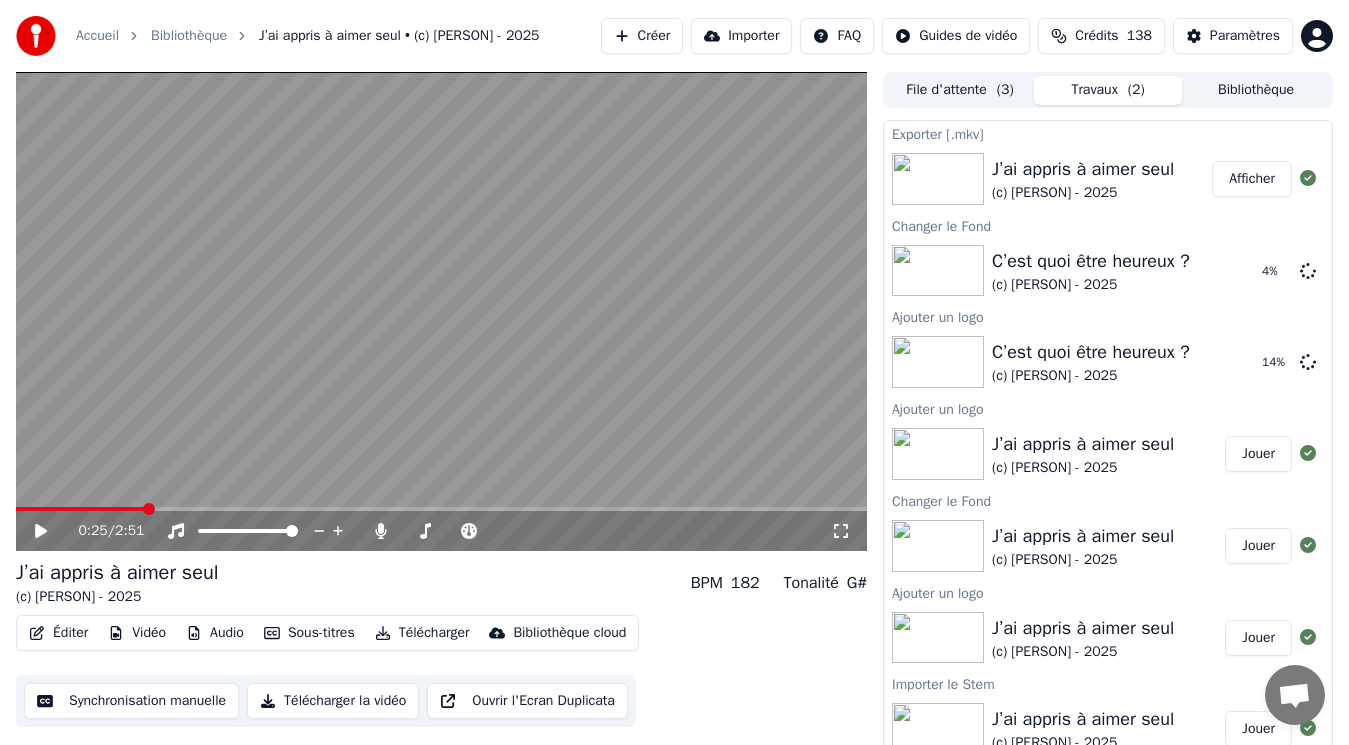 click on "Afficher" at bounding box center [1252, 179] 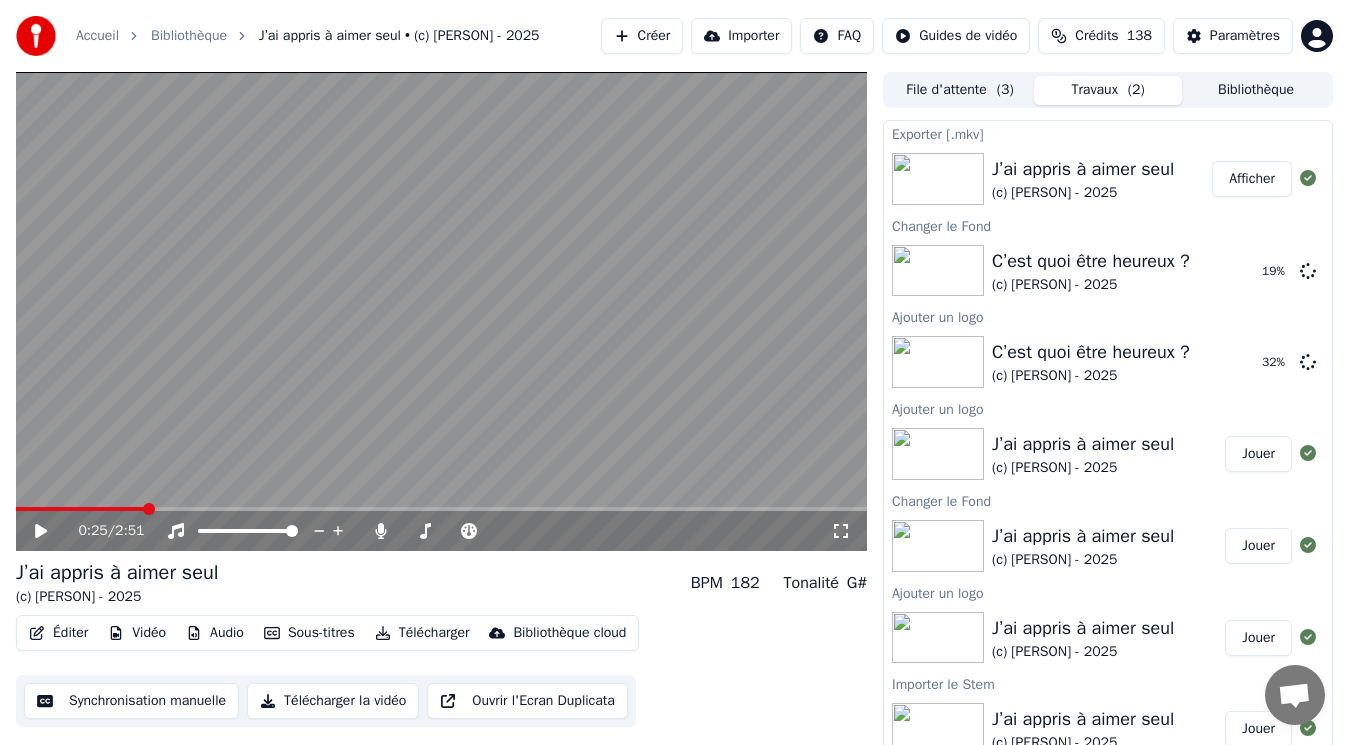 click on "Télécharger" at bounding box center [422, 633] 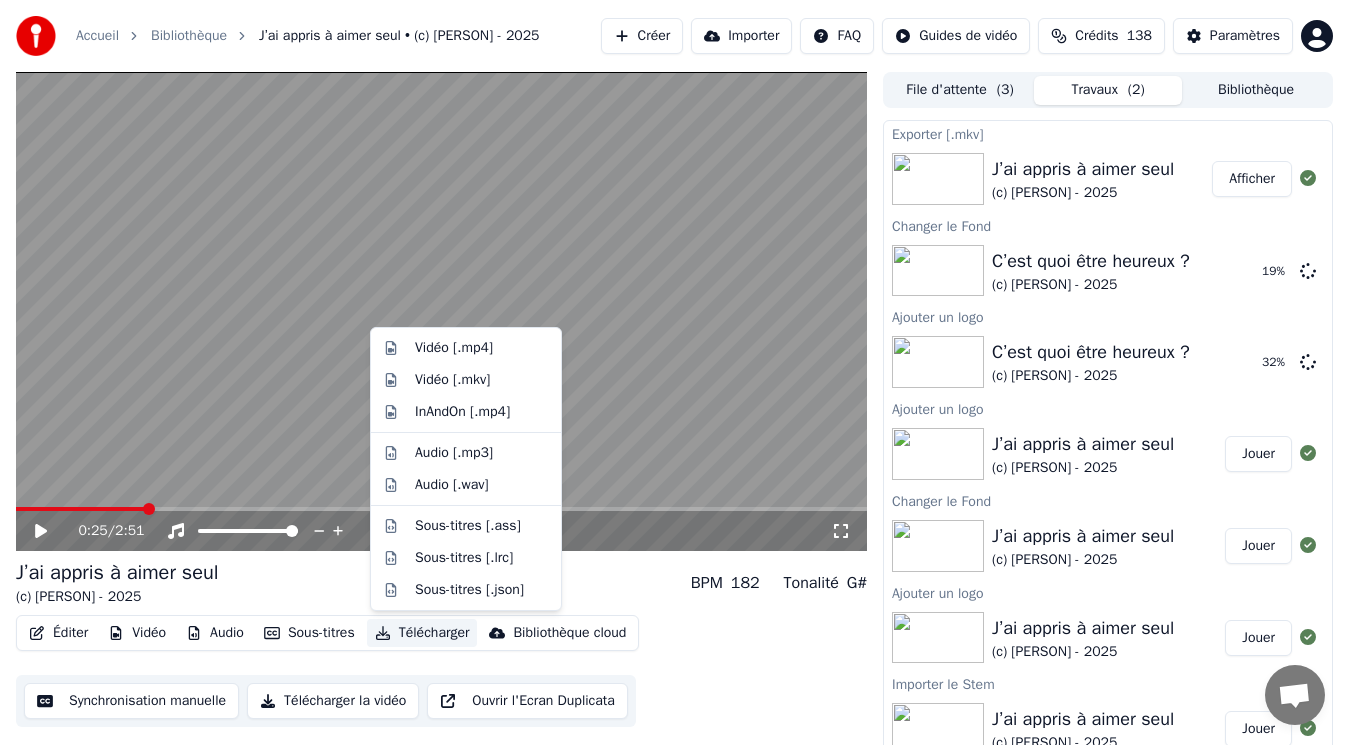 click on "Télécharger" at bounding box center (422, 633) 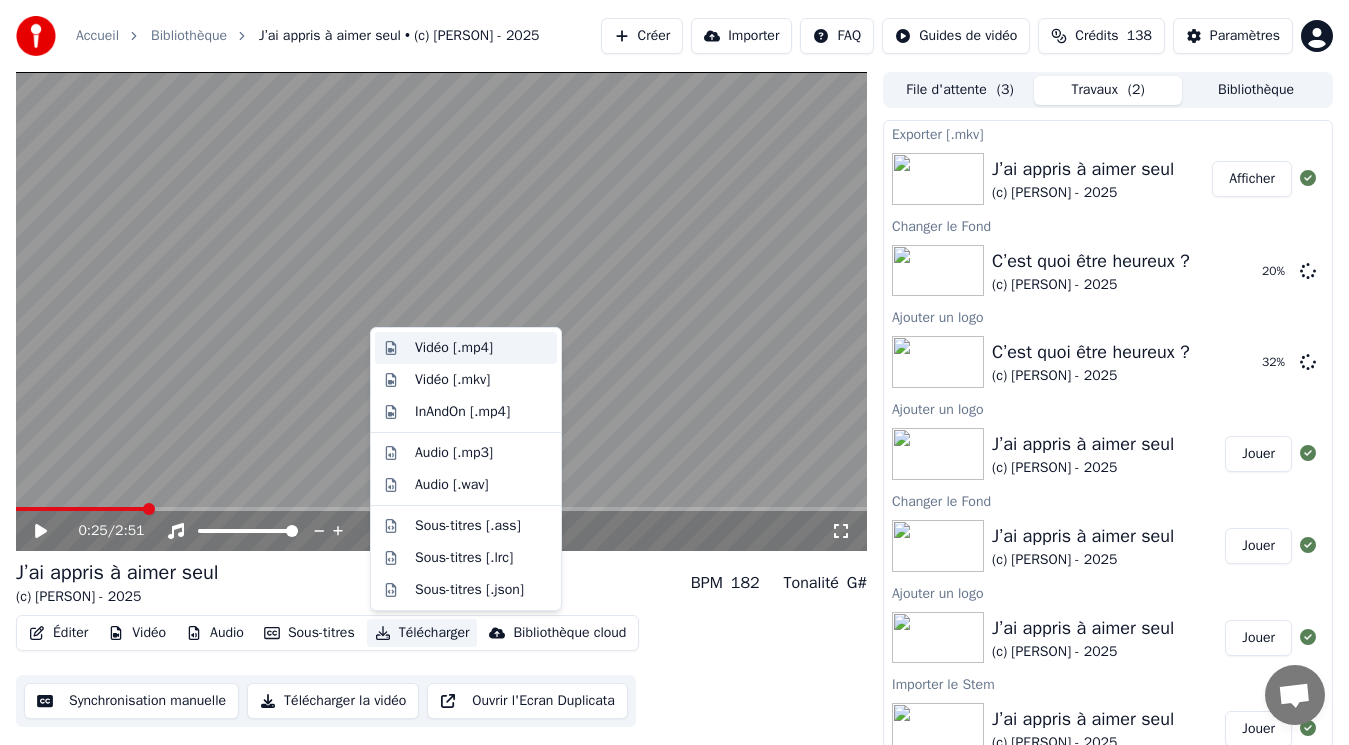 click on "Vidéo [.mp4]" at bounding box center (466, 348) 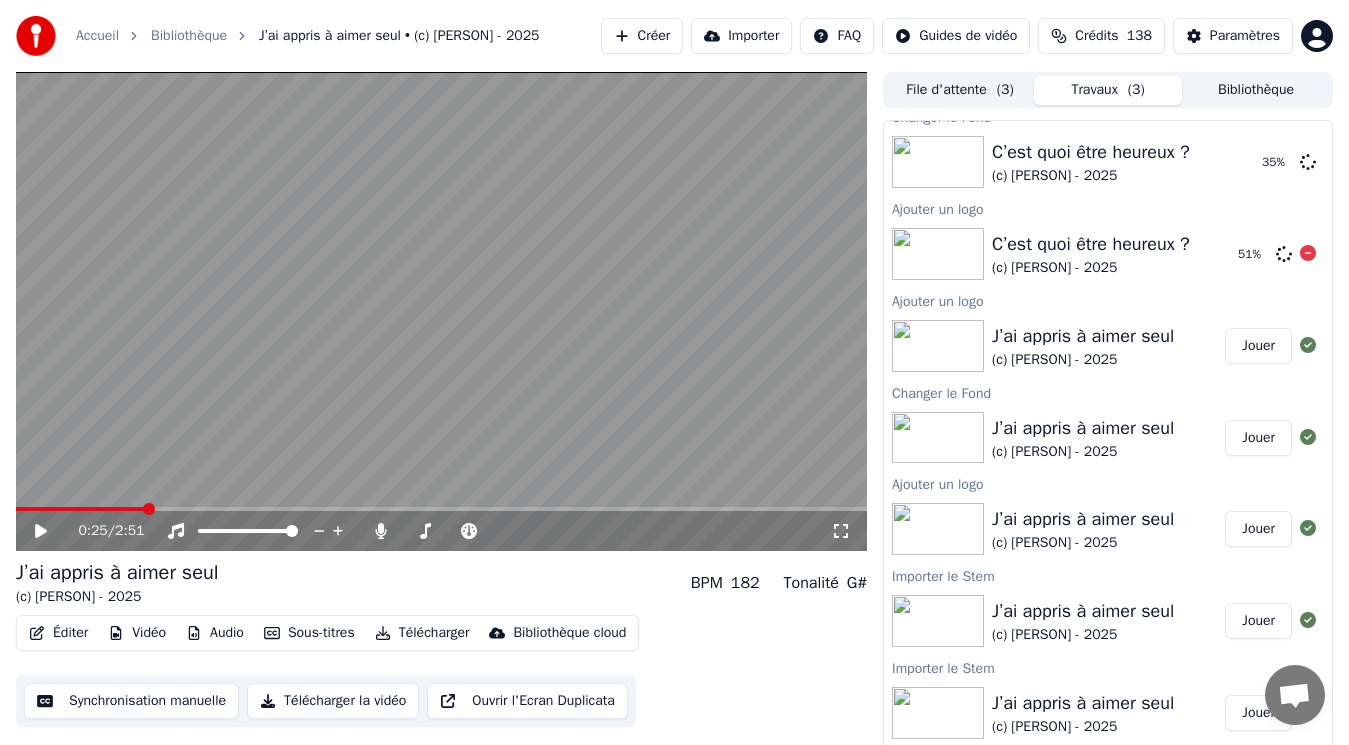 scroll, scrollTop: 0, scrollLeft: 0, axis: both 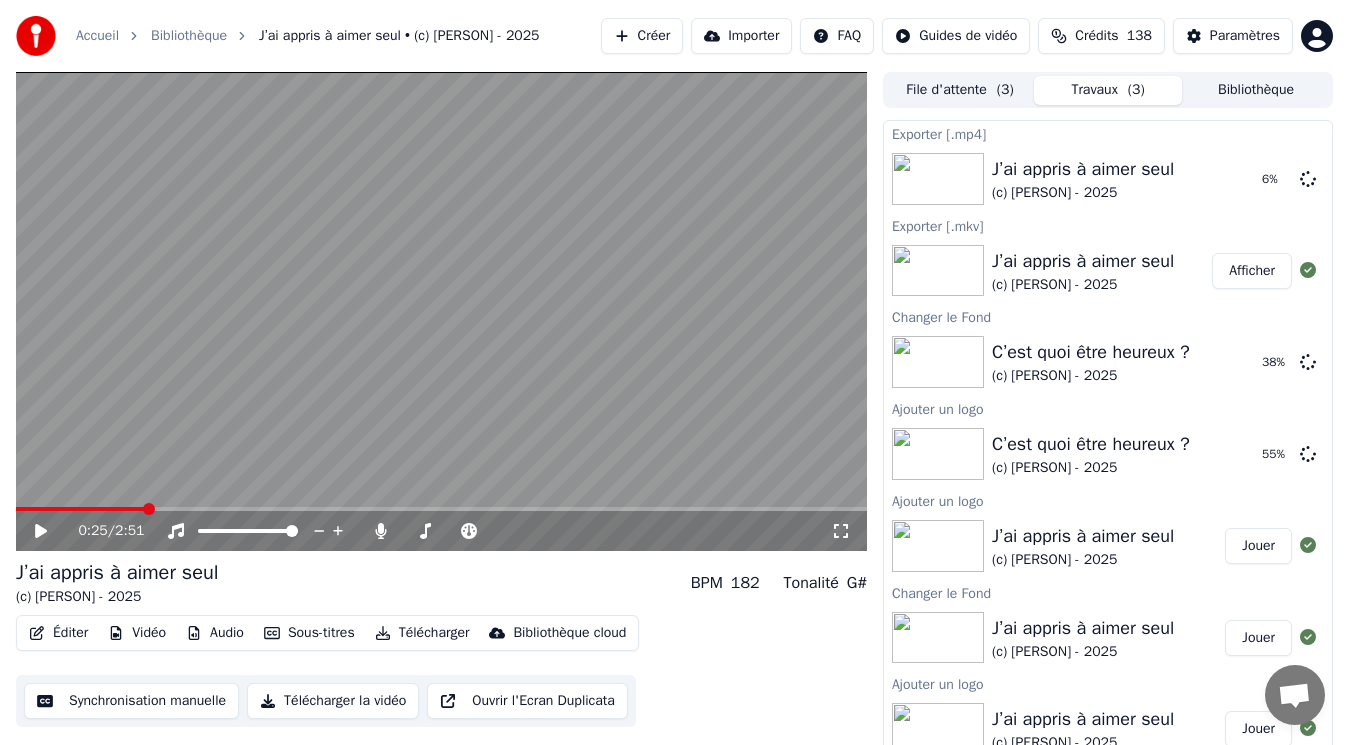click on "Éditer Vidéo Audio Sous-titres Télécharger Bibliothèque cloud Synchronisation manuelle Télécharger la vidéo Ouvrir l'Ecran Duplicata" at bounding box center (441, 671) 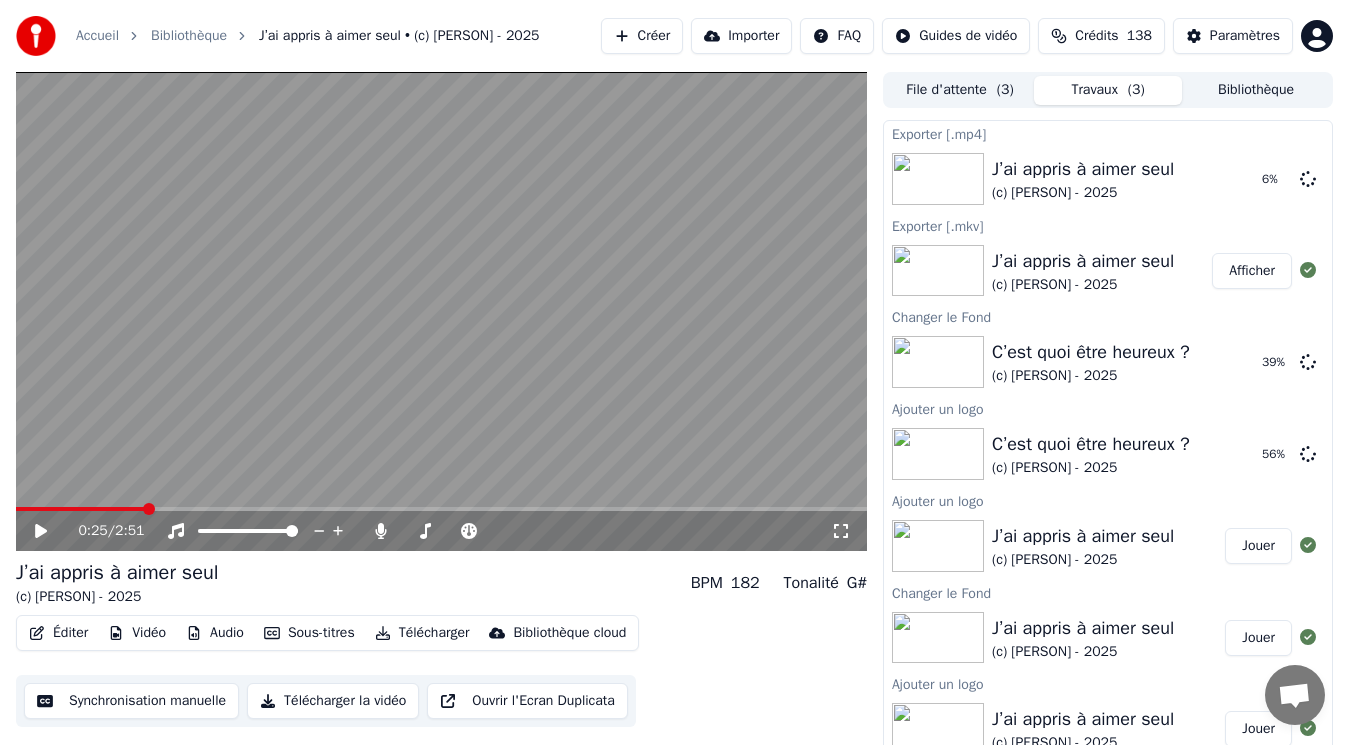 click on "Télécharger" at bounding box center [422, 633] 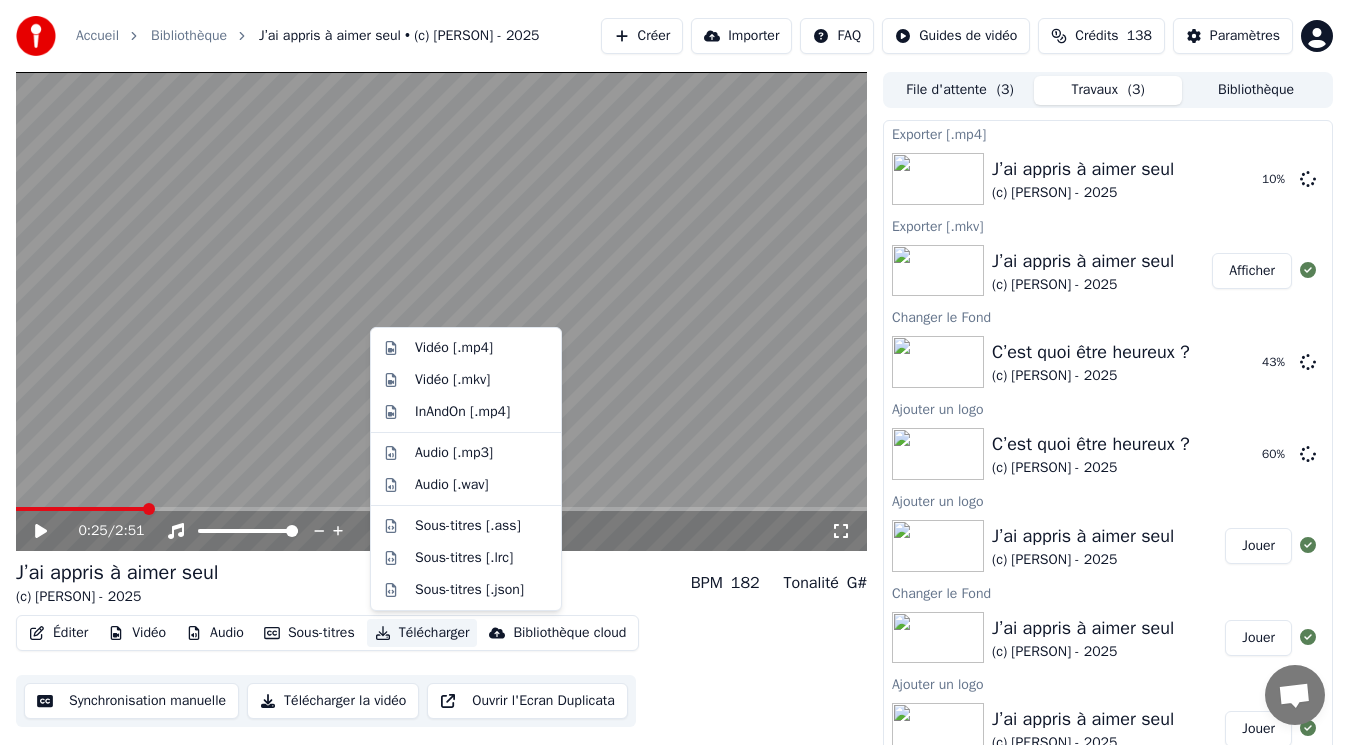 click on "Accueil Bibliothèque J’ai appris à aimer seul • (c) [PERSON] - 2025 Créer Importer FAQ Guides de vidéo Crédits 138 Paramètres 0:25  /  2:51 J’ai appris à aimer seul (c) [PERSON] - 2025 BPM 182 Tonalité G# Éditer Vidéo Audio Sous-titres Télécharger Bibliothèque cloud Synchronisation manuelle Télécharger la vidéo Ouvrir l'Ecran Duplicata File d'attente ( 3 ) Travaux ( 3 ) Bibliothèque Exporter [.mp4] J’ai appris à aimer seul (c) [PERSON] - 2025 10 % Exporter [.mkv] J’ai appris à aimer seul (c) [PERSON] - 2025 Afficher Changer le Fond C’est quoi être heureux ? (c) [PERSON] - 2025 43 % Ajouter un logo C’est quoi être heureux ? (c) [PERSON] - 2025 60 % Ajouter un logo J’ai appris à aimer seul (c) [PERSON] - 2025 Jouer Changer le Fond J’ai appris à aimer seul (c) [PERSON] - 2025 Jouer Ajouter un logo J’ai appris à aimer seul (c) [PERSON] - 2025 Jouer Importer le Stem J’ai appris à aimer seul Jouer Importer le Stem" at bounding box center [674, 372] 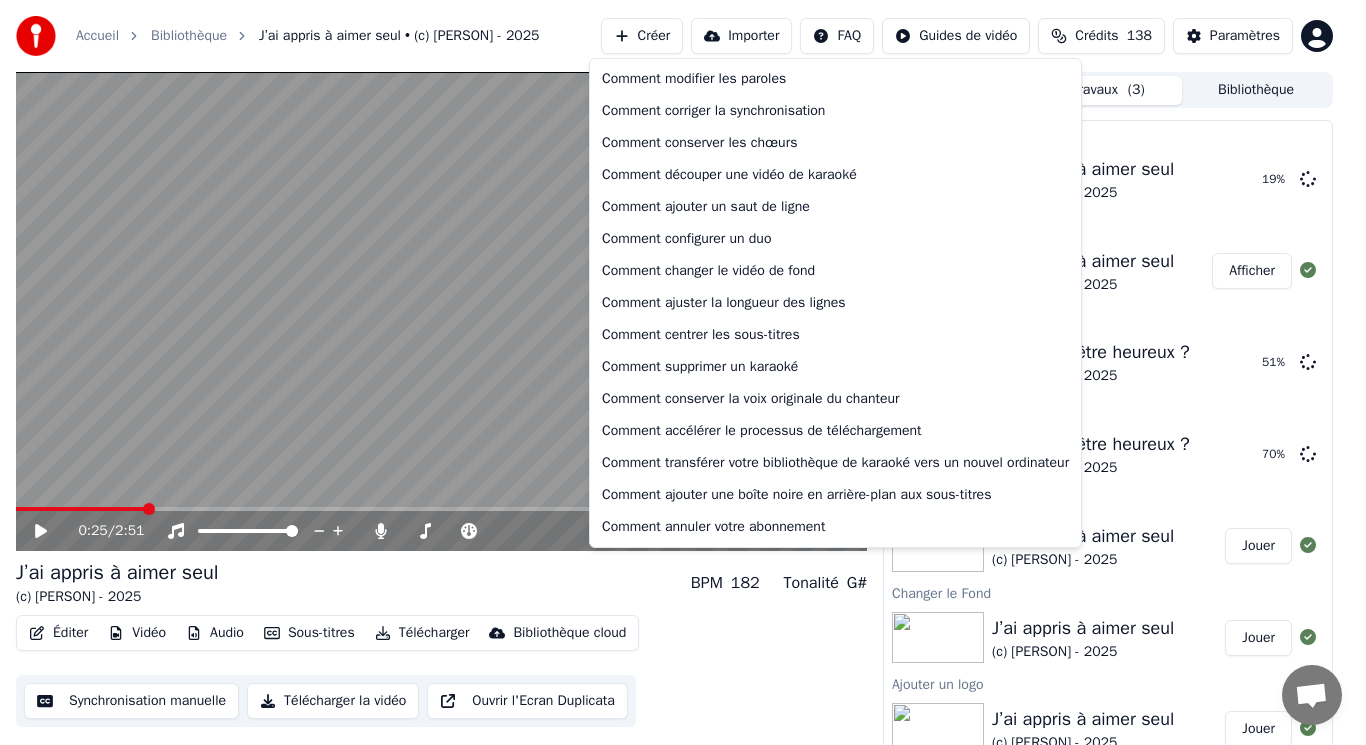 click on "Accueil Bibliothèque J’ai appris à aimer seul • (c) [PERSON] - 2025 Créer Importer FAQ Guides de vidéo Crédits 138 Paramètres 0:25  /  2:51 J’ai appris à aimer seul (c) [PERSON] - 2025 BPM 182 Tonalité G# Éditer Vidéo Audio Sous-titres Télécharger Bibliothèque cloud Synchronisation manuelle Télécharger la vidéo Ouvrir l'Ecran Duplicata File d'attente ( 3 ) Travaux ( 3 ) Bibliothèque Exporter [.mp4] J’ai appris à aimer seul (c) [PERSON] - 2025 19 % Exporter [.mkv] J’ai appris à aimer seul (c) [PERSON] - 2025 Afficher Changer le Fond C’est quoi être heureux ? (c) [PERSON] - 2025 51 % Ajouter un logo C’est quoi être heureux ? (c) [PERSON] - 2025 70 % Ajouter un logo J’ai appris à aimer seul (c) [PERSON] - 2025 Jouer Changer le Fond J’ai appris à aimer seul (c) [PERSON] - 2025 Jouer Ajouter un logo J’ai appris à aimer seul (c) [PERSON] - 2025 Jouer Importer le Stem J’ai appris à aimer seul Jouer Importer le Stem" at bounding box center (683, 372) 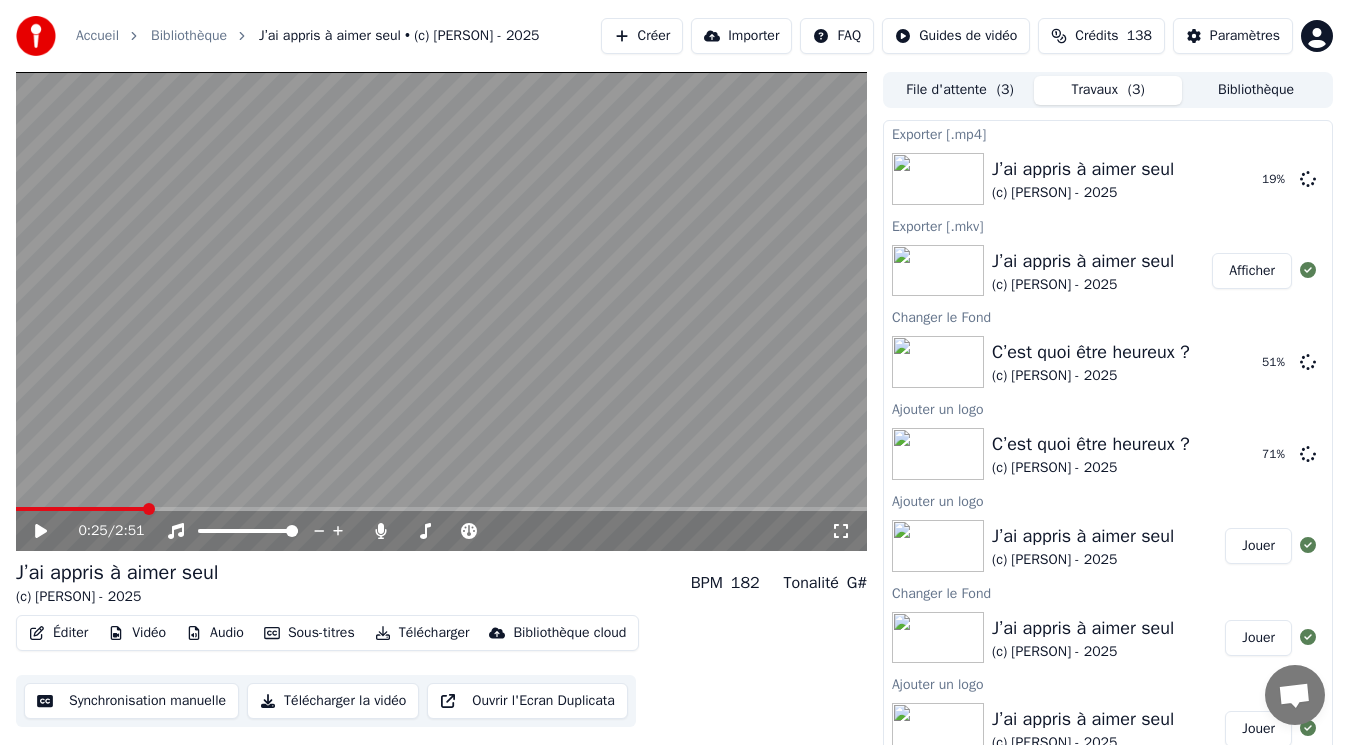 click on "Télécharger" at bounding box center (422, 633) 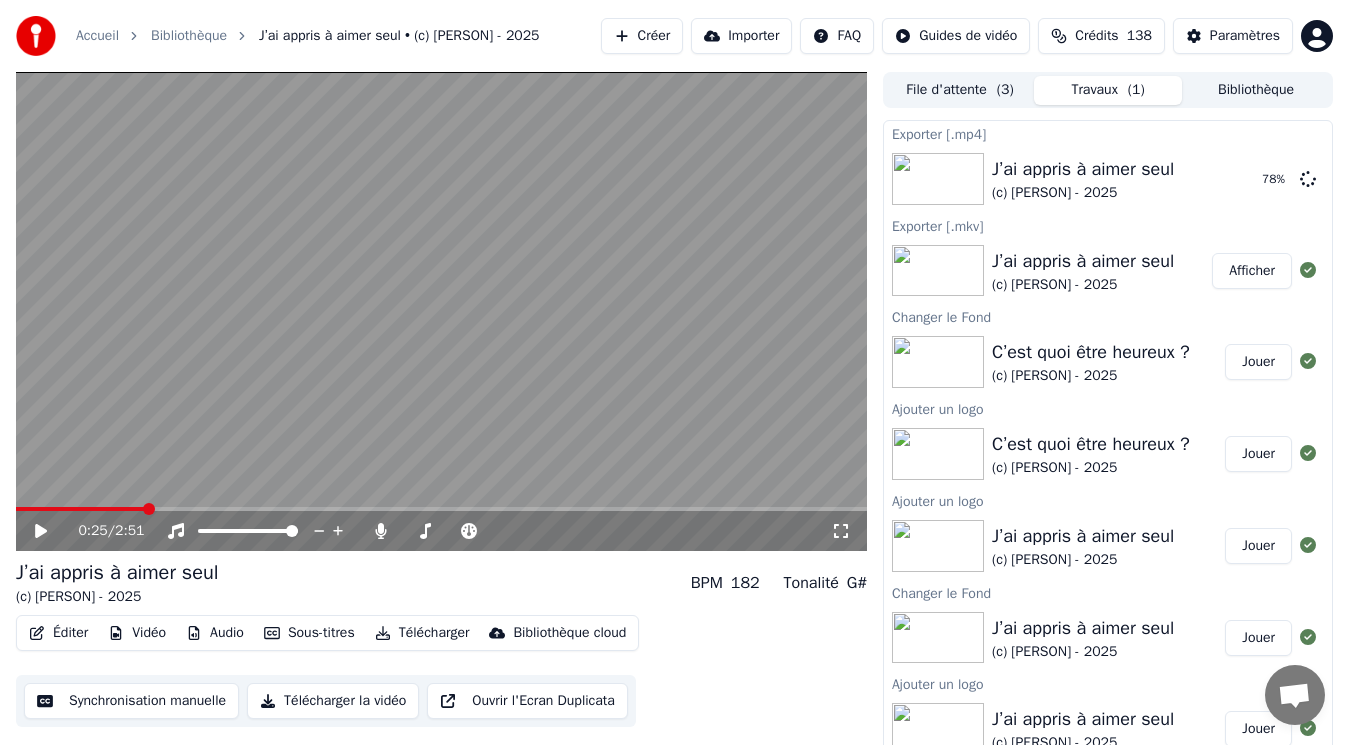 click on "Jouer" at bounding box center (1258, 362) 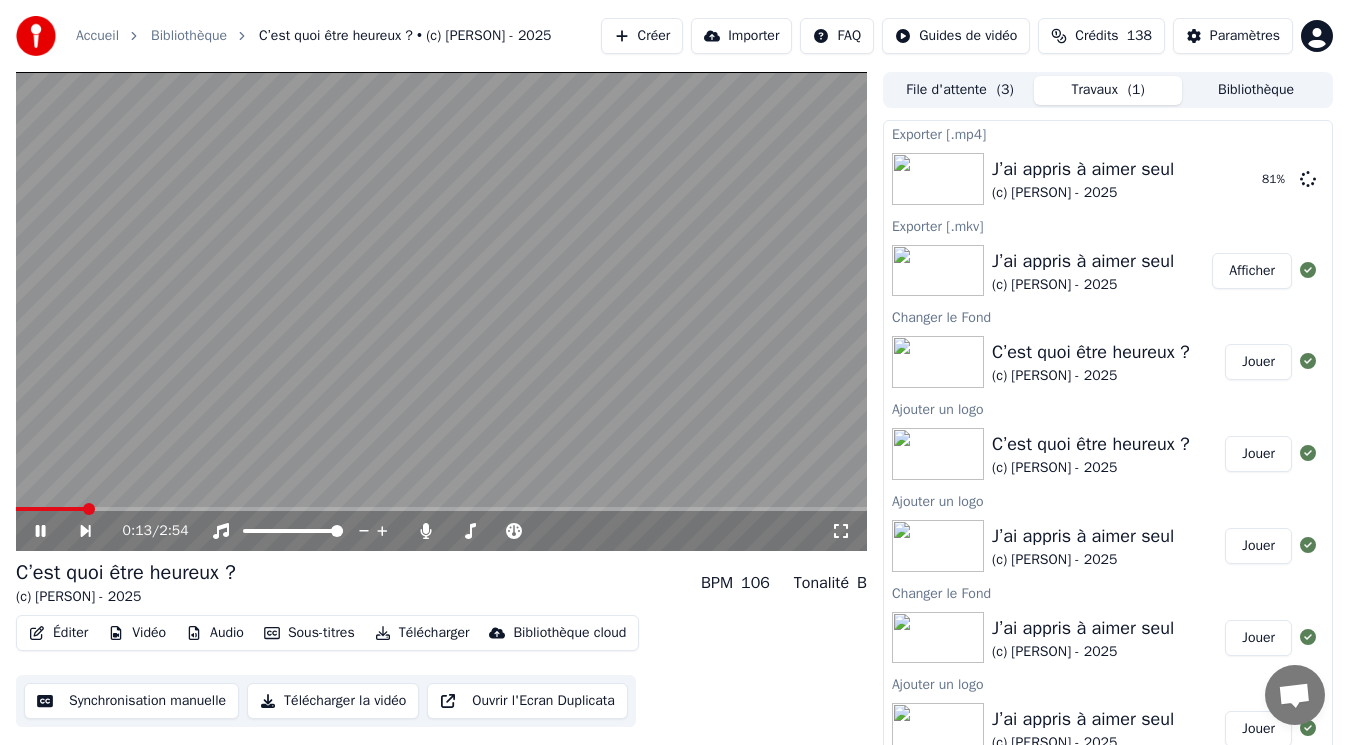 click 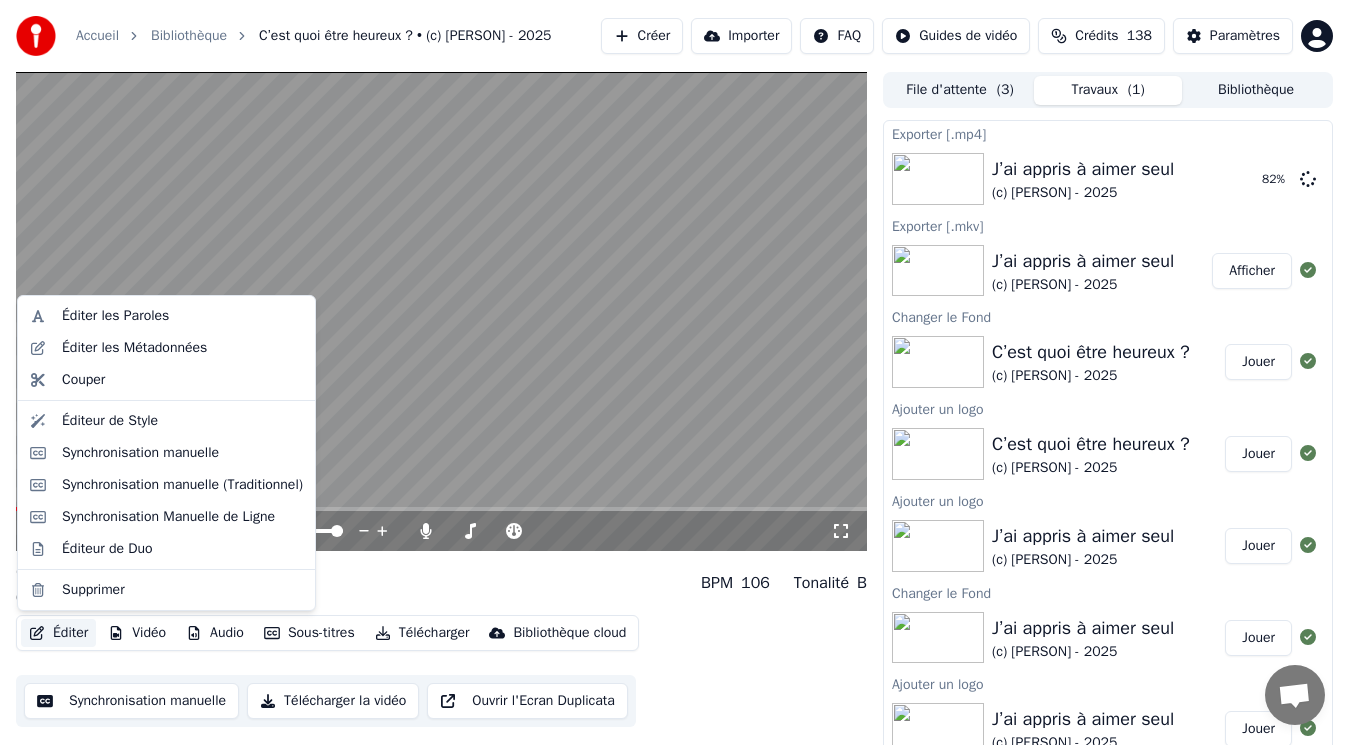 click on "Éditer" at bounding box center (58, 633) 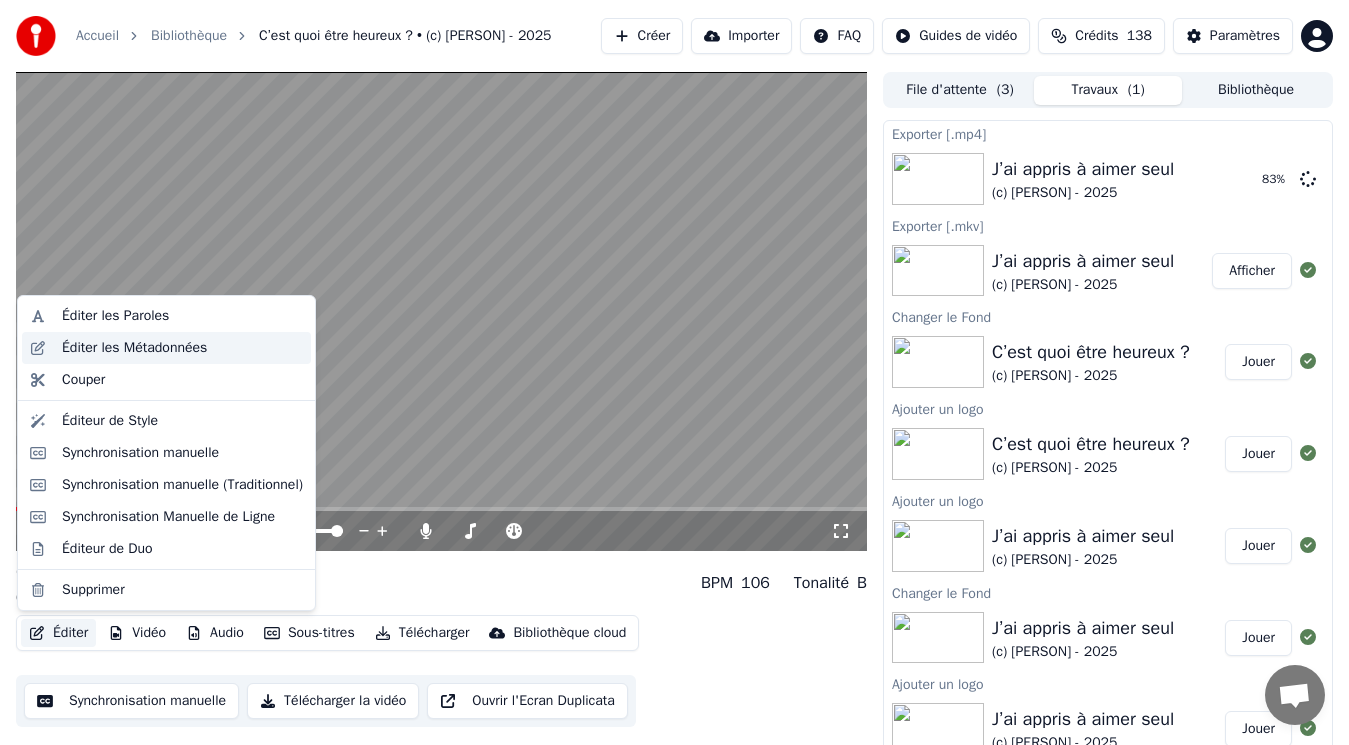 click on "Éditer les Métadonnées" at bounding box center [134, 348] 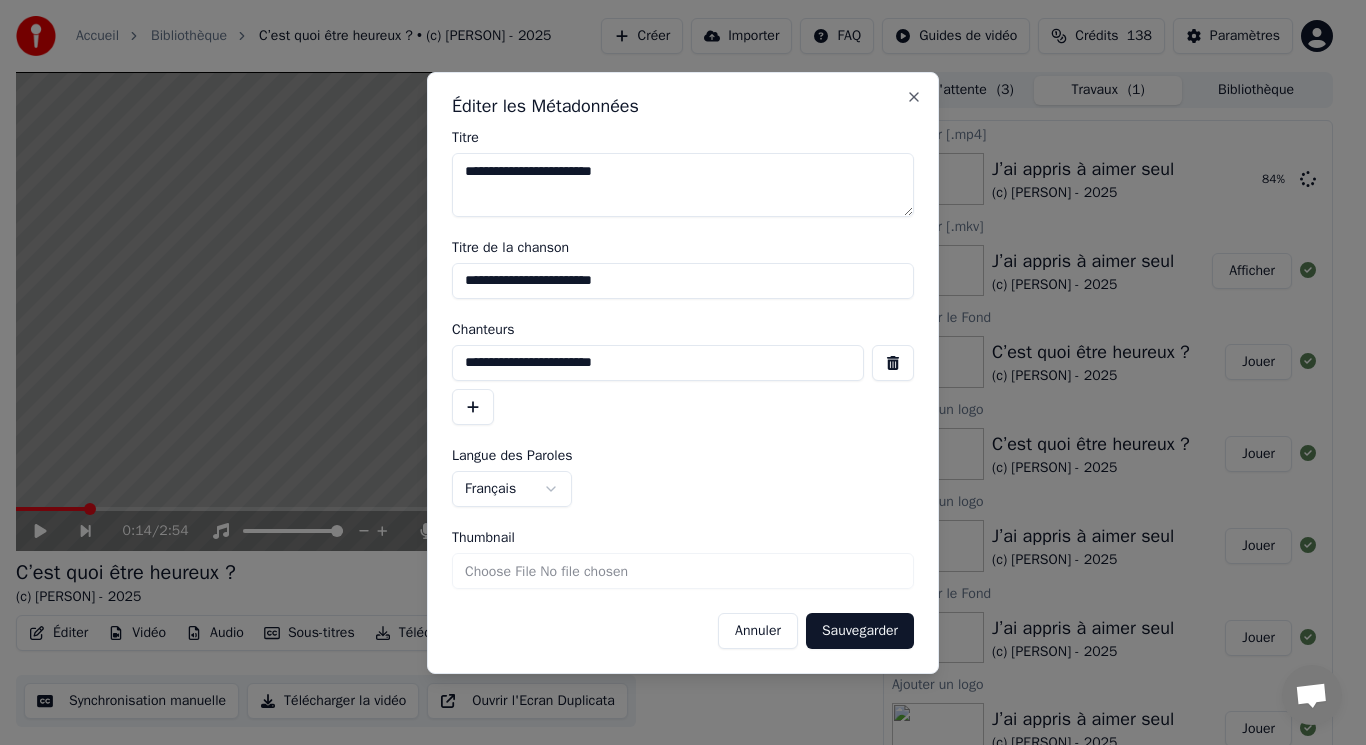 click on "**********" at bounding box center [683, 185] 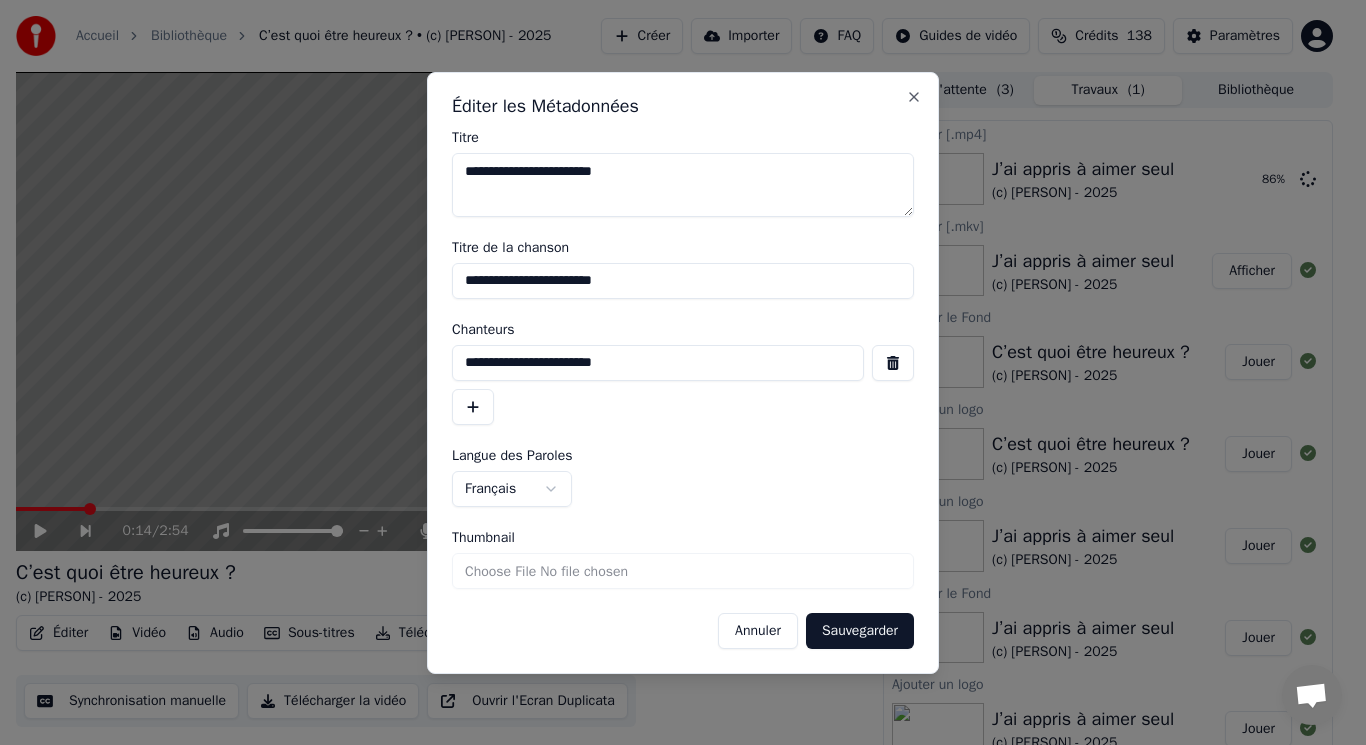 drag, startPoint x: 537, startPoint y: 278, endPoint x: 527, endPoint y: 281, distance: 10.440307 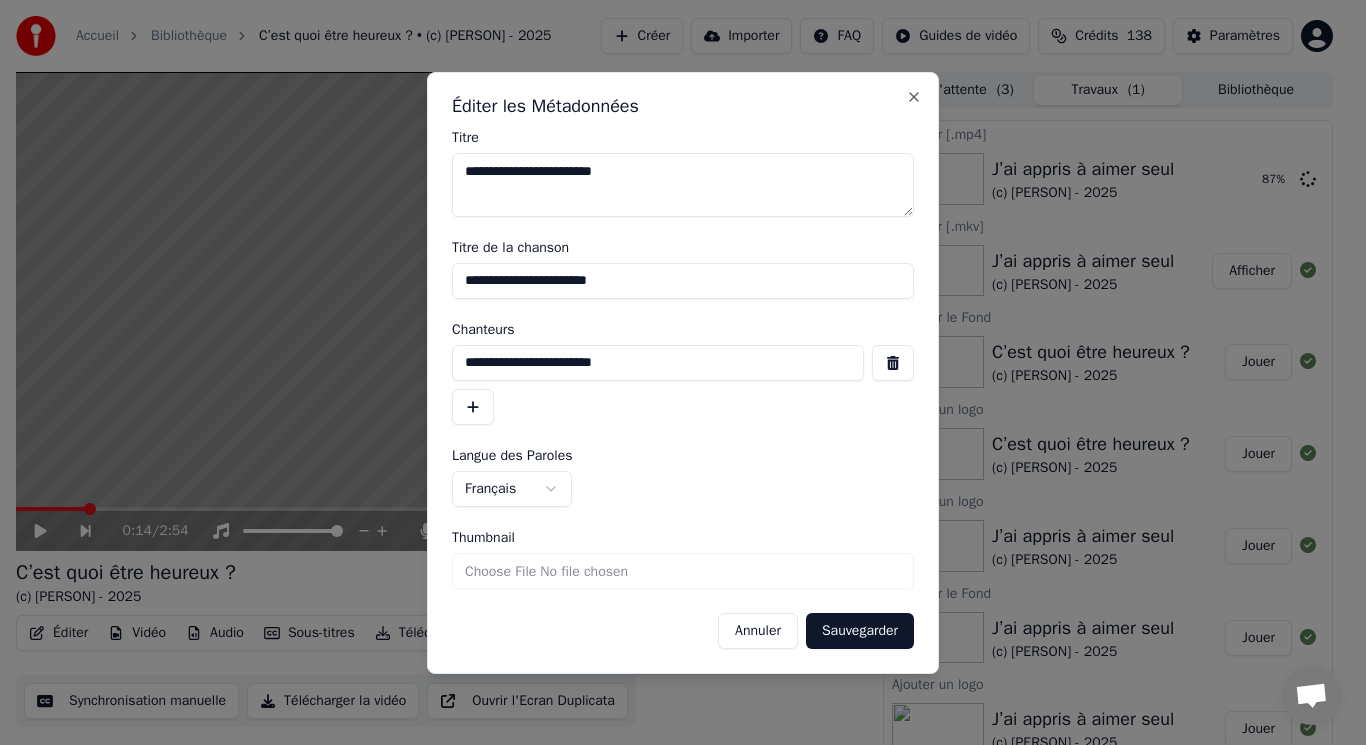 type on "**********" 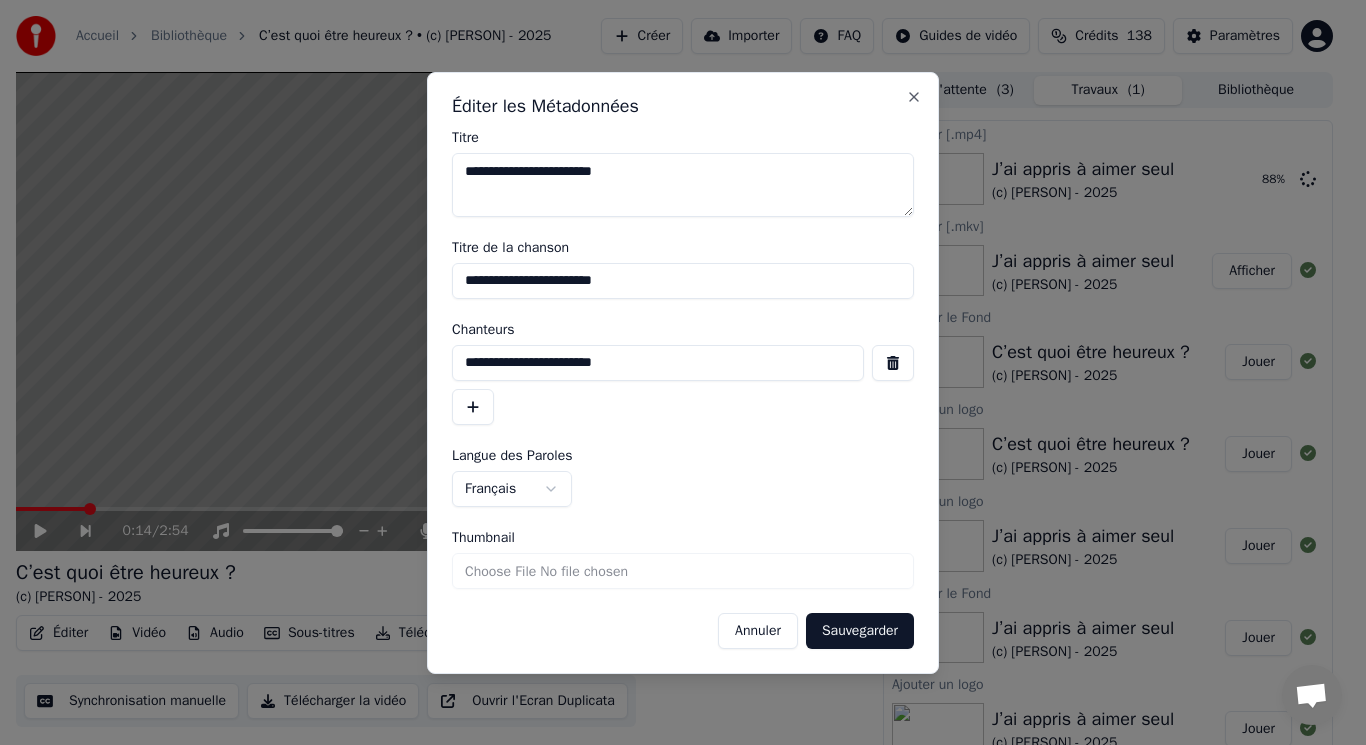 click on "Sauvegarder" at bounding box center [860, 631] 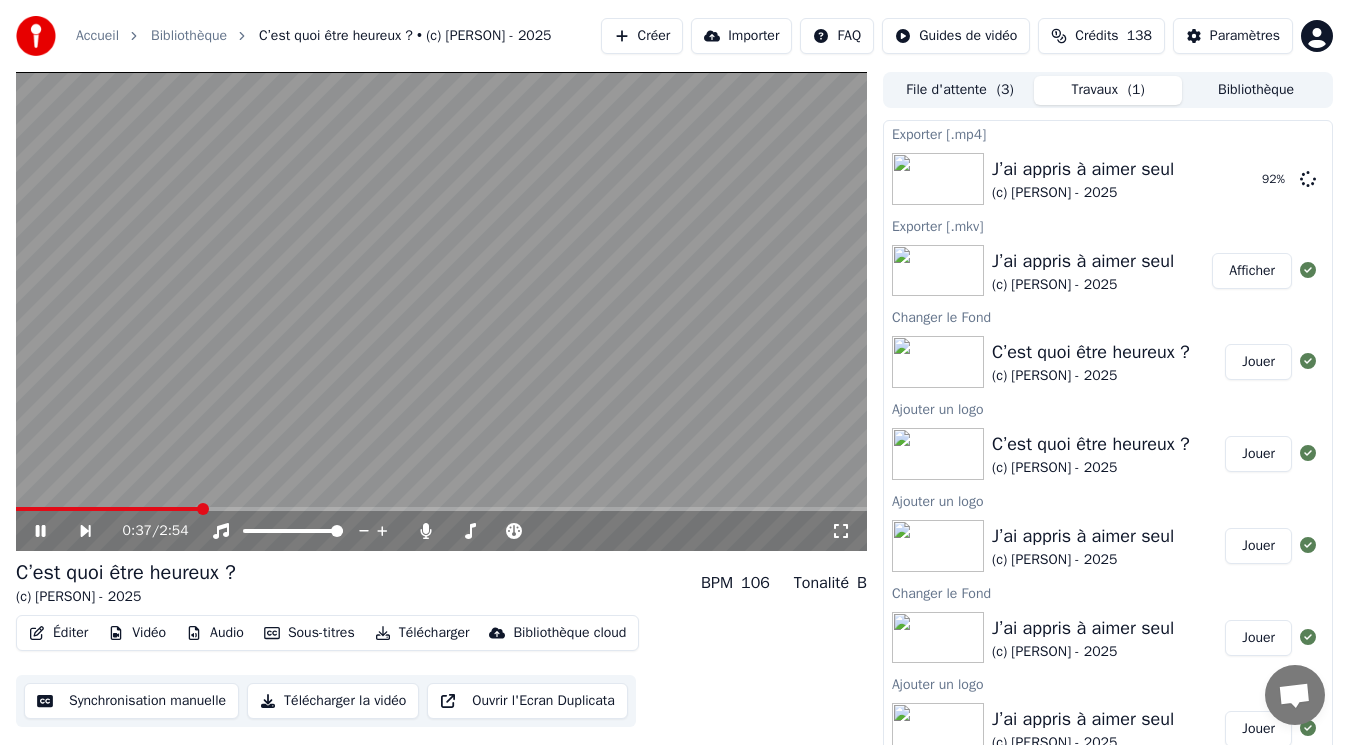 click on "Vidéo" at bounding box center (137, 633) 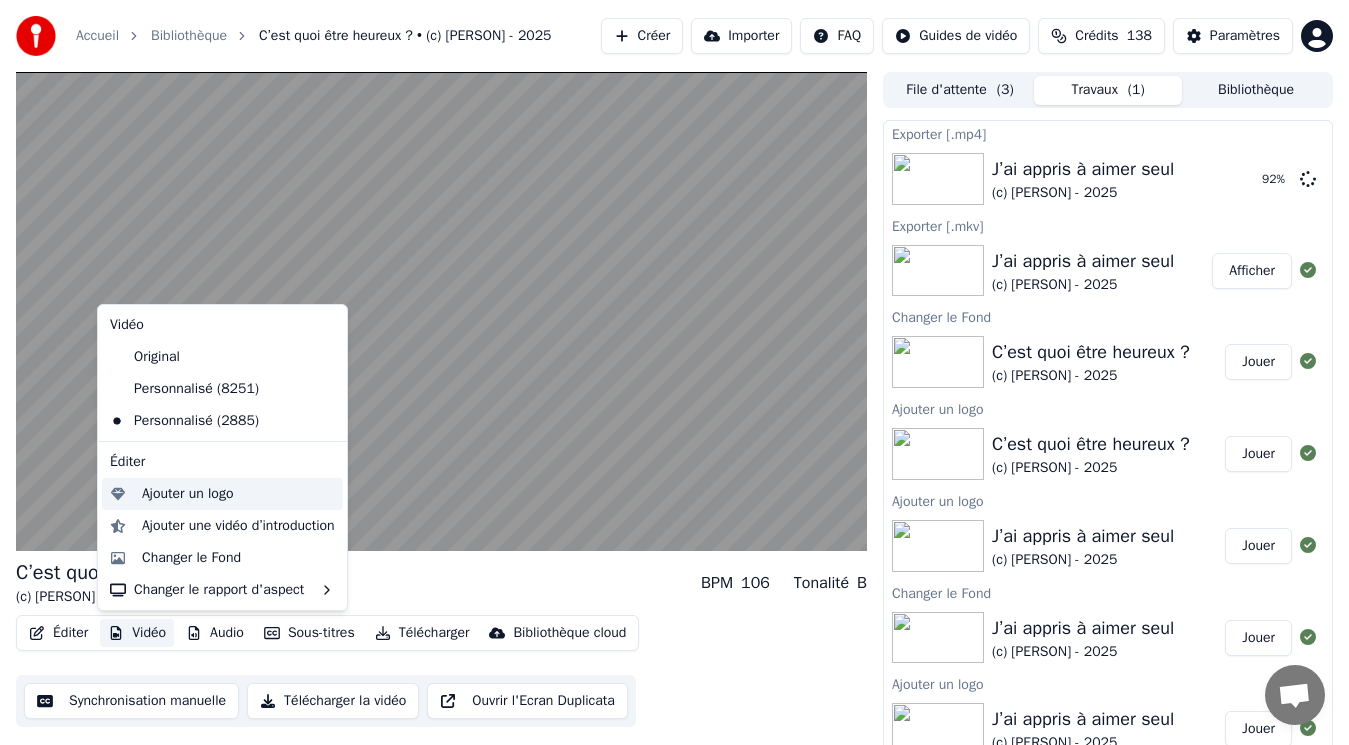 click on "Ajouter un logo" at bounding box center (187, 494) 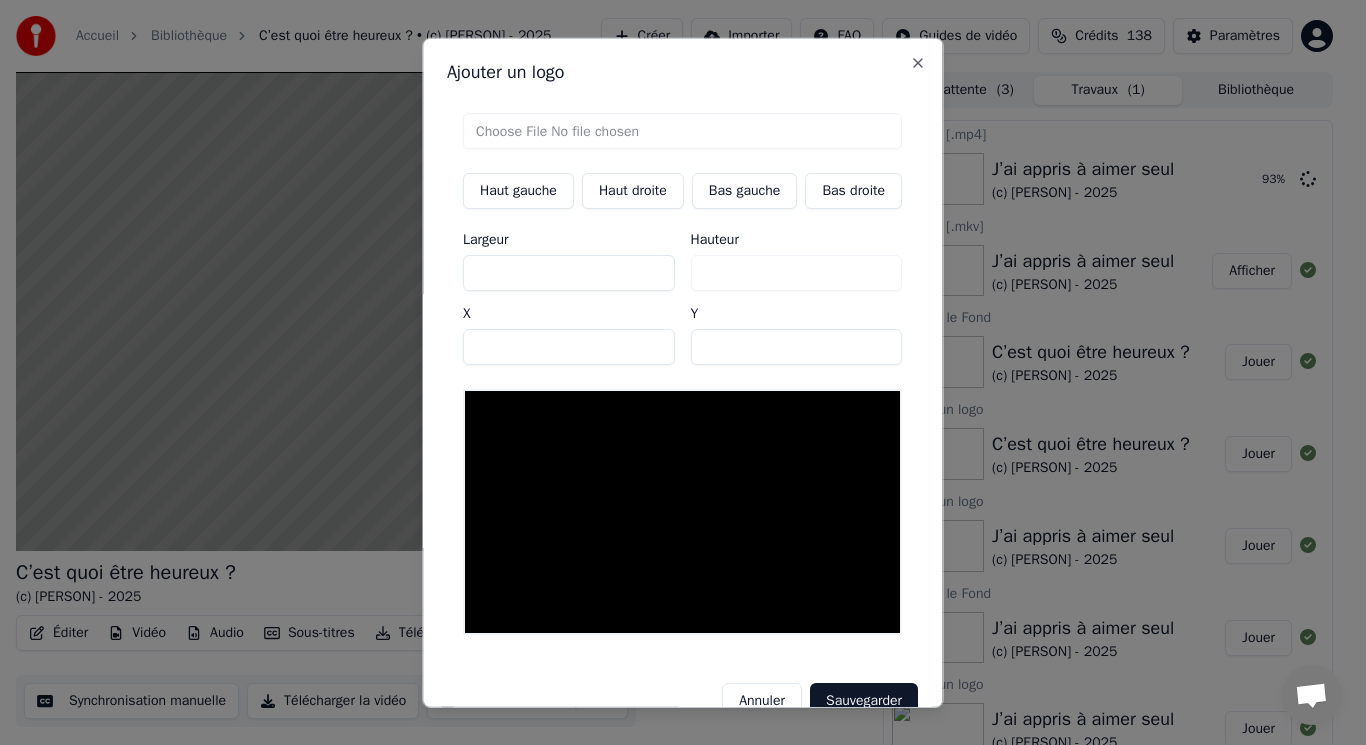 click at bounding box center (682, 130) 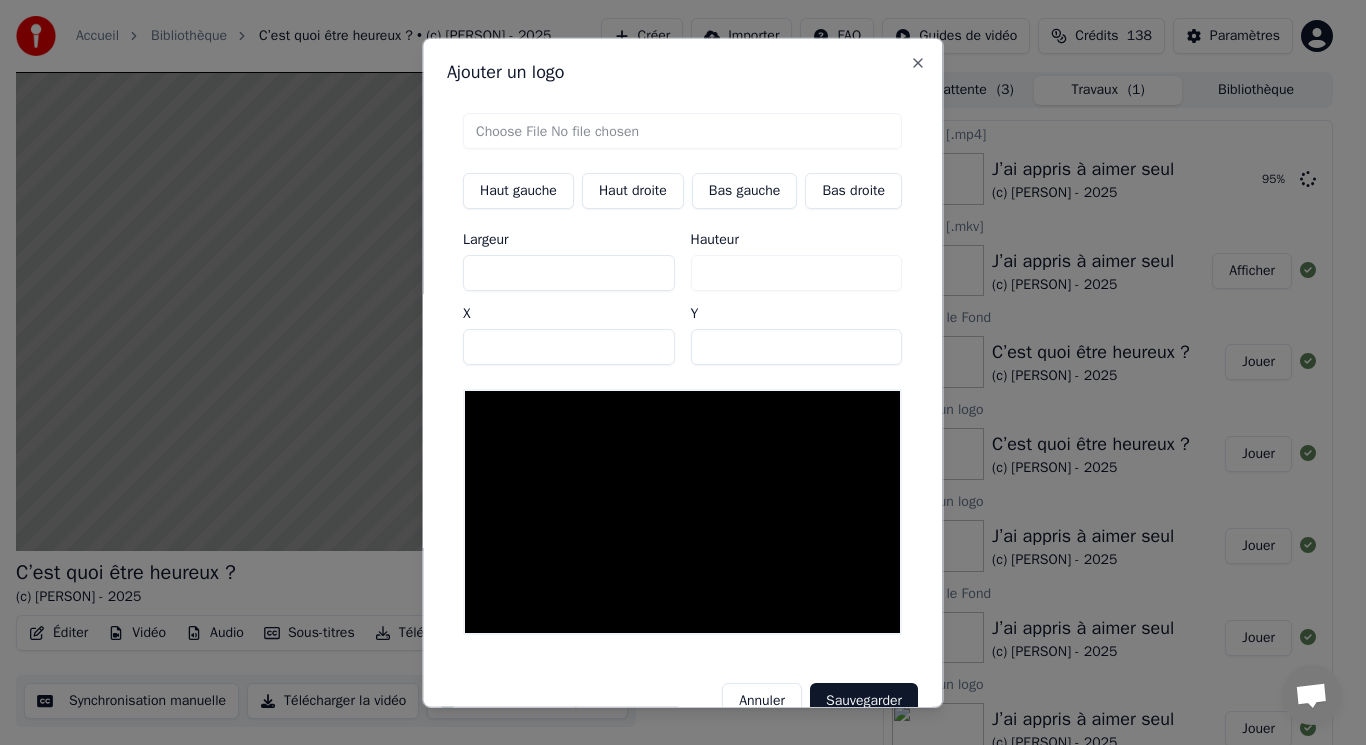 type on "**********" 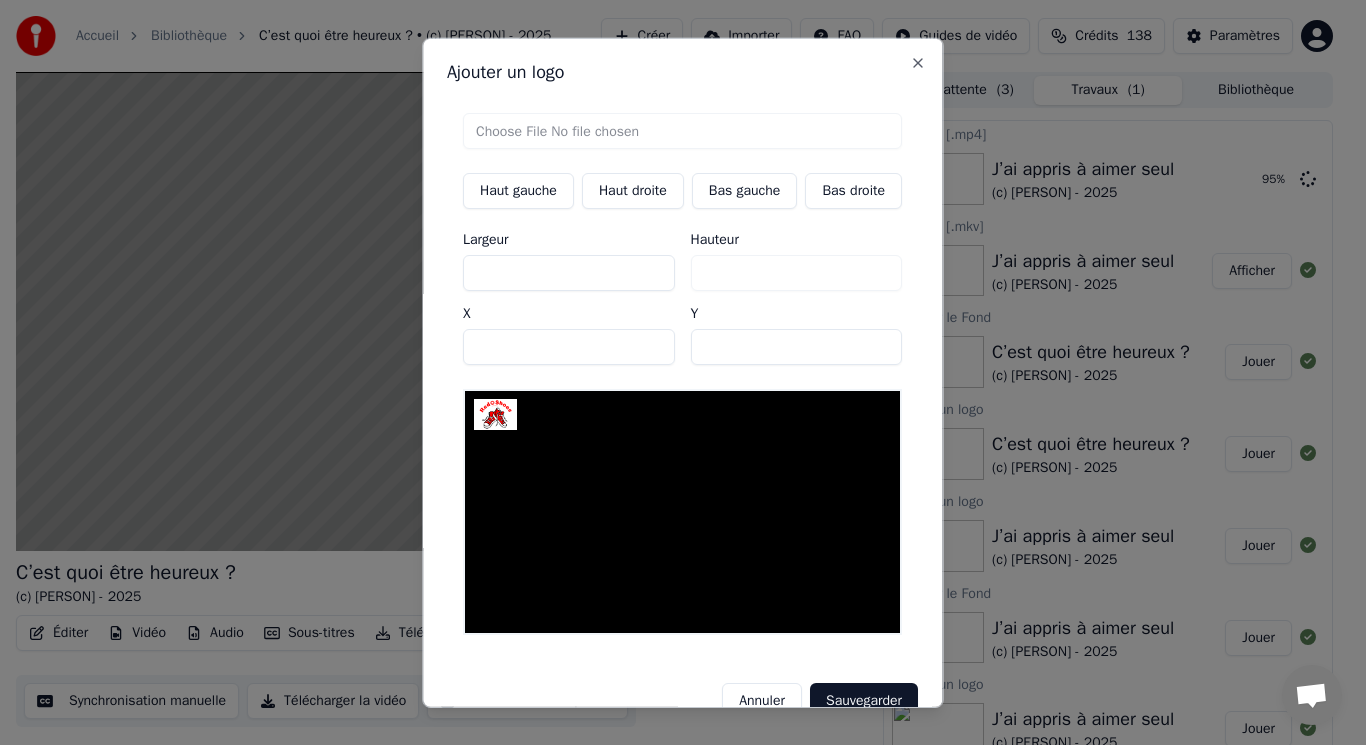 type on "***" 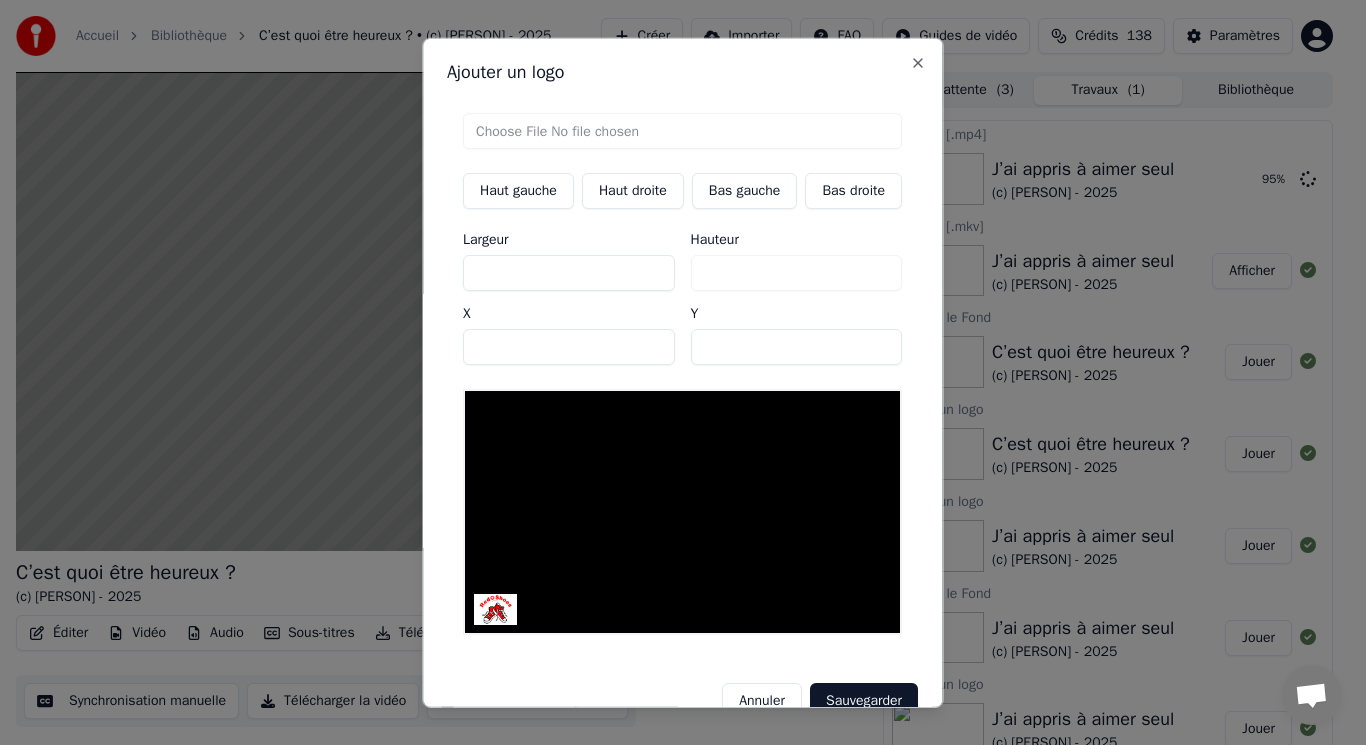type on "***" 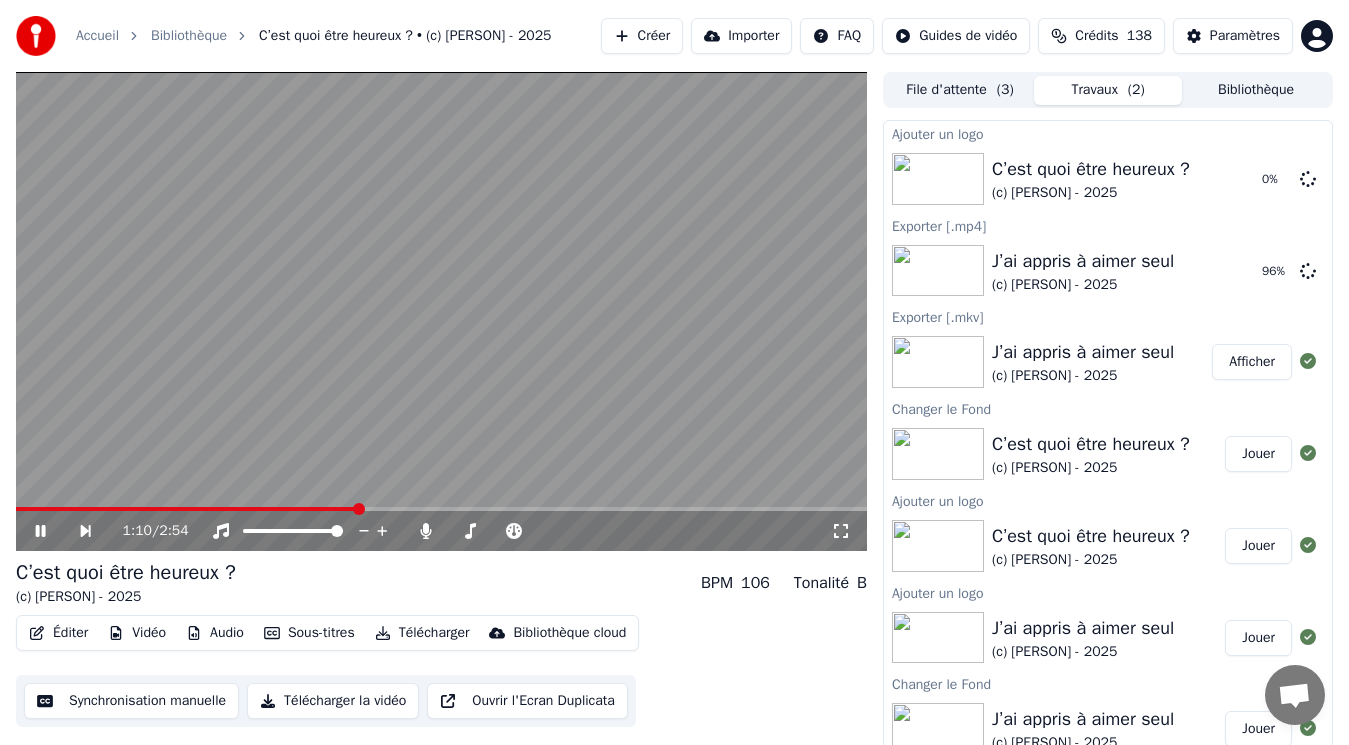 click 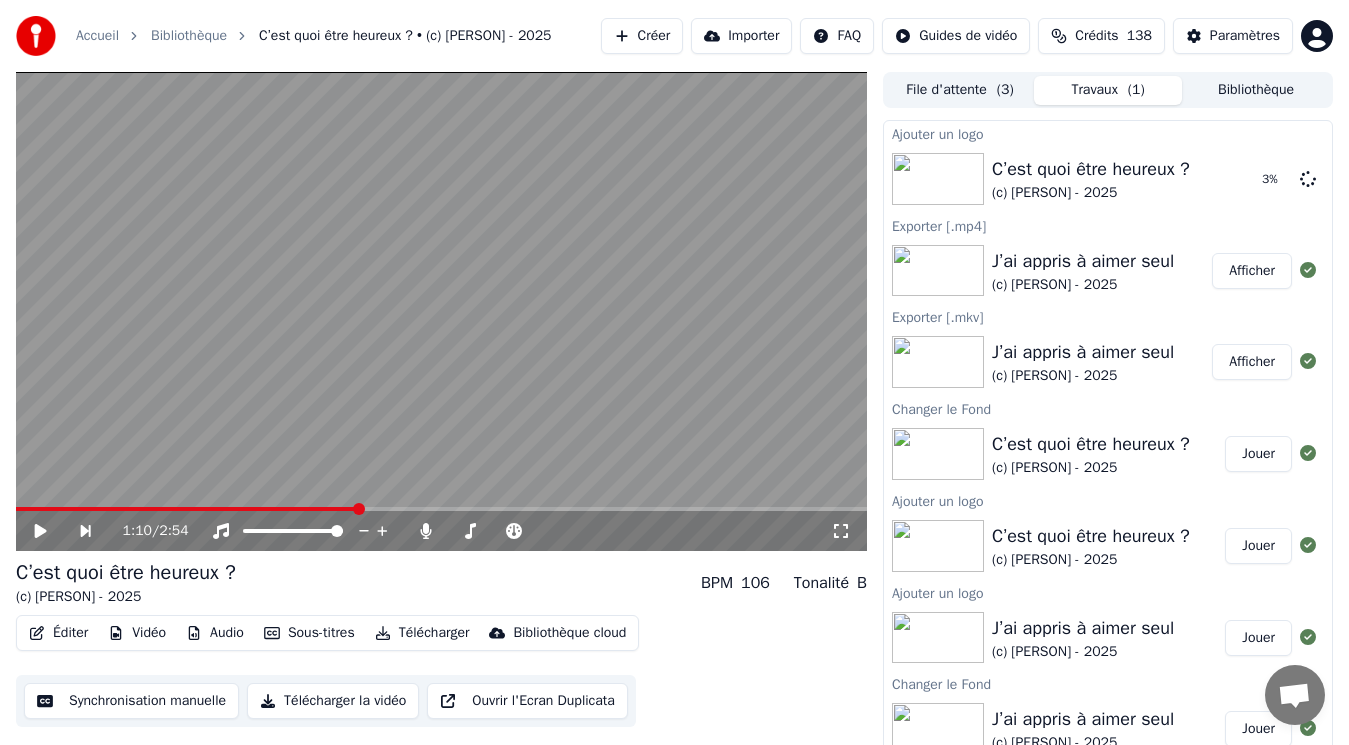 click on "Afficher" at bounding box center [1252, 271] 